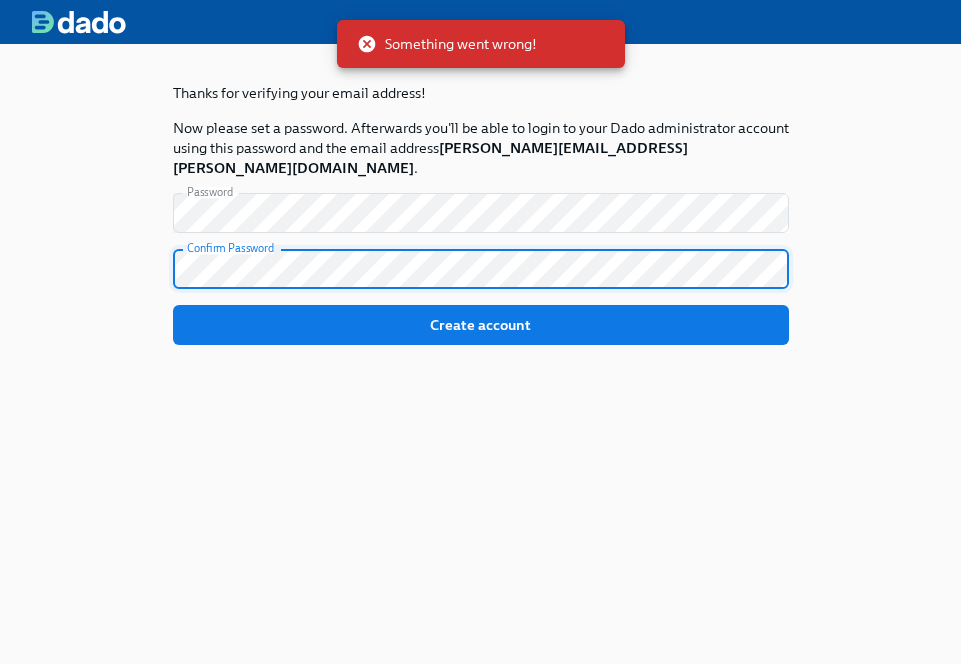 scroll, scrollTop: 0, scrollLeft: 0, axis: both 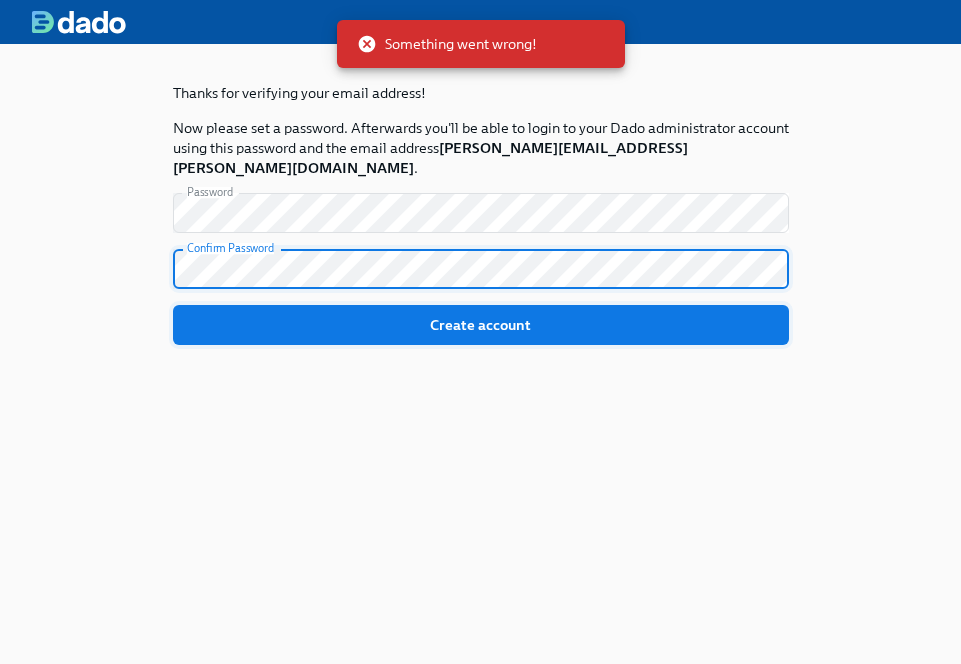 click on "Create account" at bounding box center [481, 325] 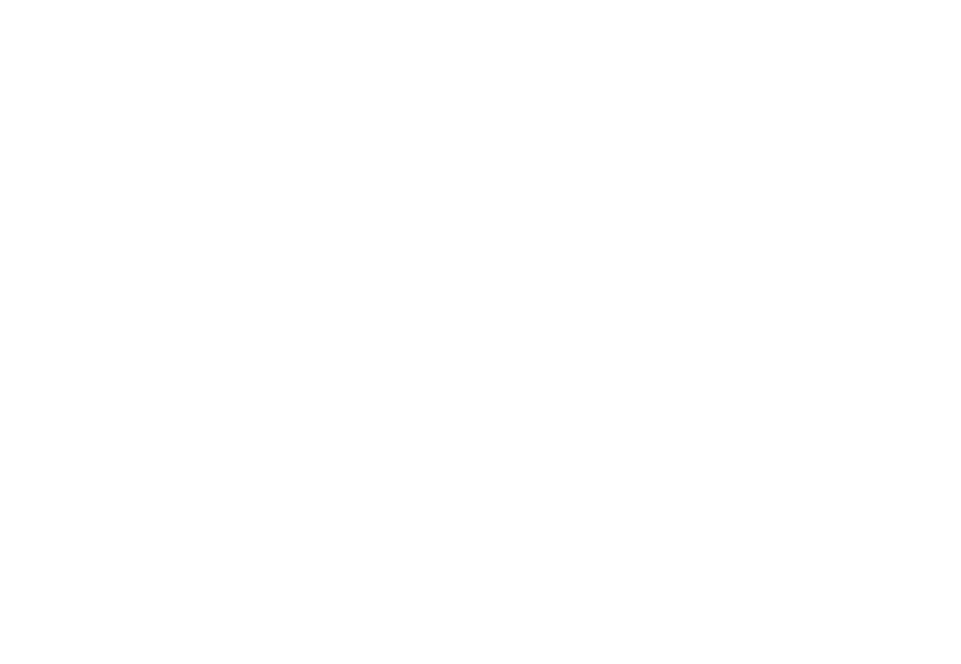 scroll, scrollTop: 0, scrollLeft: 0, axis: both 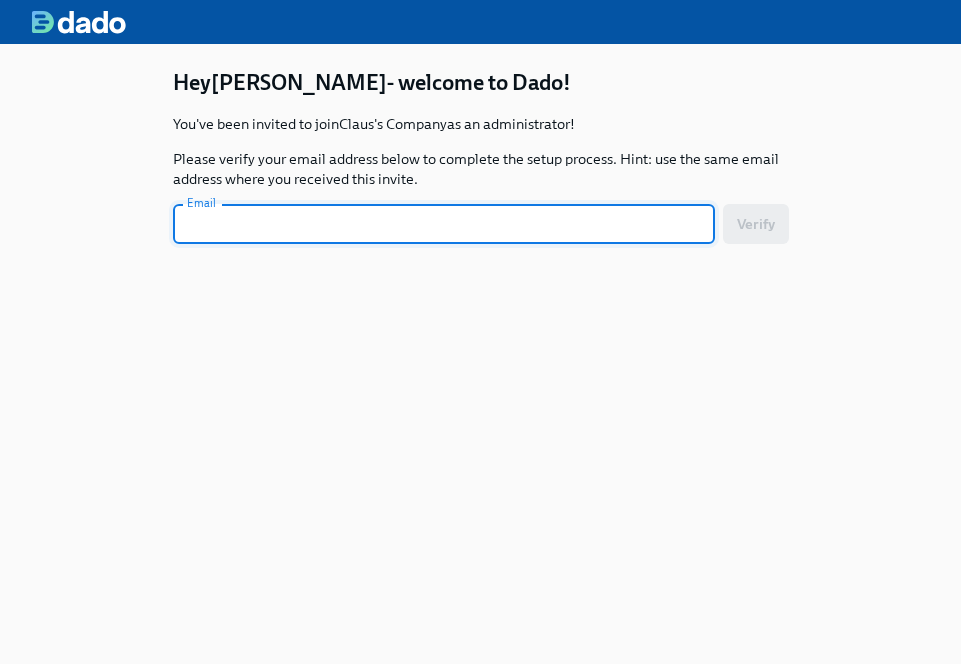 paste on "Mastermind - Arielle Ran    Pre-Call Prep:  Will get access to the folder +   During Call Engagement: Intros Gerald intro  Aries, loves the beach HR nerd 20 years - built the furniture and ordered snacks Lives in the gray - building and scaling Mastermind -  all in for a coach Mighty army of 1  Personal - off roading bro jeeps + shooting + crazy food things and fitness - fried shrimp heads  Is there anything new you want to discuss since our last meeting? Had new joiners stat - a new slack was sent mistakenly (Adrienne Cortez) - to check and see what happened - welcome message - not do this live  Asked to confirm panda docs - have offer letter format and have not enrolled anyone early enough - see it work with google doc first - 3 first and then move to full e-signature offer letter  Standing items  Reviewed templates for birthdays and anniversaries Claus/Me will be doing the data dump for birthdays and anniversaries We will be building out Andrea's position request experience  Work on 2 flows Import new p..." 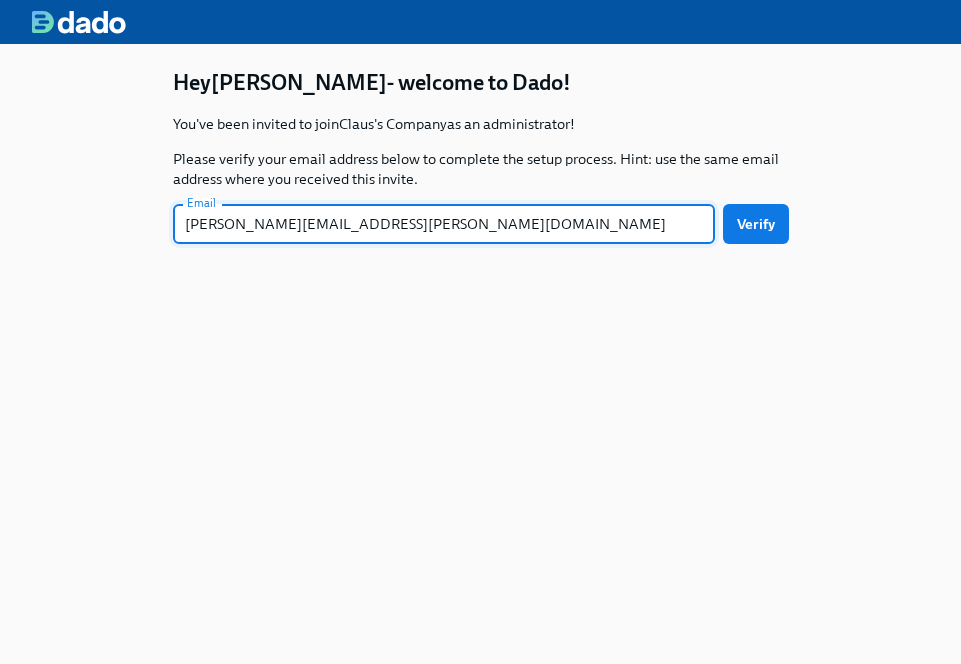 type on "erica.horowitz@dadohr.com" 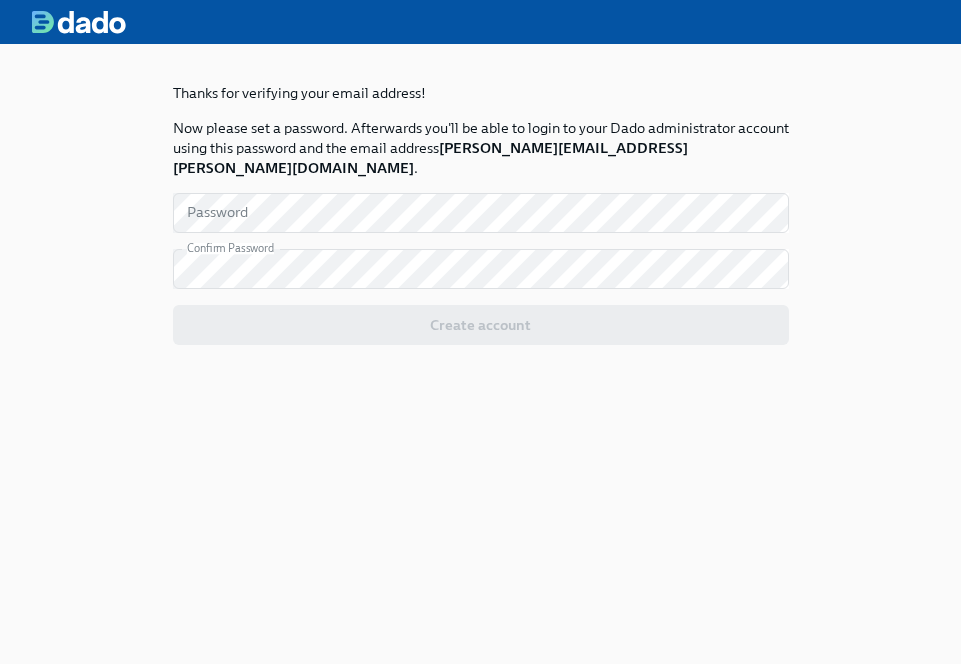 click on "Thanks for verifying your email address! Now please set a password. Afterwards you'll be able to login to your Dado administrator account using this password and the email address  erica.horowitz@dadohr.com . Password Password Confirm Password Confirm Password Create account" at bounding box center [481, 246] 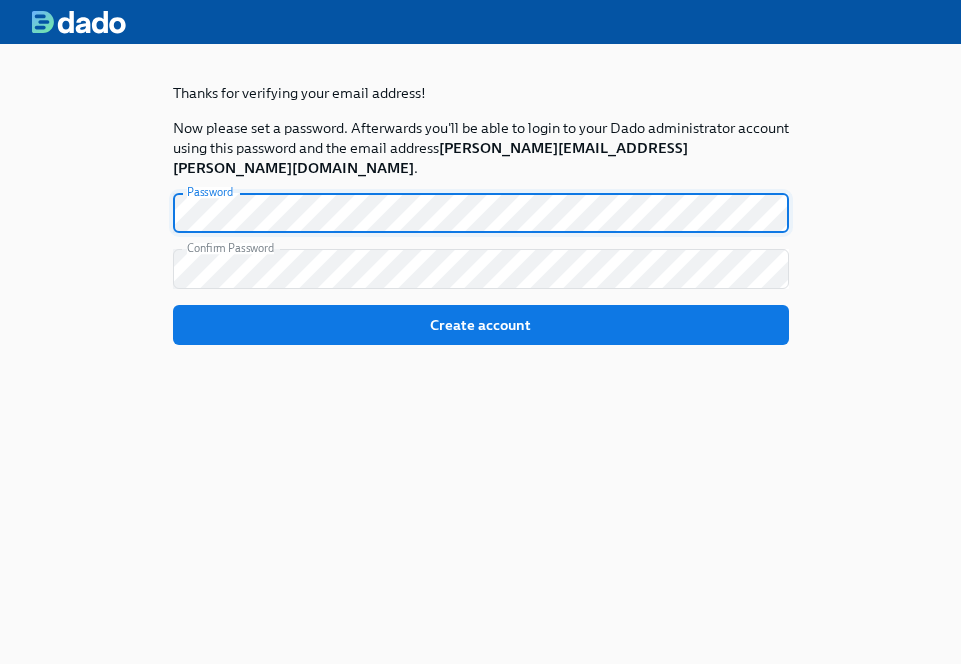 click on "Create account" at bounding box center (481, 325) 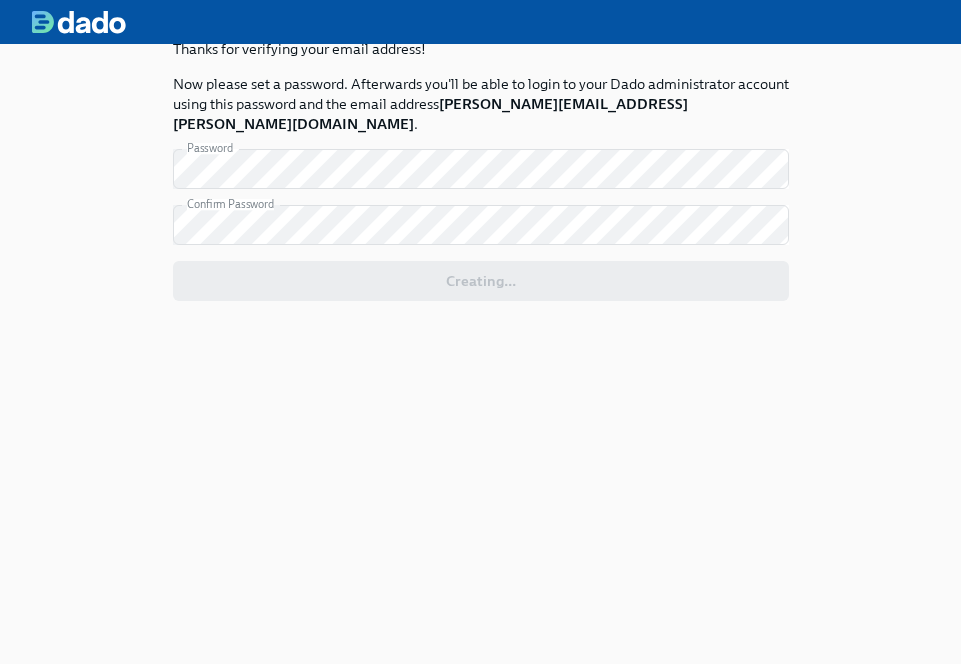 scroll, scrollTop: 0, scrollLeft: 0, axis: both 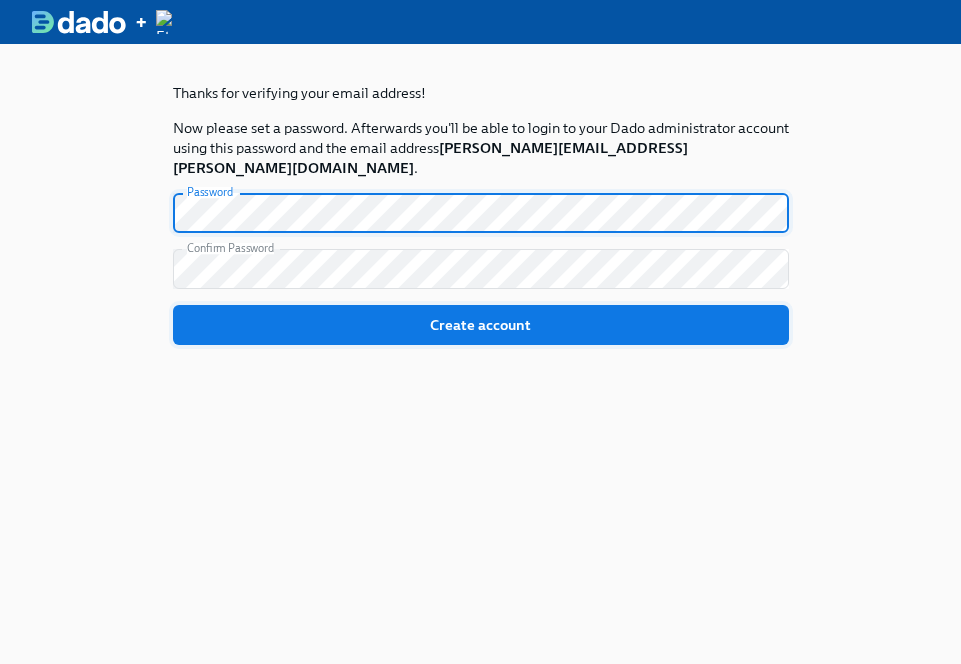 click on "Create account" at bounding box center [481, 325] 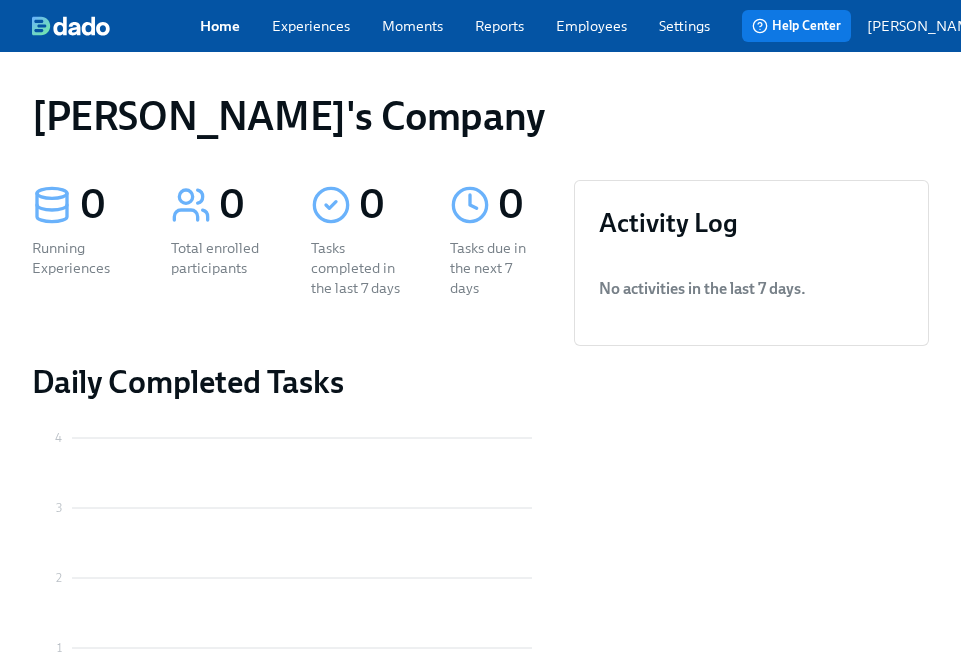 scroll, scrollTop: 44, scrollLeft: 0, axis: vertical 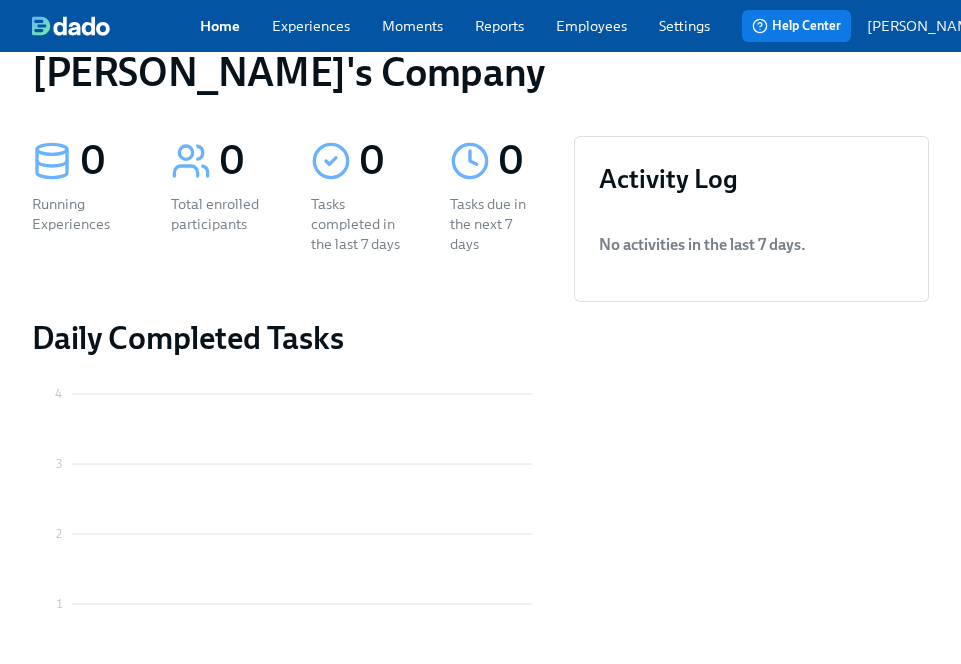 click on "[PERSON_NAME]" at bounding box center (925, 26) 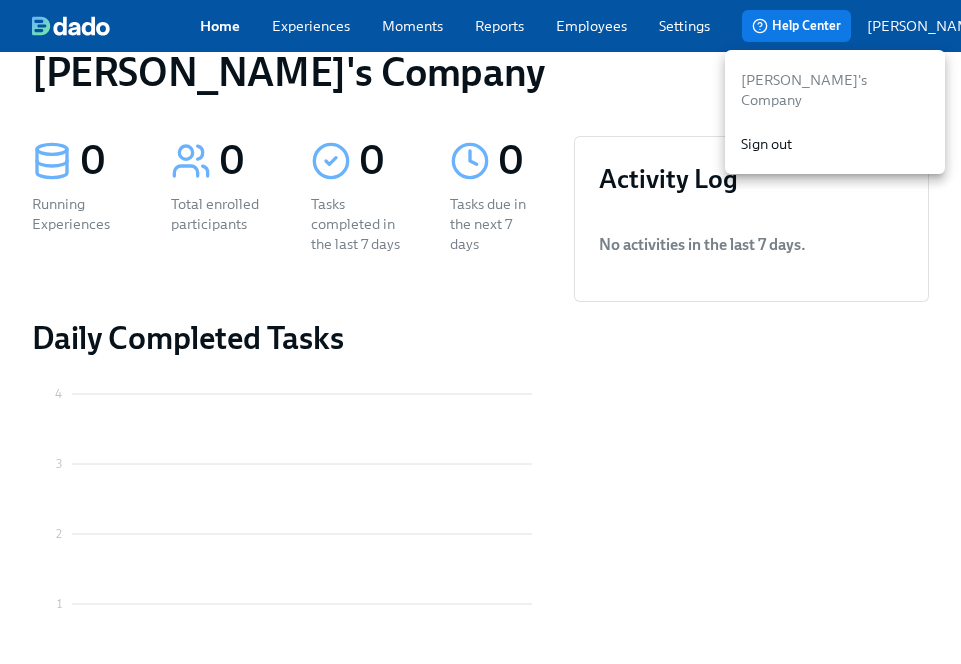 click at bounding box center [480, 332] 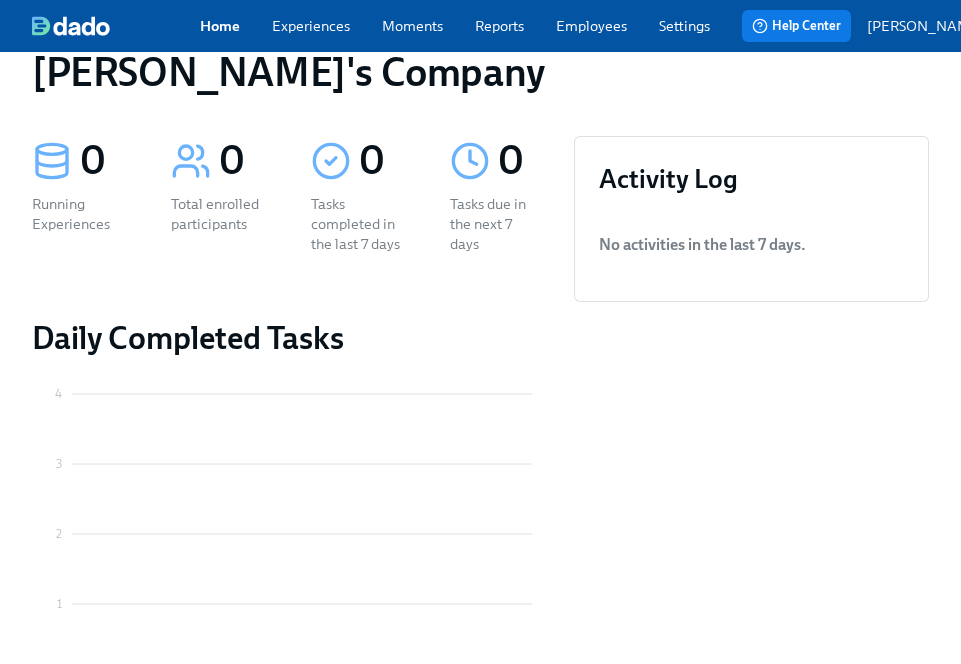 scroll, scrollTop: 49, scrollLeft: 0, axis: vertical 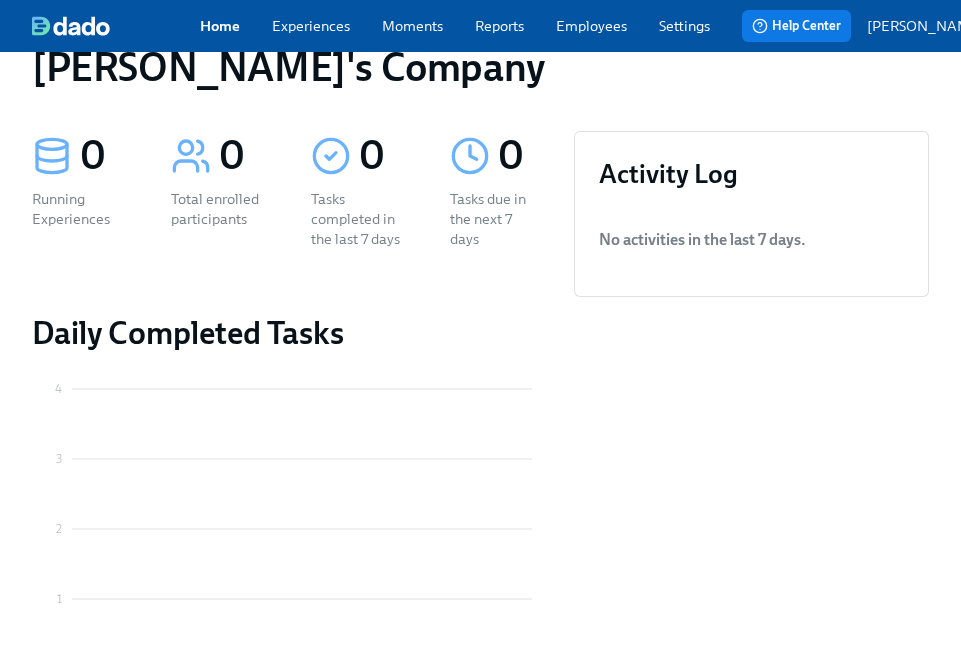 click on "[PERSON_NAME]" at bounding box center (925, 26) 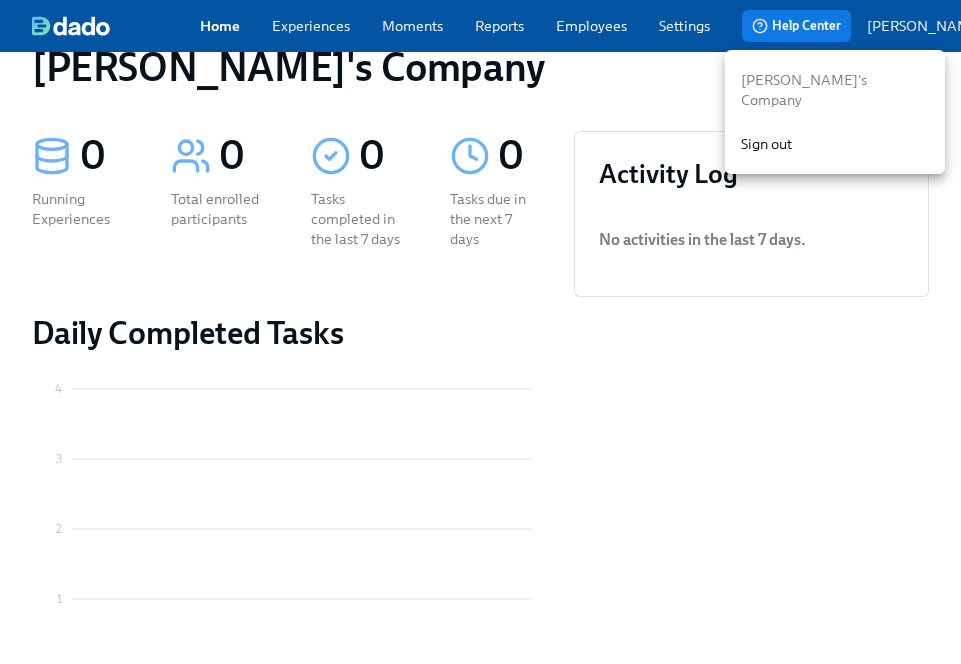 click at bounding box center (480, 332) 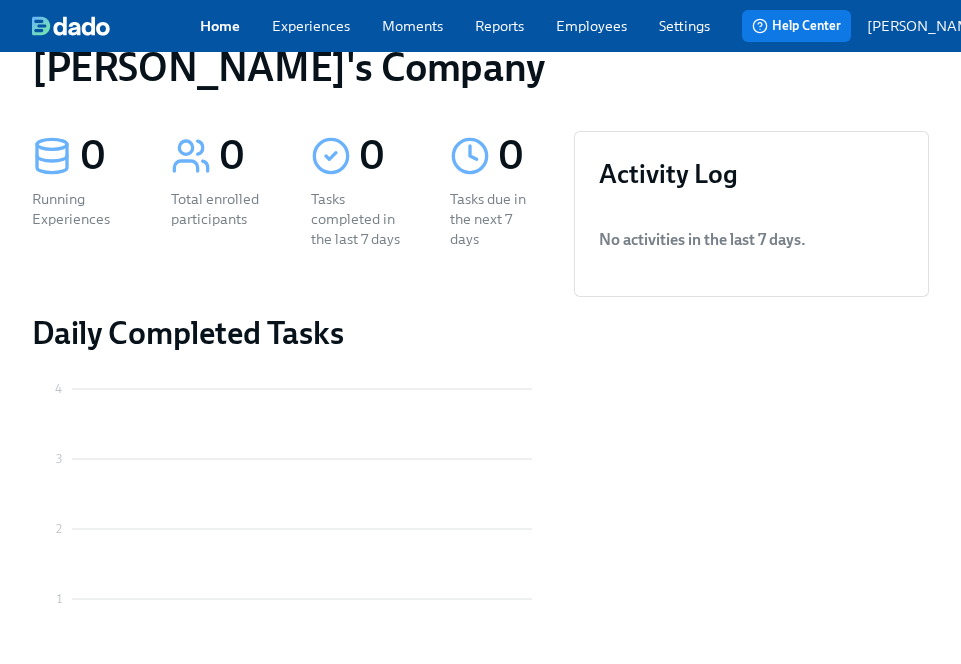 click on "Settings" at bounding box center (684, 26) 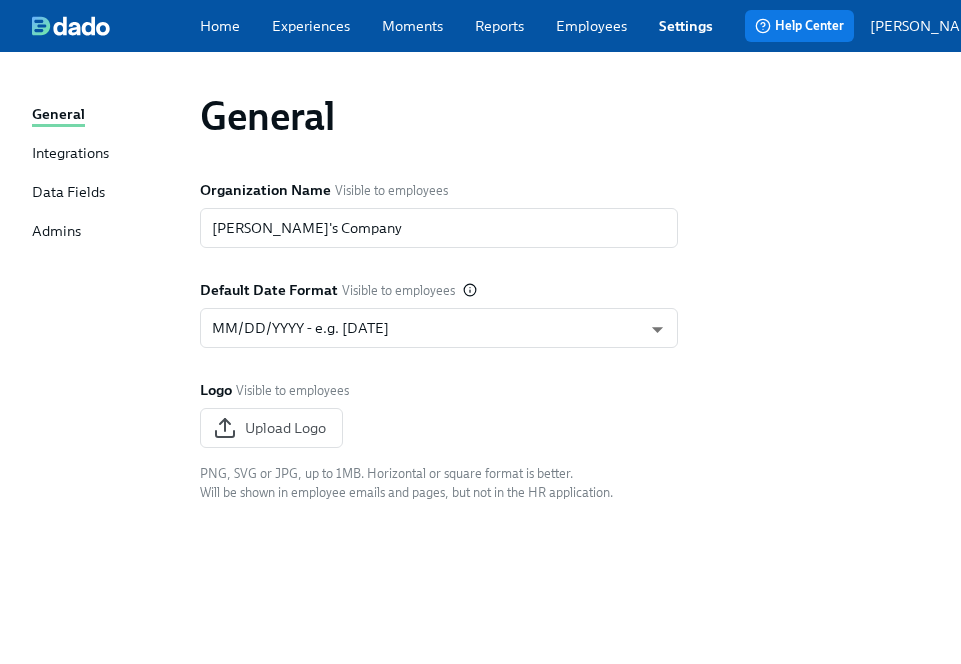 click on "Integrations" at bounding box center [70, 154] 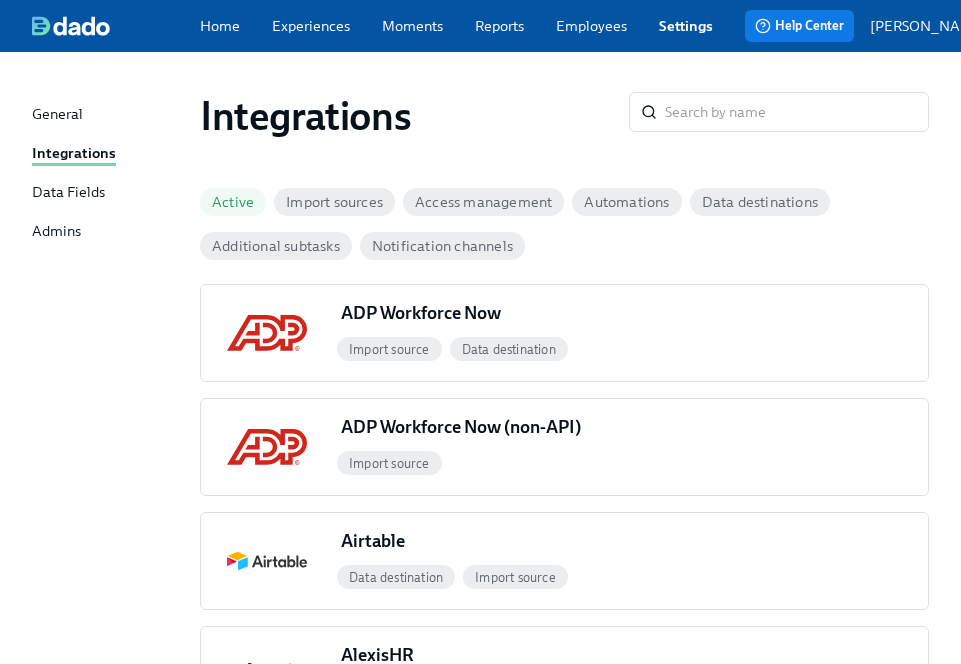 click on "Import sources" at bounding box center (334, 202) 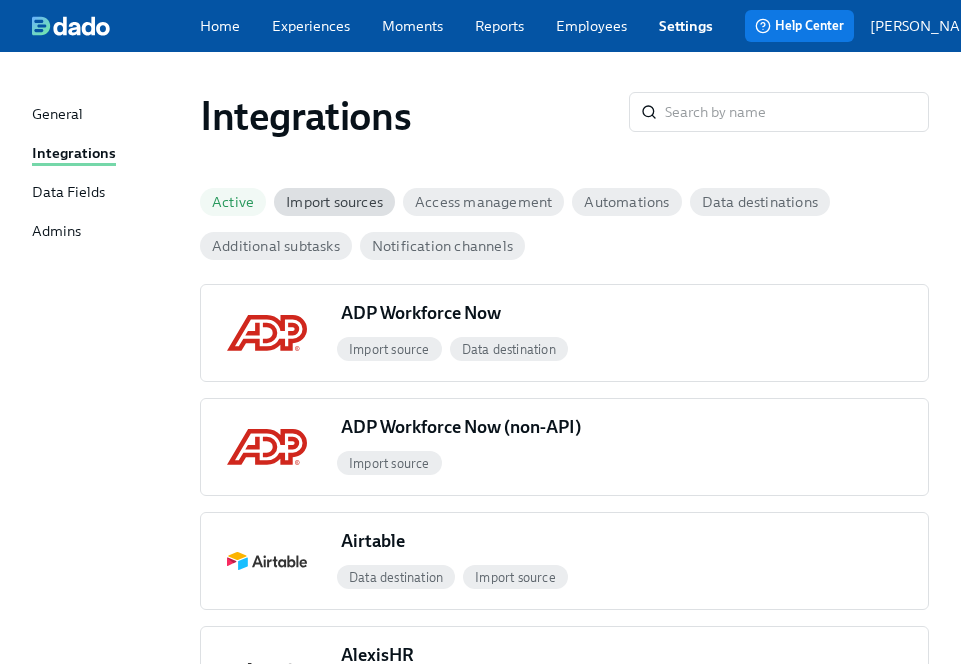 click on "Import sources" at bounding box center (334, 202) 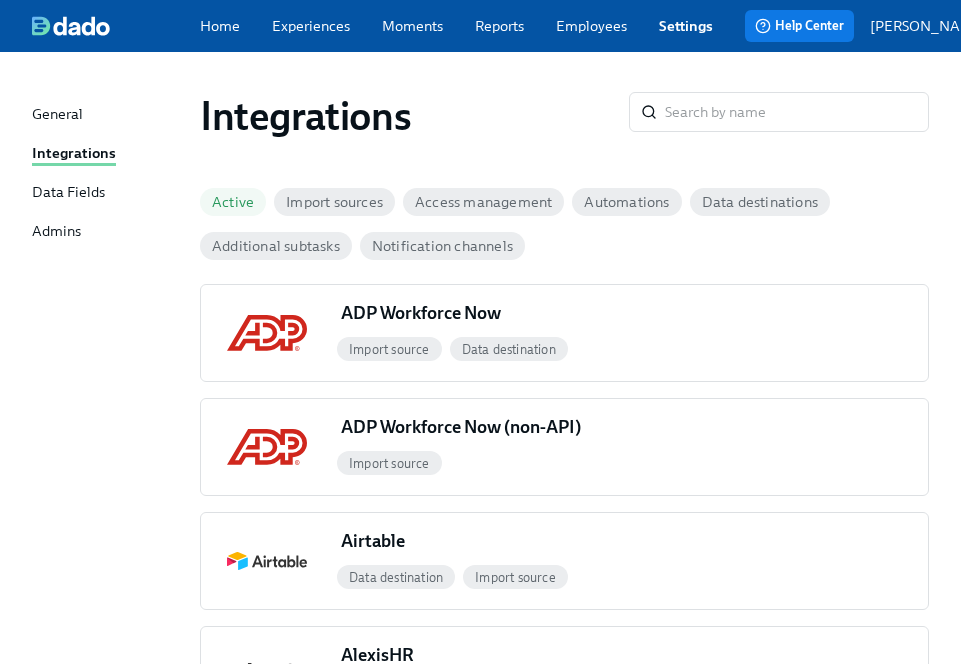 click on "Import sources" at bounding box center (334, 202) 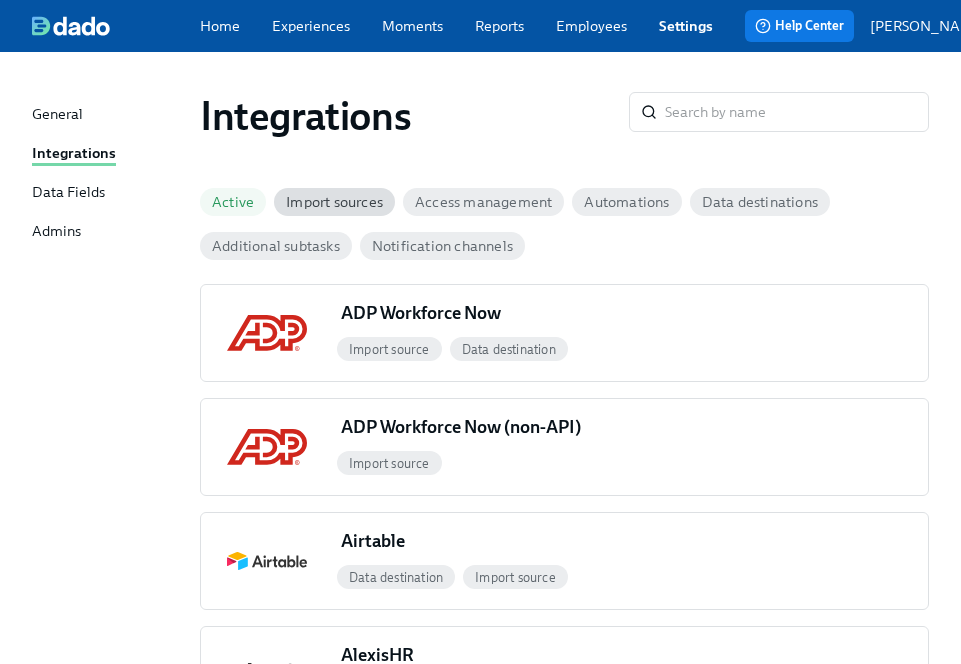 click on "Import sources" at bounding box center [334, 202] 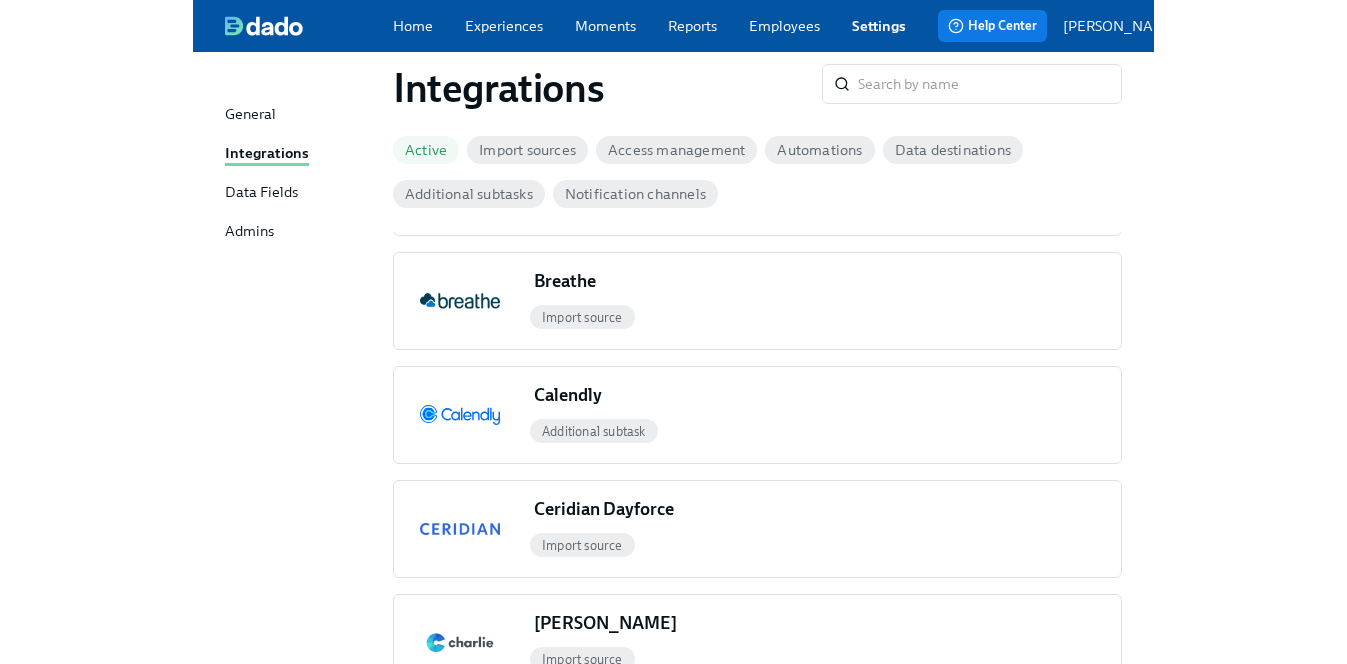 scroll, scrollTop: 0, scrollLeft: 0, axis: both 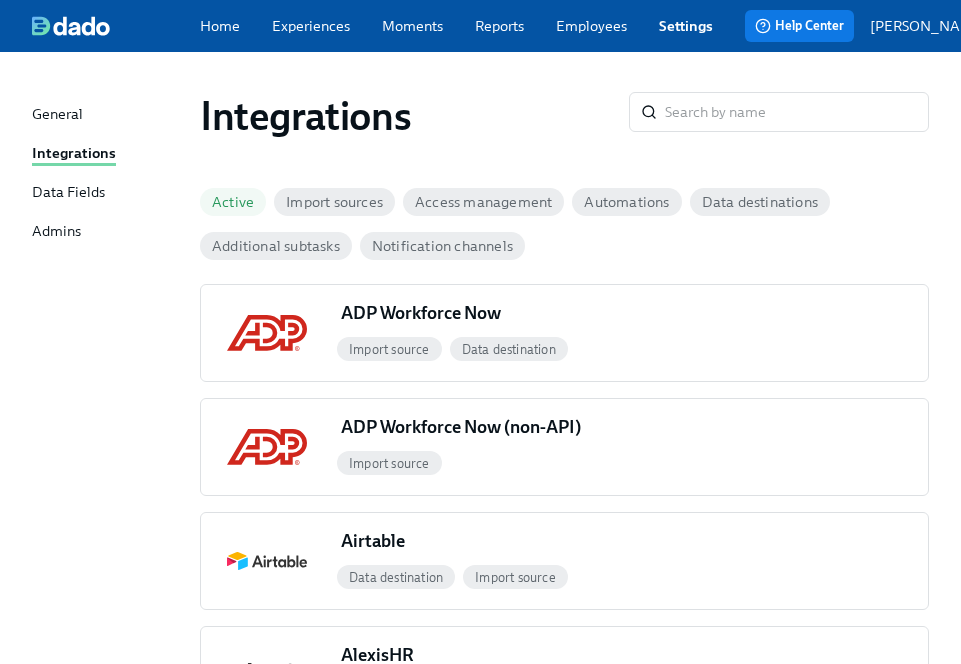 click on "Import sources" at bounding box center [334, 202] 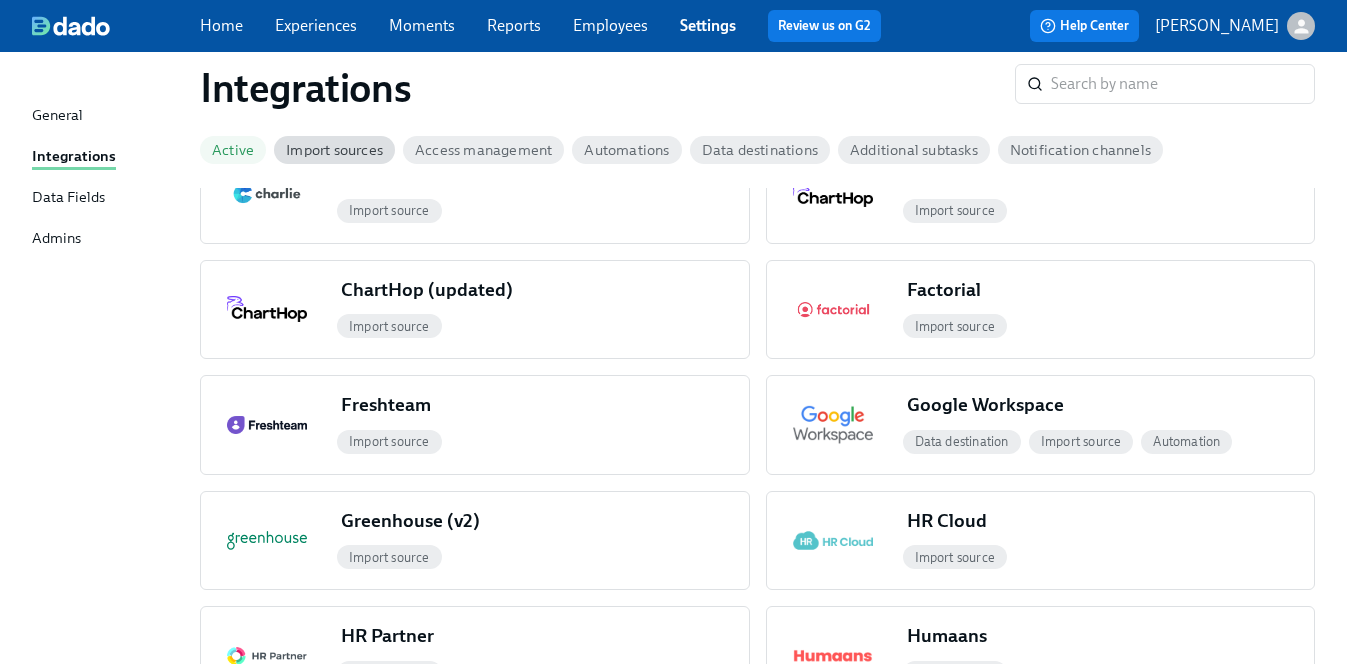 scroll, scrollTop: 695, scrollLeft: 0, axis: vertical 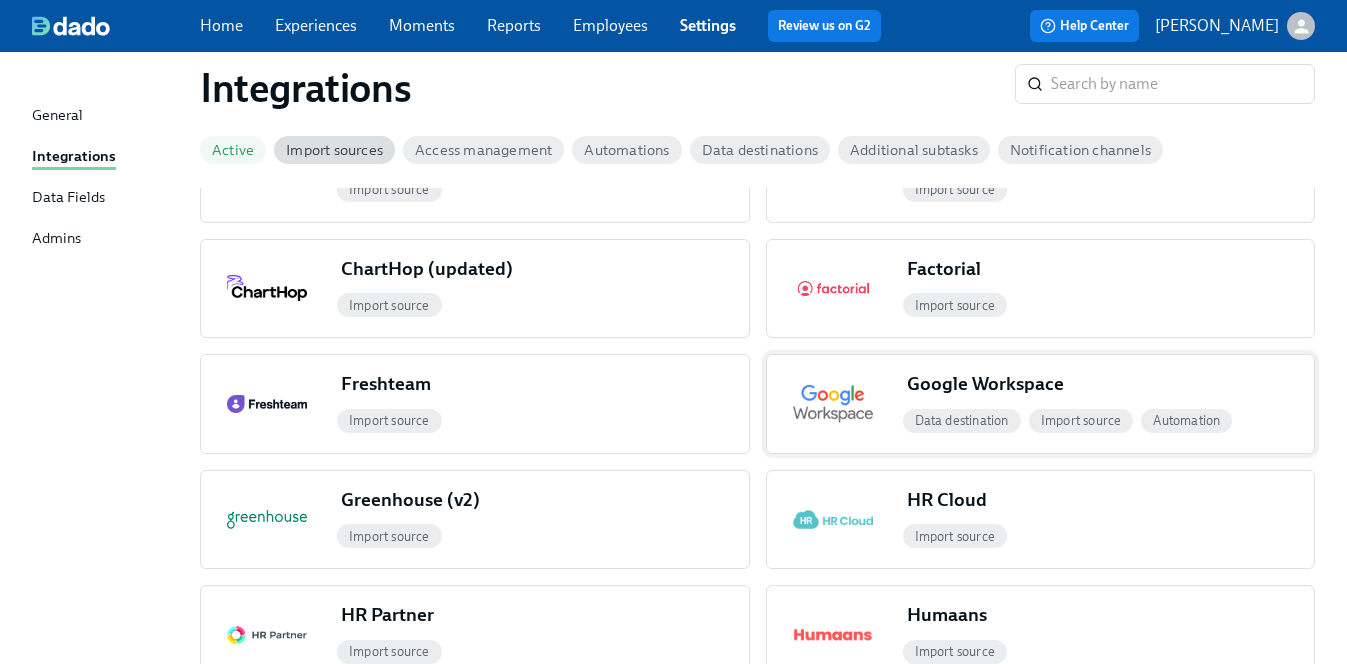 click at bounding box center (833, 404) 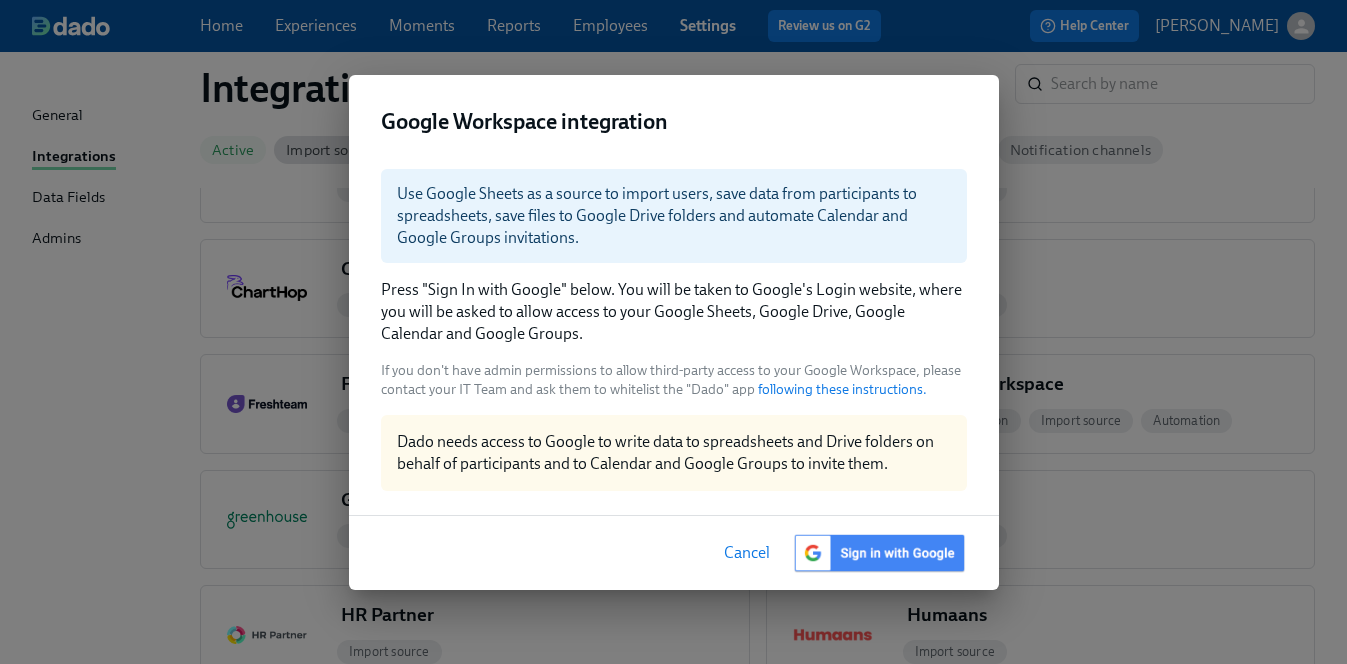 click at bounding box center (879, 553) 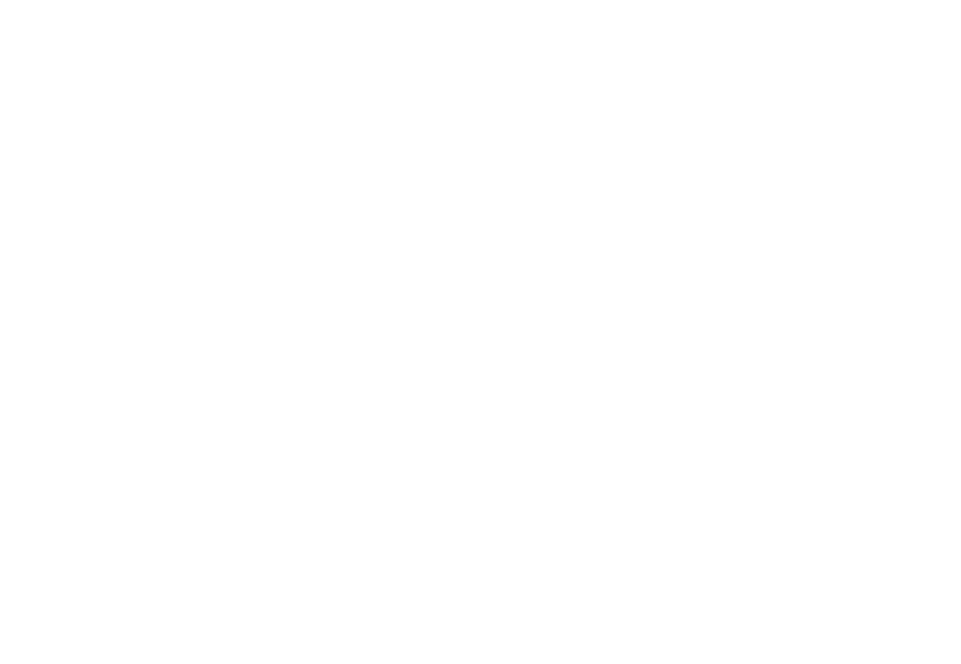 scroll, scrollTop: 0, scrollLeft: 0, axis: both 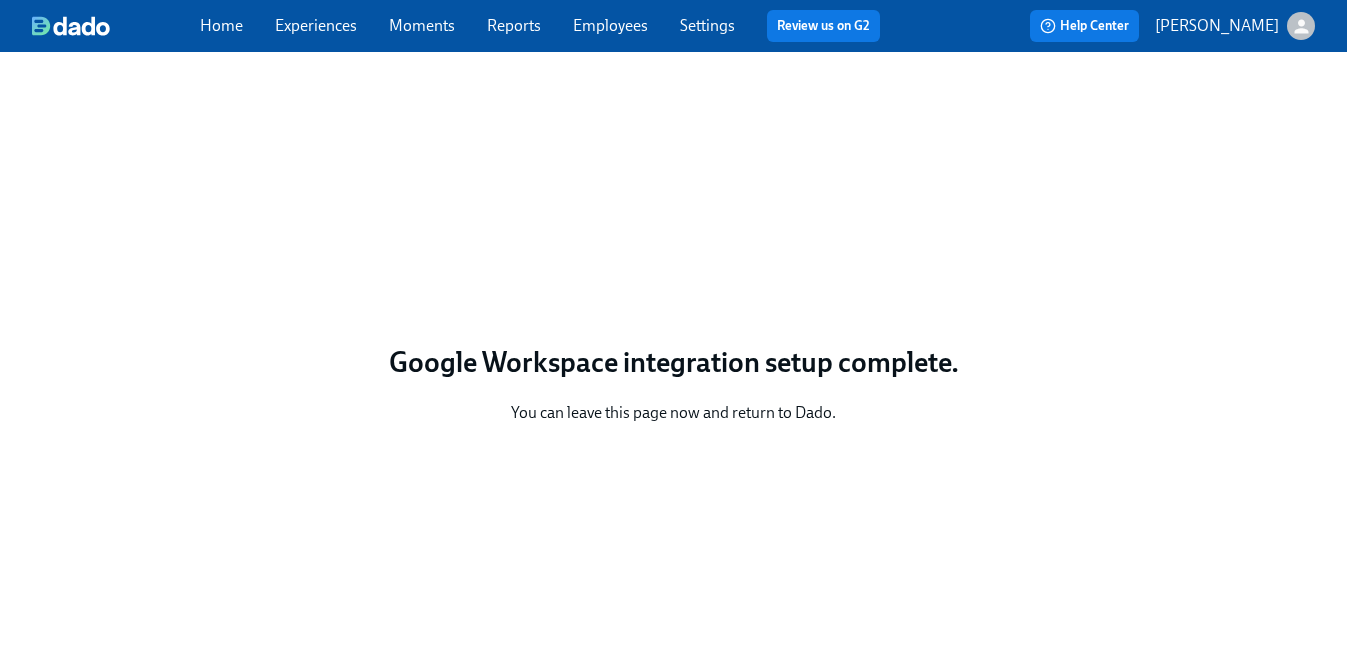 click on "[PERSON_NAME]" at bounding box center (1217, 26) 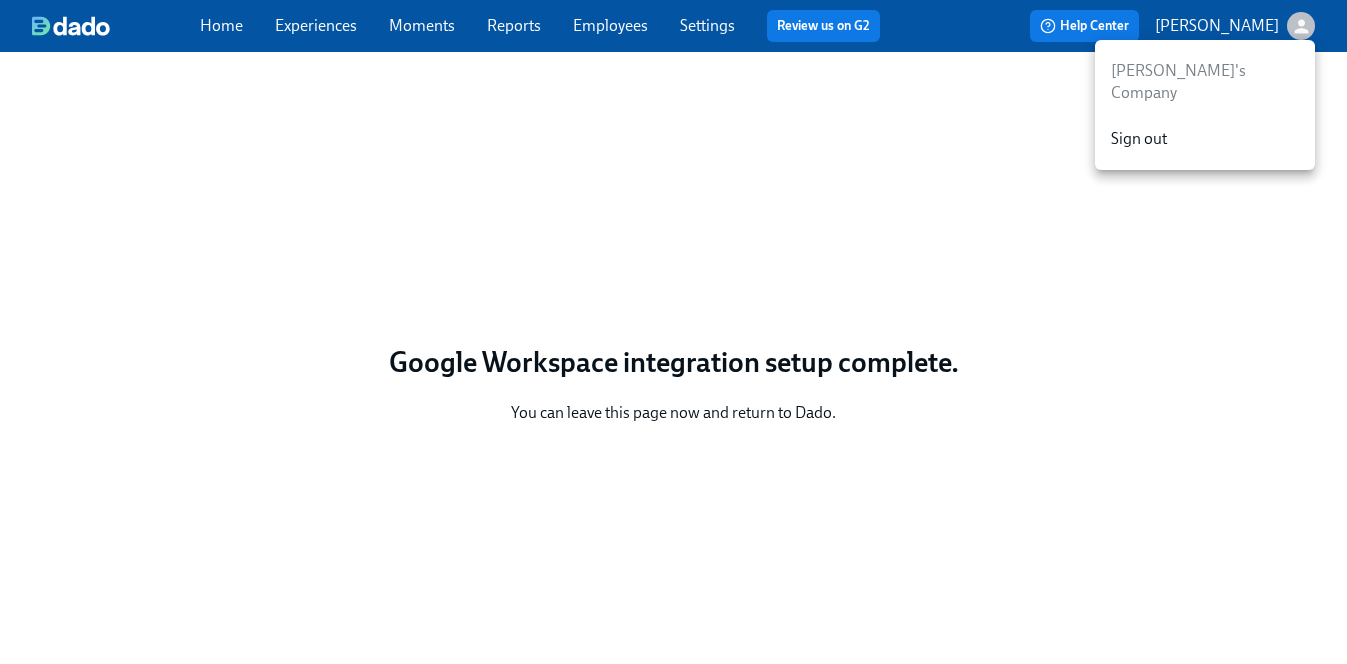 click at bounding box center (673, 332) 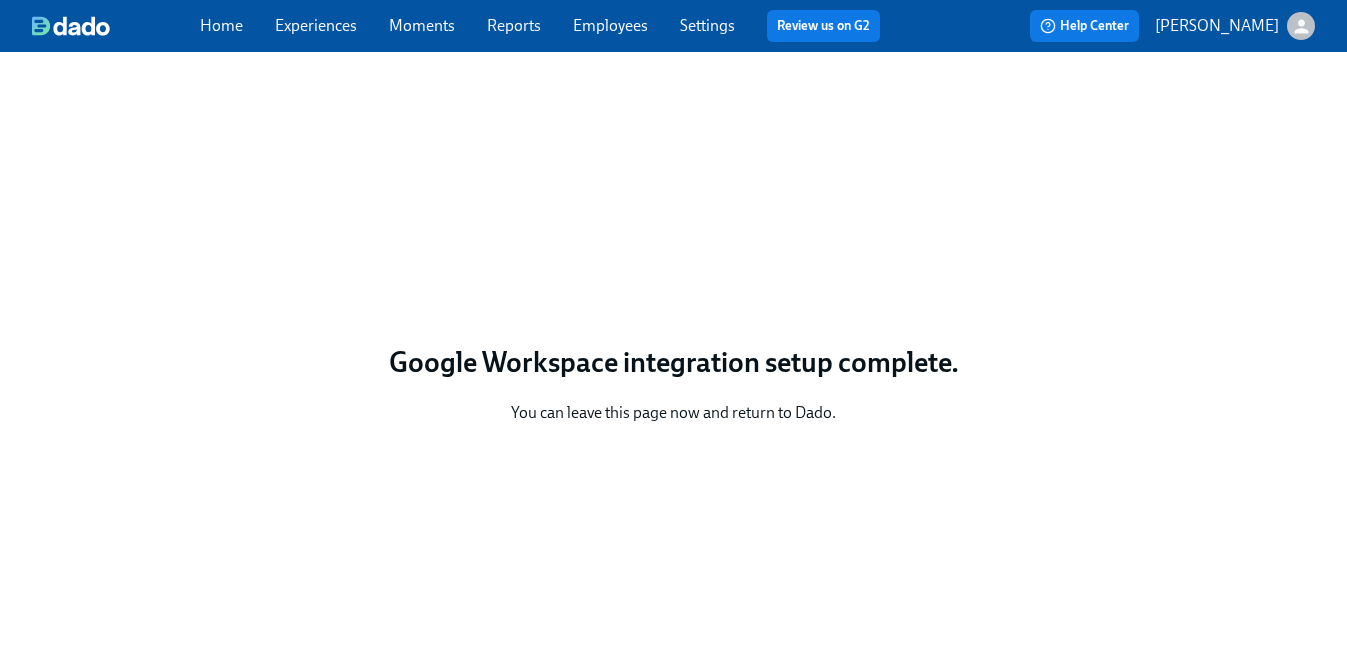 click on "Settings" at bounding box center (707, 25) 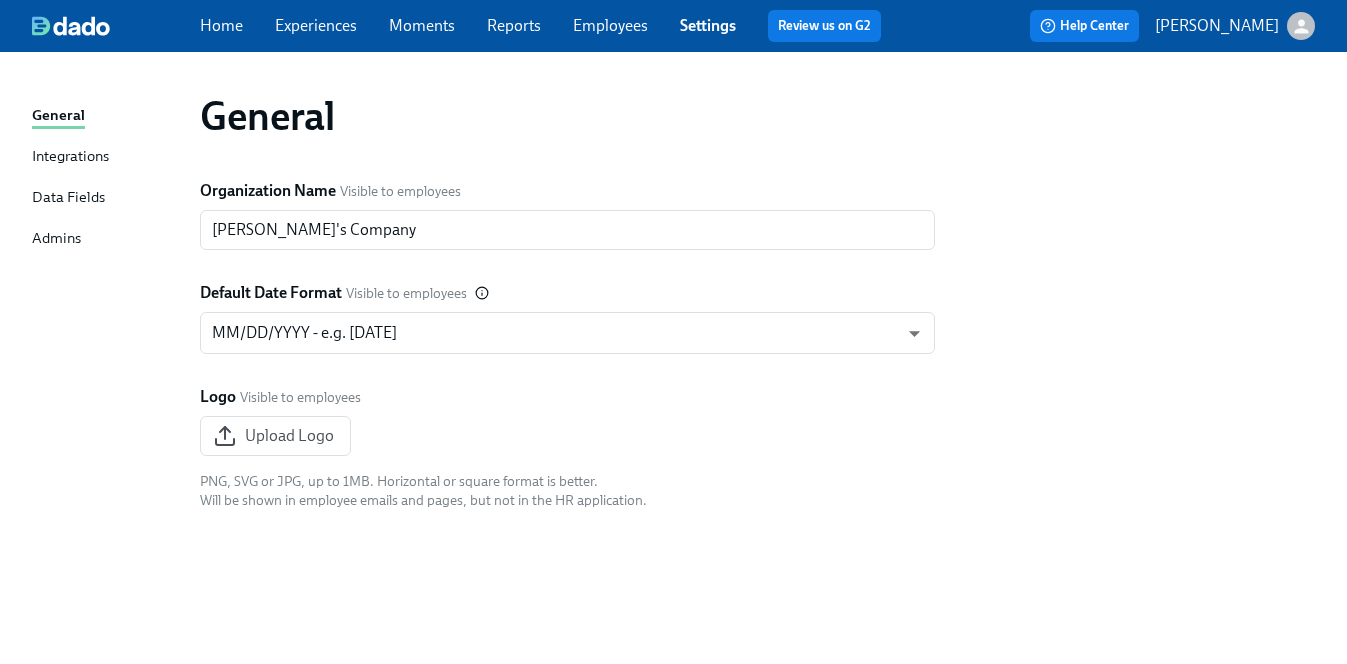 click on "Integrations" at bounding box center (70, 157) 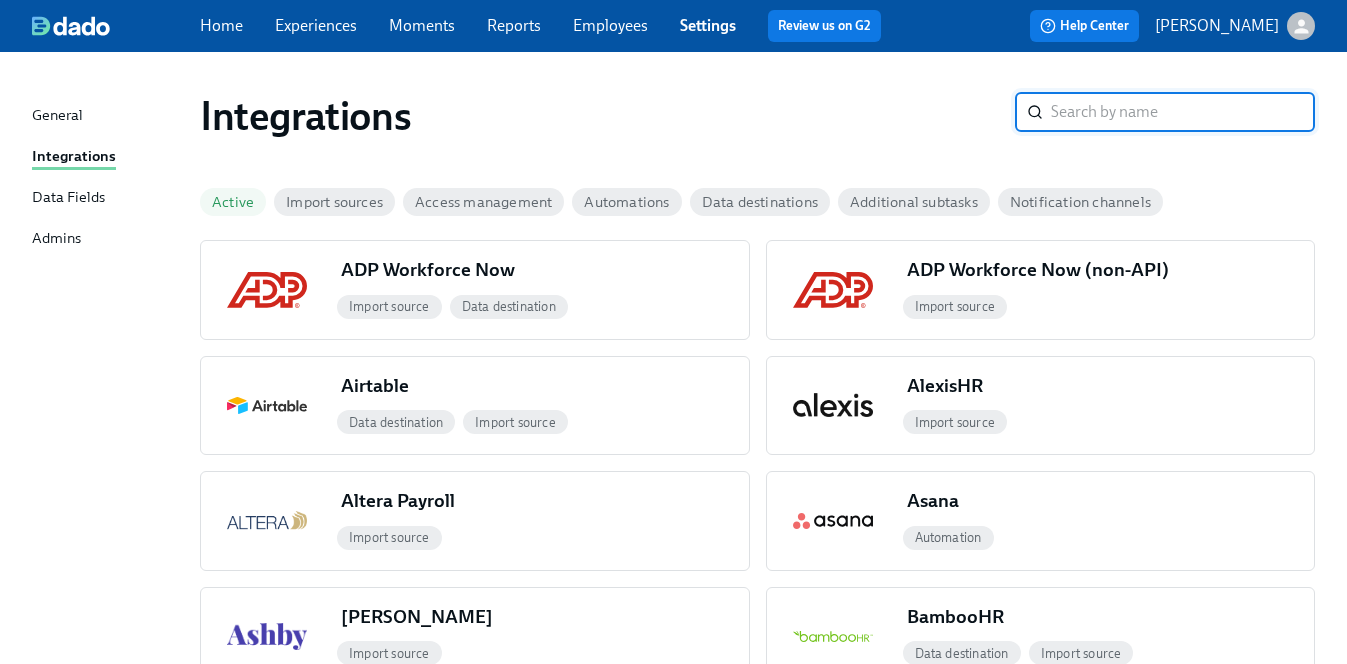 click on "Import sources" at bounding box center (334, 202) 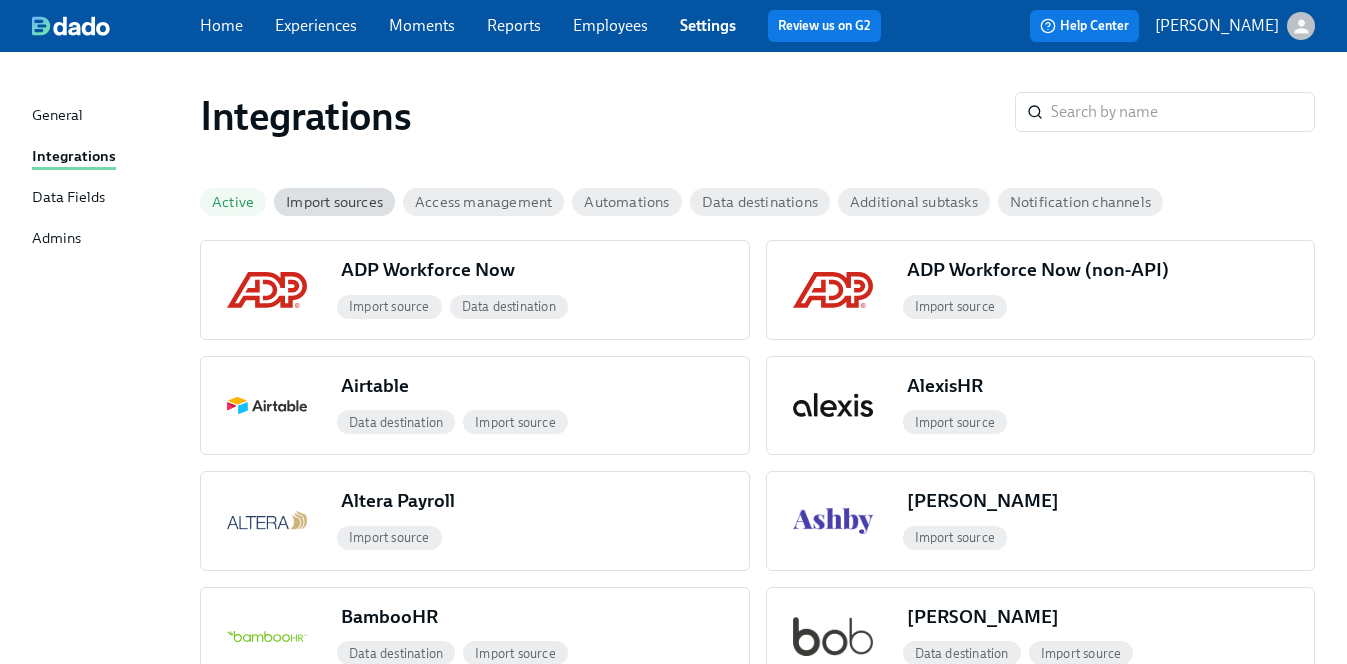 click on "Import sources" at bounding box center [334, 202] 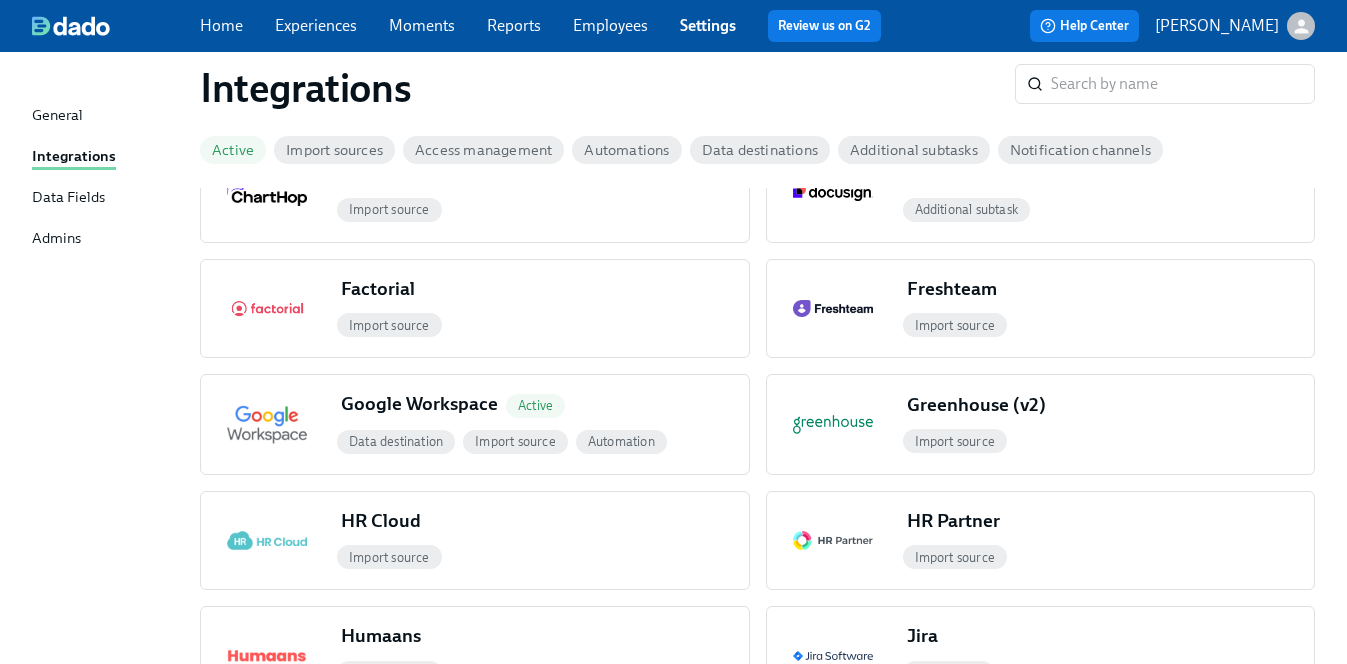 scroll, scrollTop: 907, scrollLeft: 0, axis: vertical 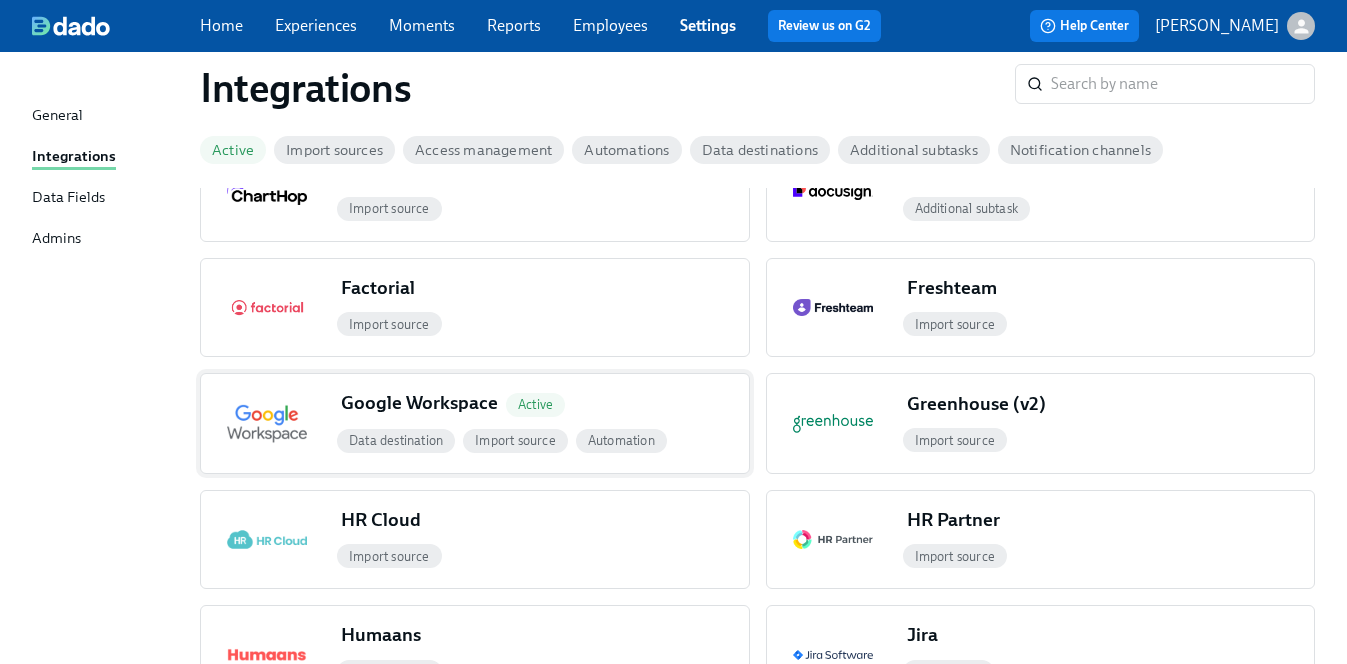 click on "Import source" at bounding box center [515, 440] 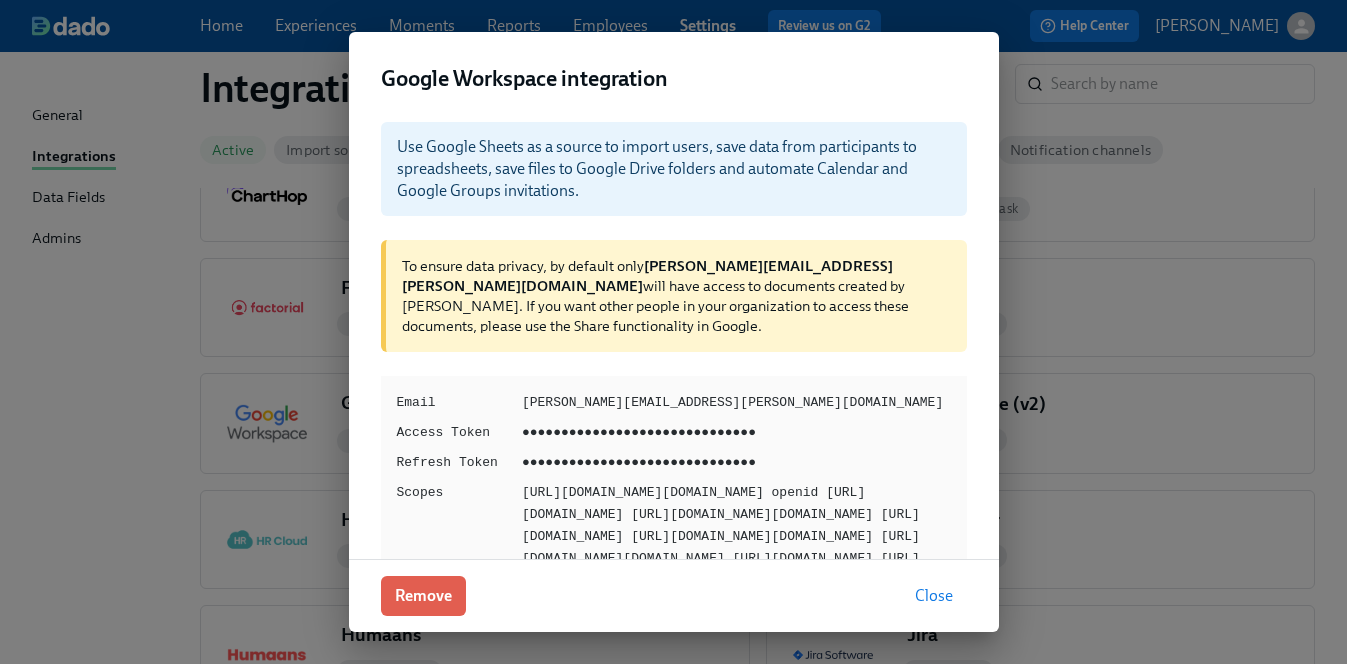 scroll, scrollTop: 5, scrollLeft: 0, axis: vertical 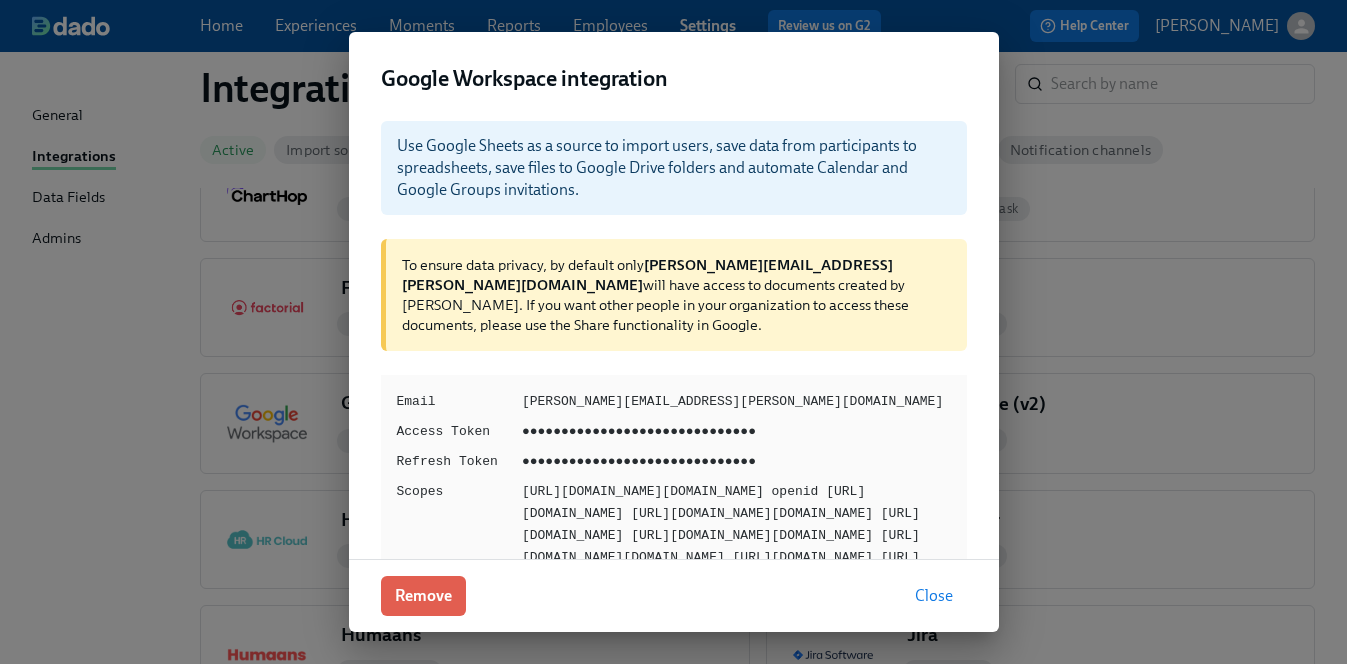 click on "Close" at bounding box center (934, 596) 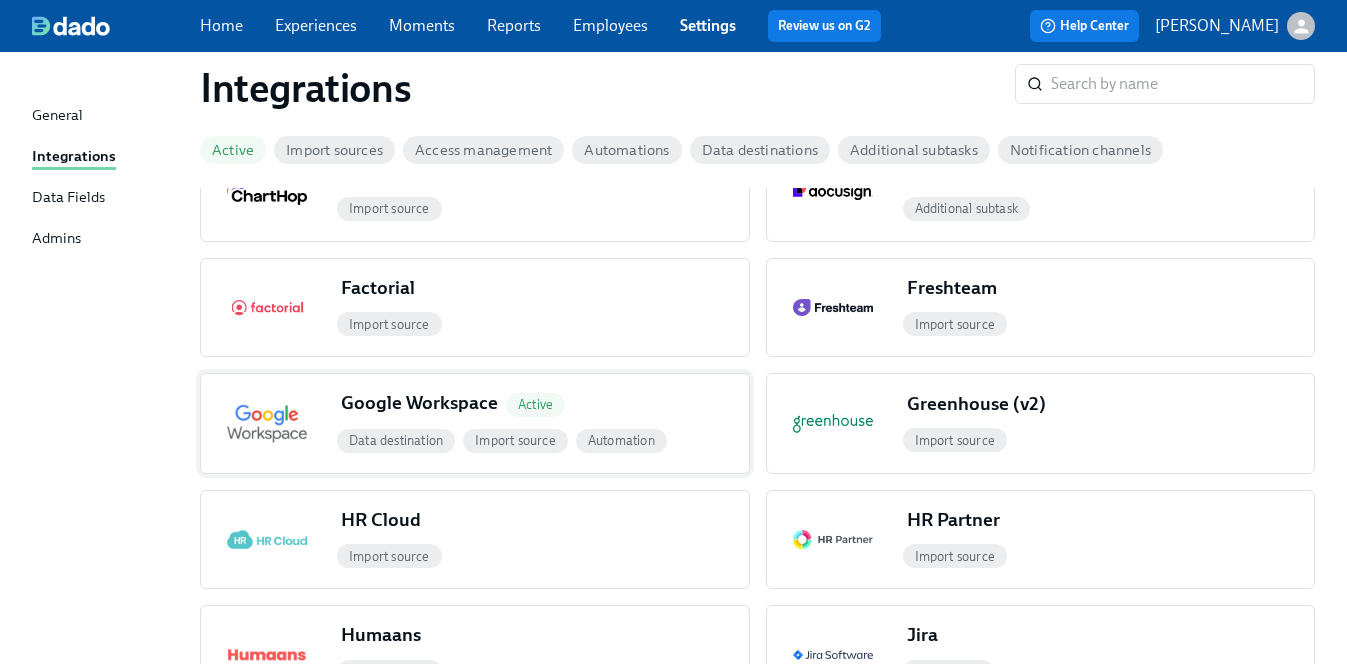 click on "Import source" at bounding box center (515, 440) 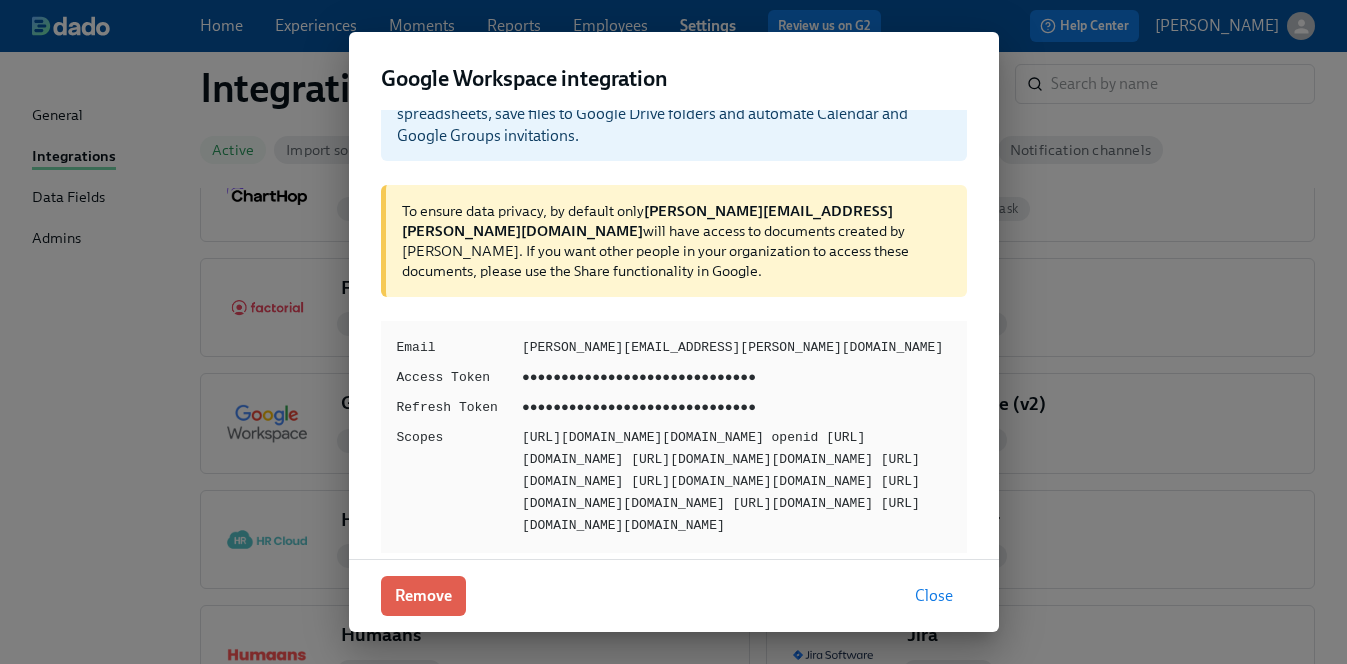 scroll, scrollTop: 123, scrollLeft: 0, axis: vertical 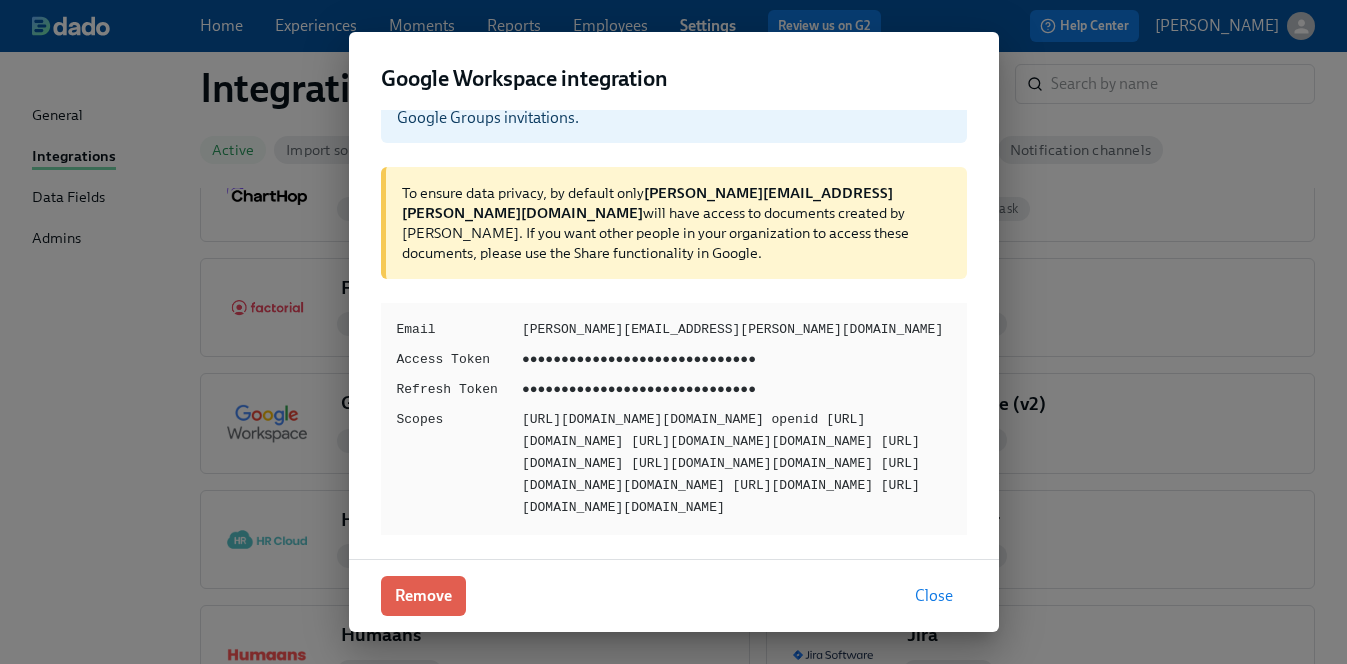 click on "Close" at bounding box center (934, 596) 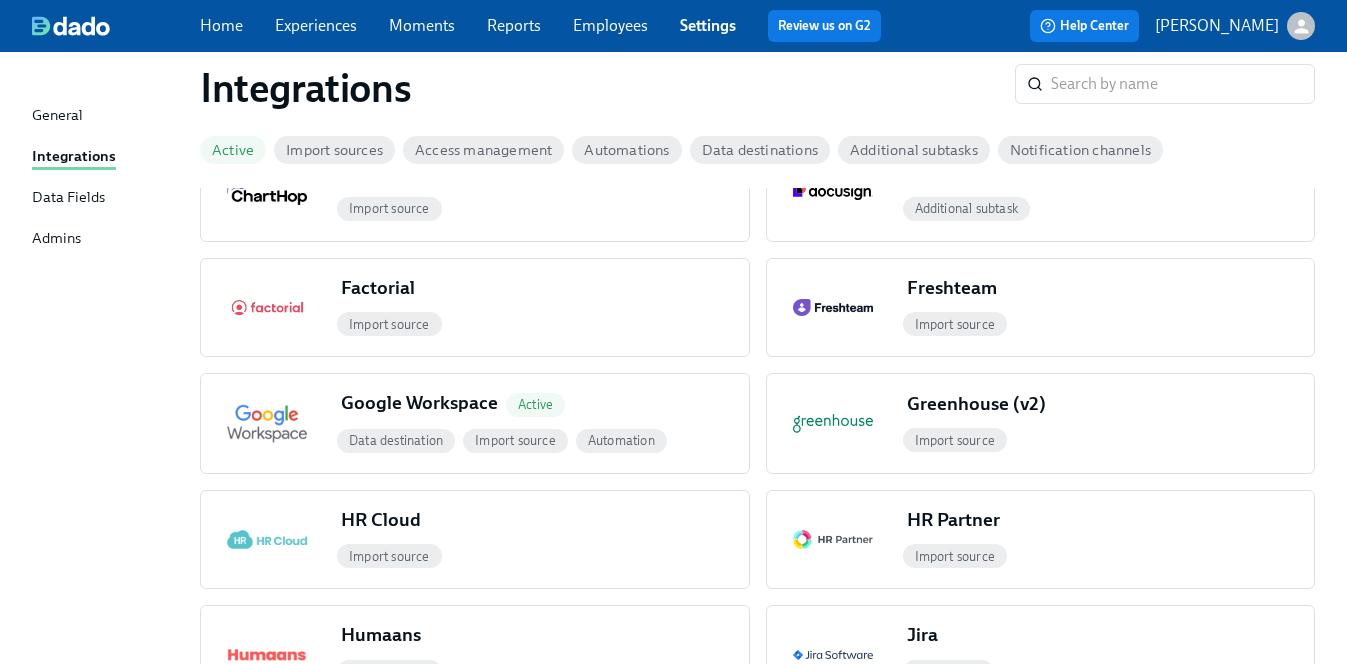 click on "Admins" at bounding box center [108, 239] 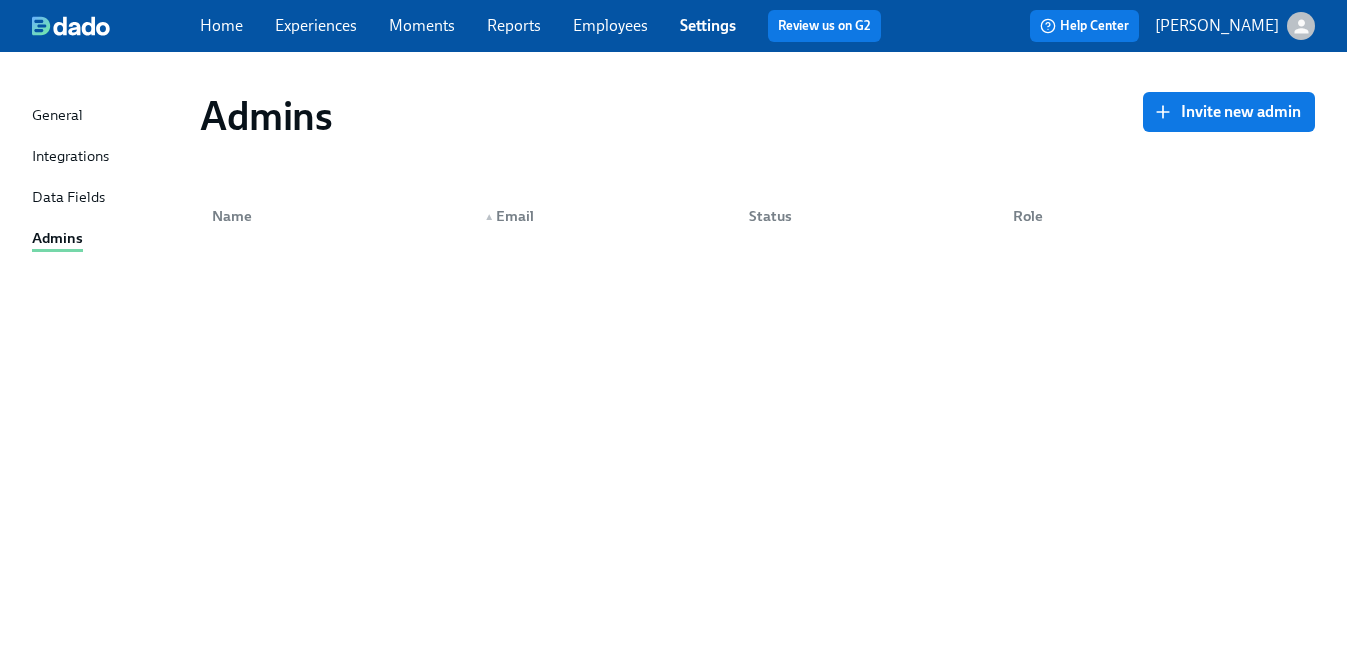 click on "Data Fields" at bounding box center (68, 198) 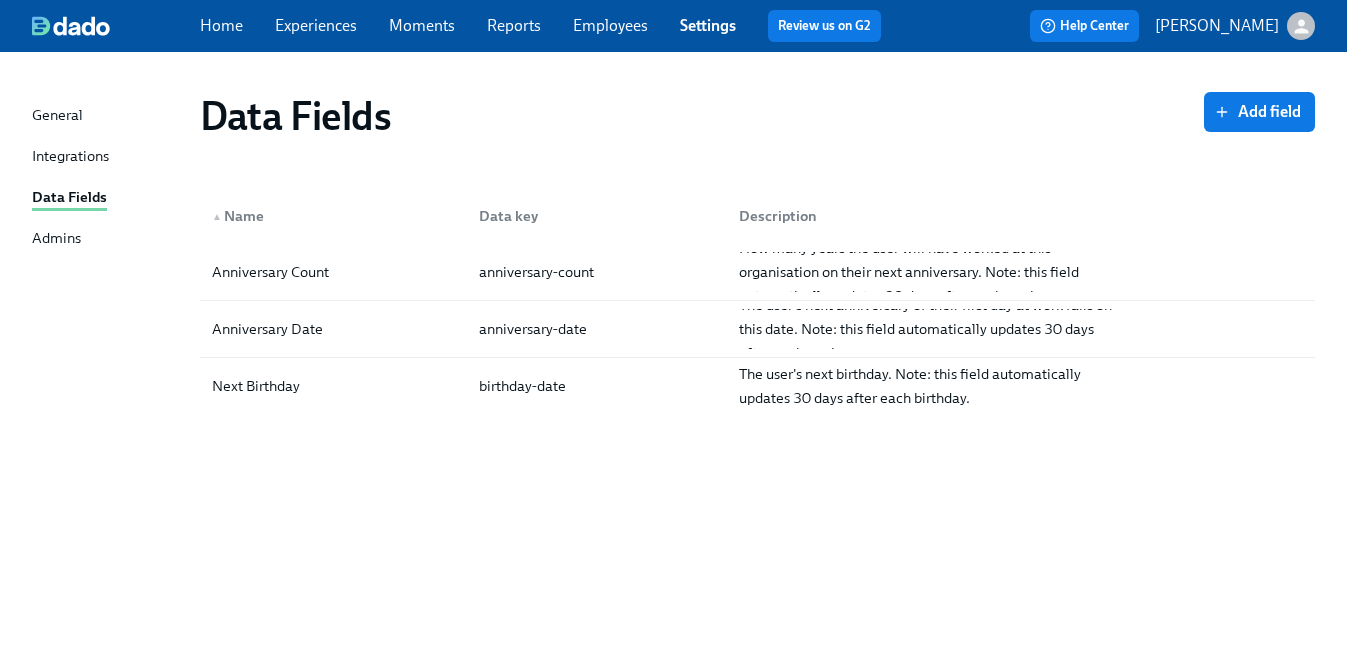 click on "General" at bounding box center [57, 116] 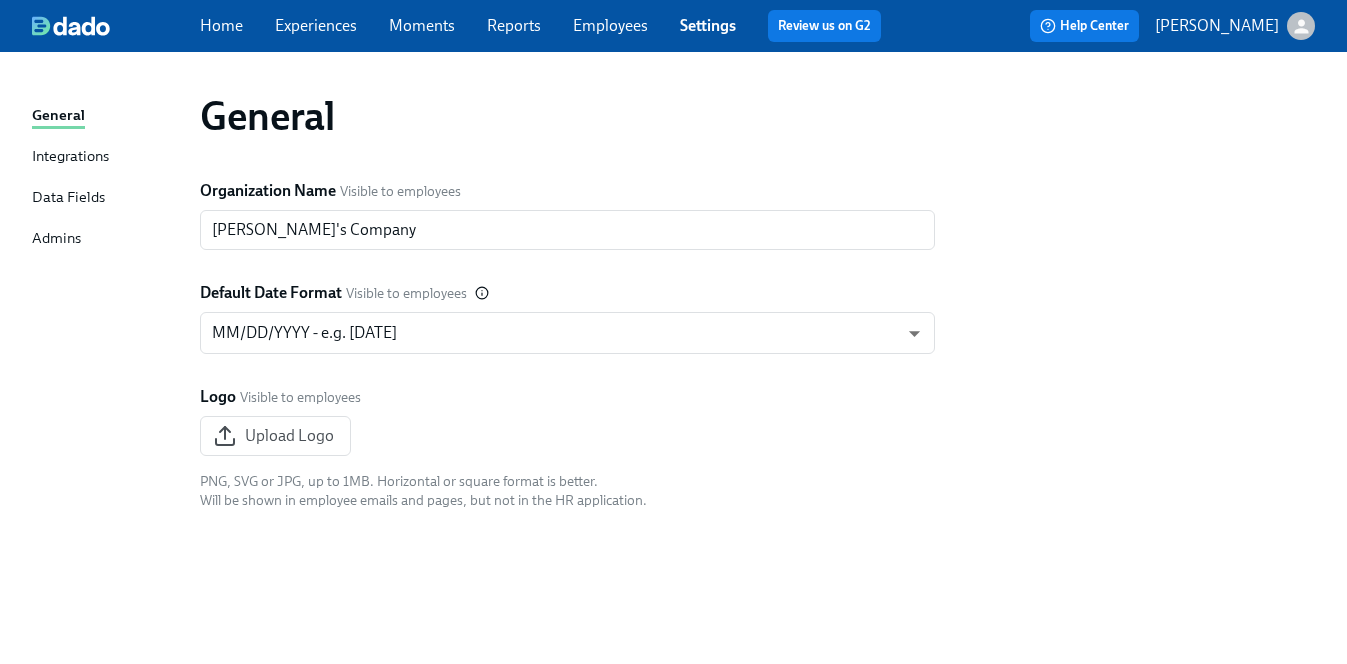 click on "Integrations" at bounding box center [70, 157] 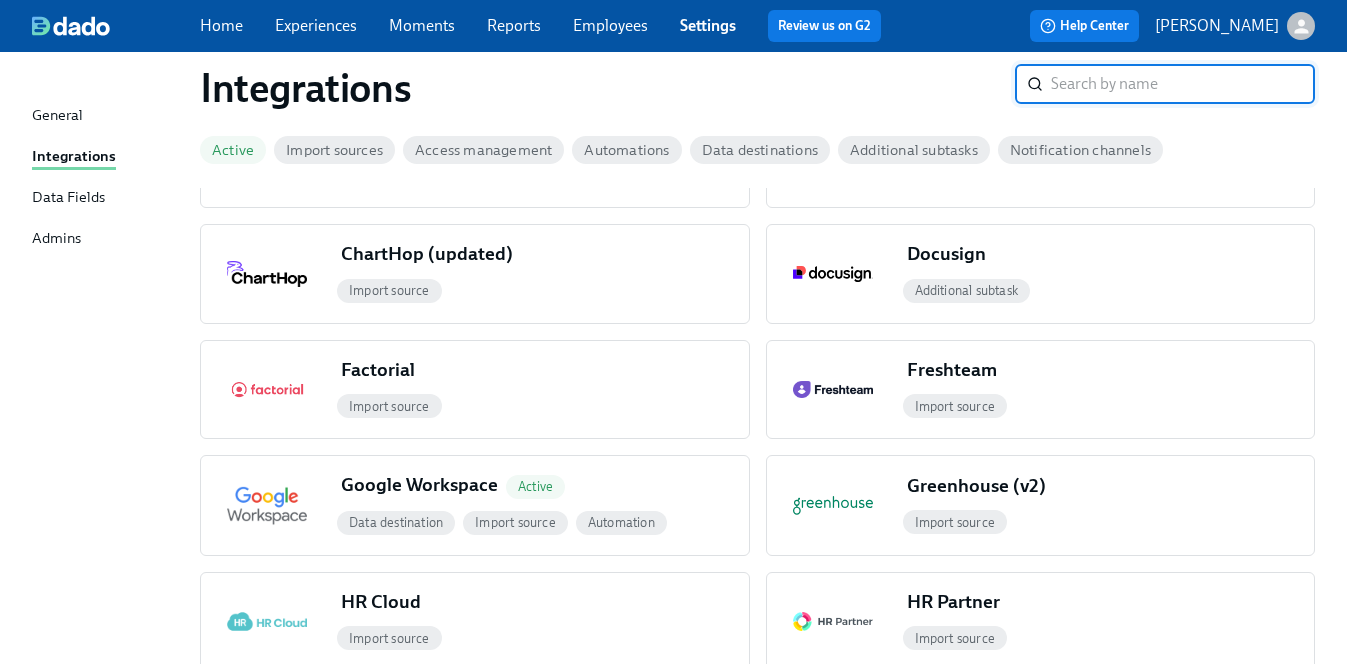 scroll, scrollTop: 827, scrollLeft: 0, axis: vertical 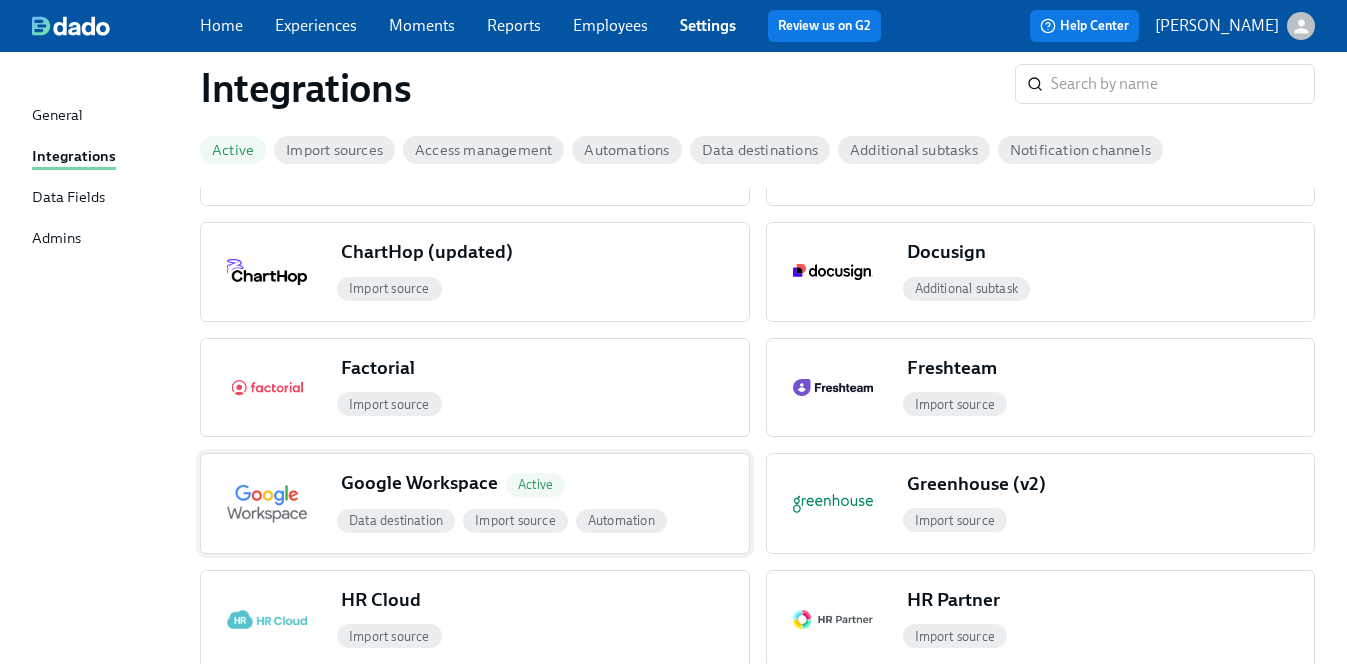 click on "Google Workspace Active" at bounding box center (457, 483) 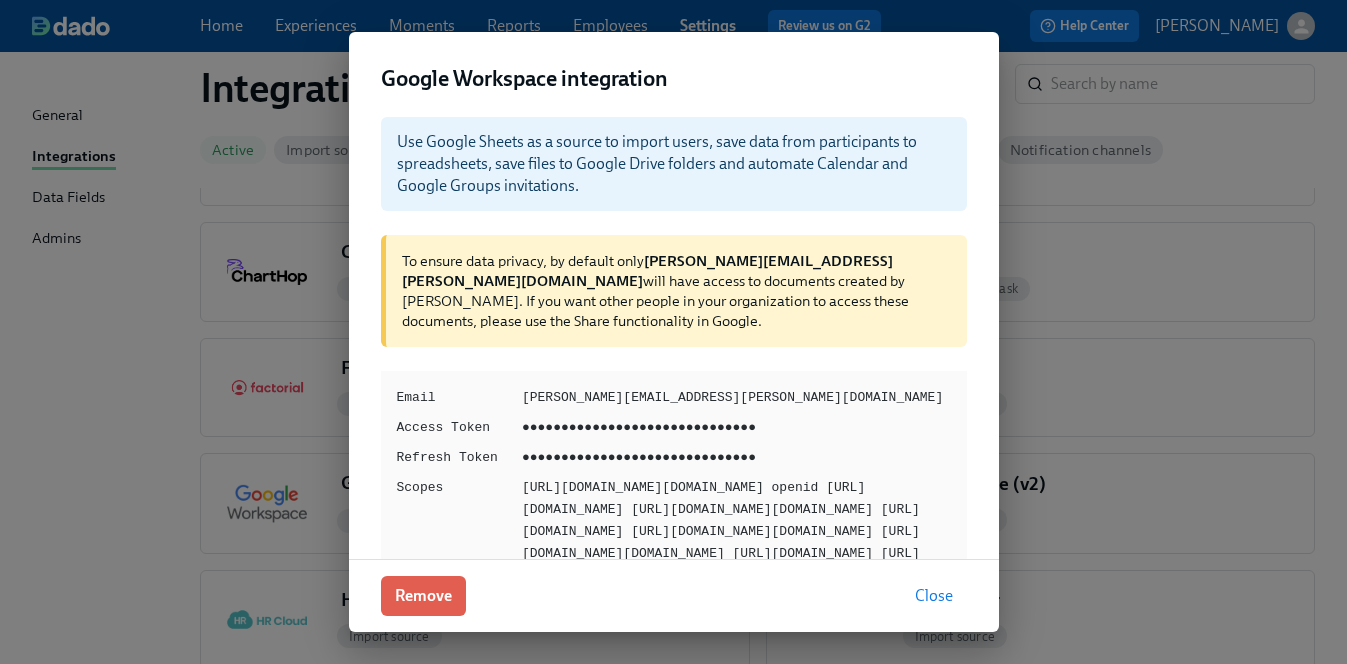scroll, scrollTop: 8, scrollLeft: 0, axis: vertical 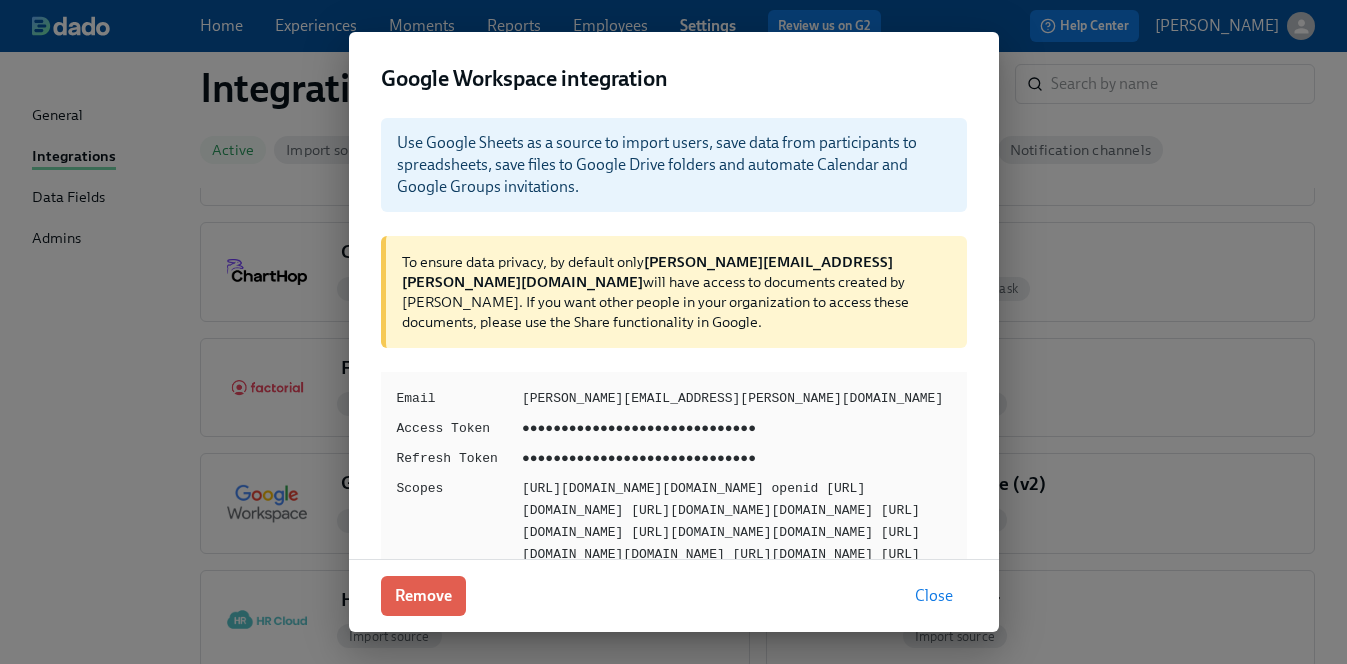 click on "Google Workspace   integration Use Google Sheets as a source to import users, save data from participants to spreadsheets, save files to Google Drive folders and automate Calendar and Google Groups invitations. To ensure data privacy, by default only  [PERSON_NAME][EMAIL_ADDRESS][PERSON_NAME][DOMAIN_NAME]  will have access to documents created by [PERSON_NAME]. If you want other people in your organization to access these documents, please use the Share functionality in Google. Email [PERSON_NAME][EMAIL_ADDRESS][PERSON_NAME][DOMAIN_NAME] Access Token ●●●●●●●●●●●●●●●●●●●●●●●●●●●●●● Refresh Token ●●●●●●●●●●●●●●●●●●●●●●●●●●●●●● Scopes Remove Close" at bounding box center [673, 332] 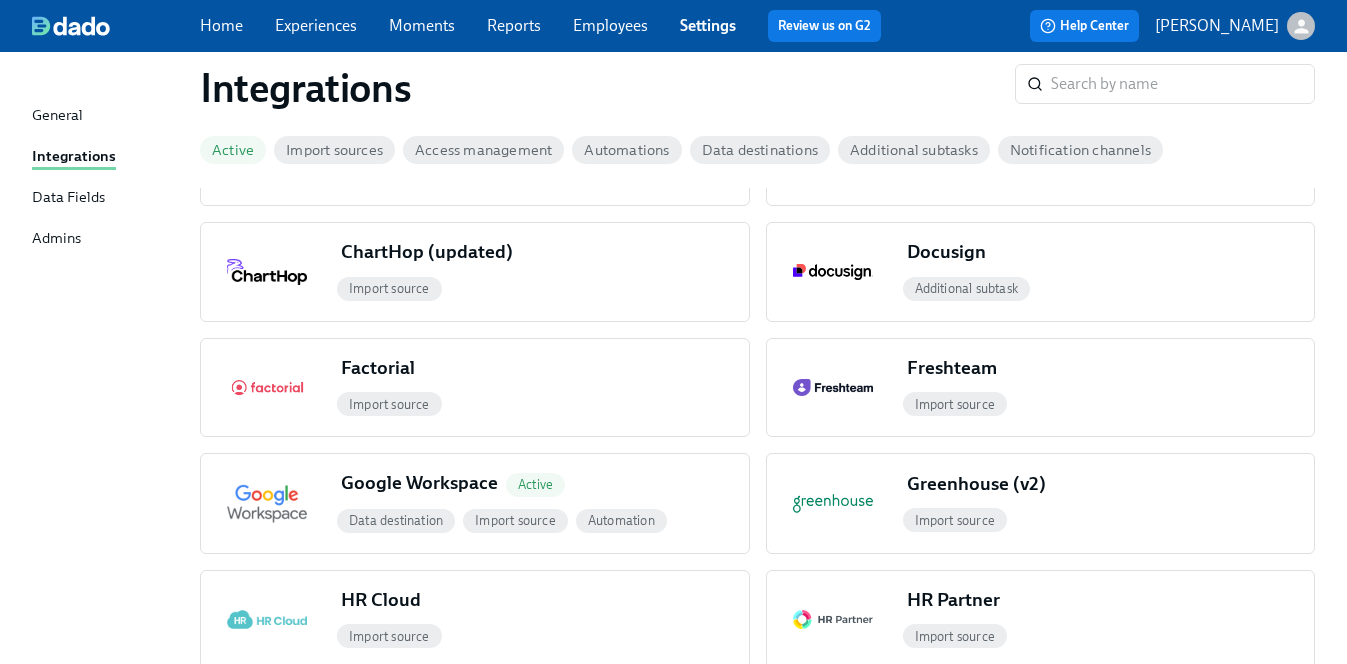 click on "Employees" at bounding box center (610, 25) 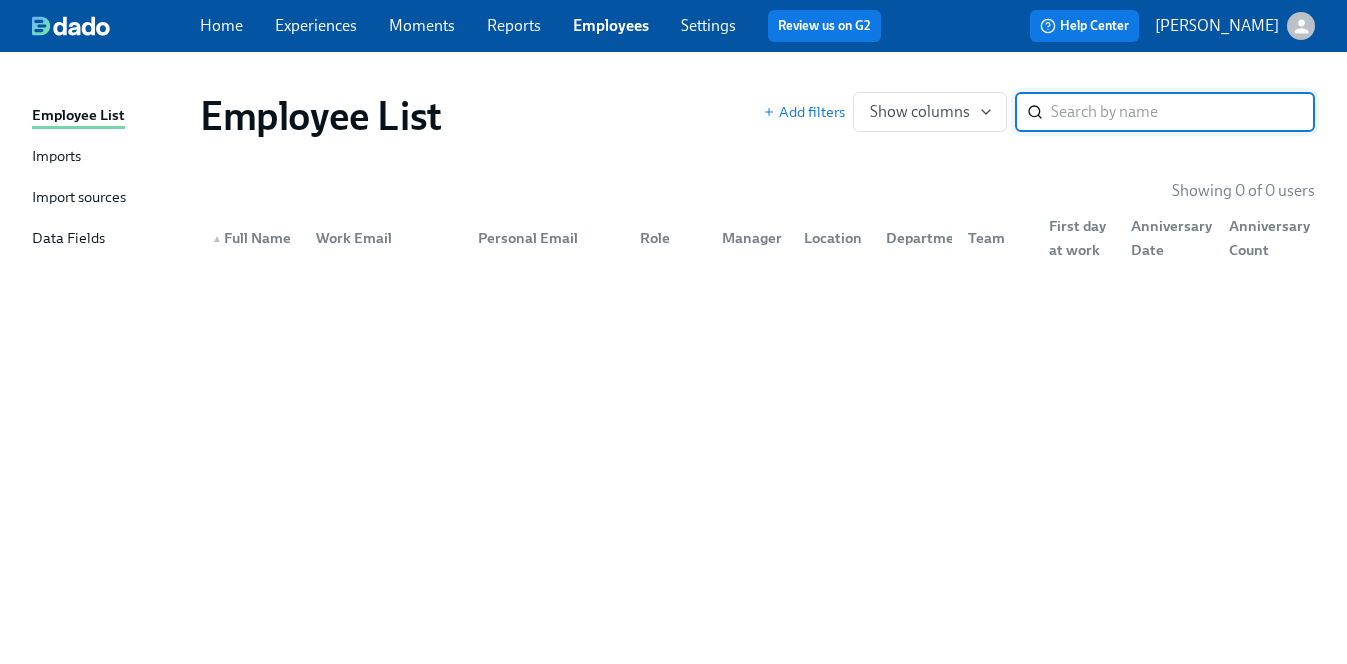 click on "Import sources" at bounding box center (79, 198) 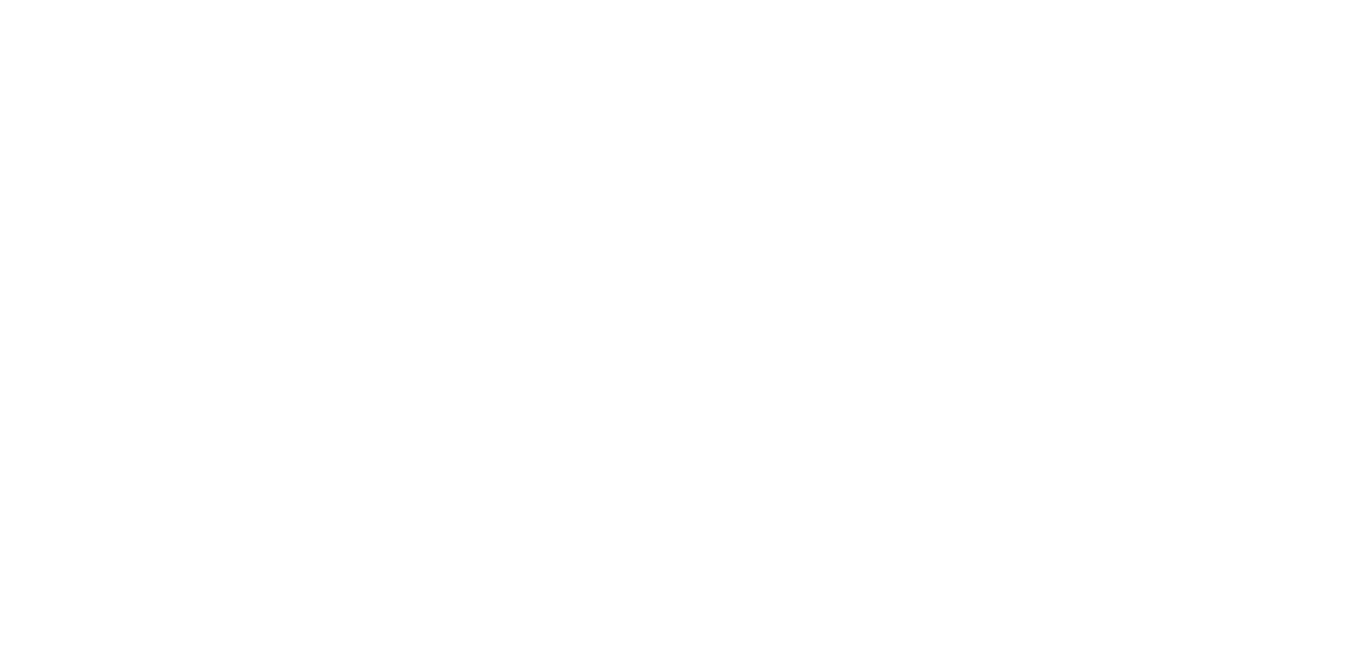 scroll, scrollTop: 0, scrollLeft: 0, axis: both 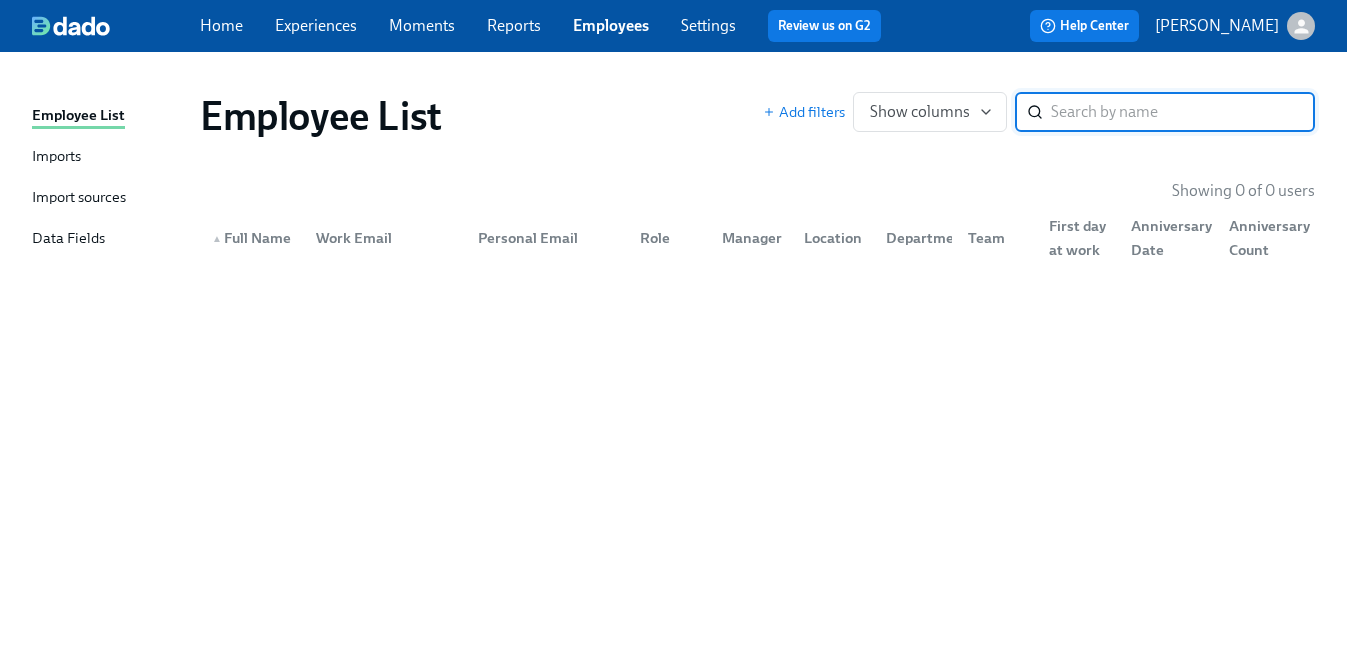 click on "Settings" at bounding box center (708, 25) 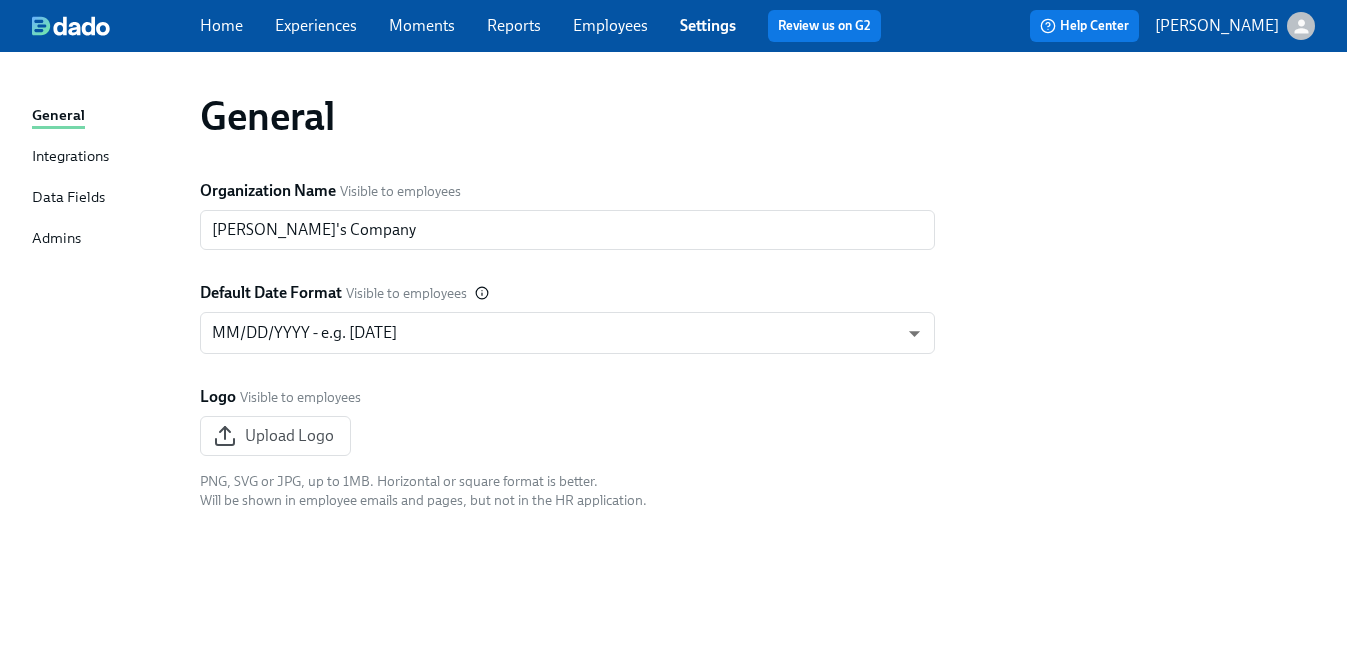 click on "Home Experiences Moments Reports Employees Settings Review us on G2" at bounding box center [548, 26] 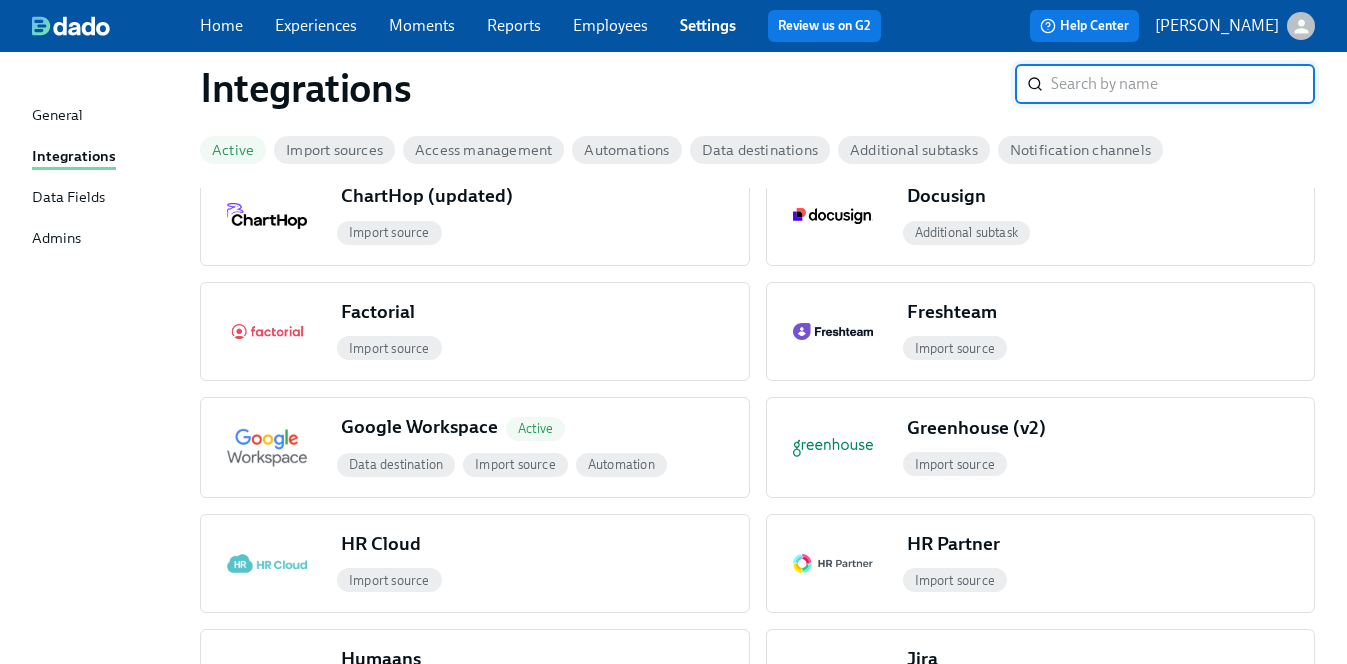 scroll, scrollTop: 886, scrollLeft: 0, axis: vertical 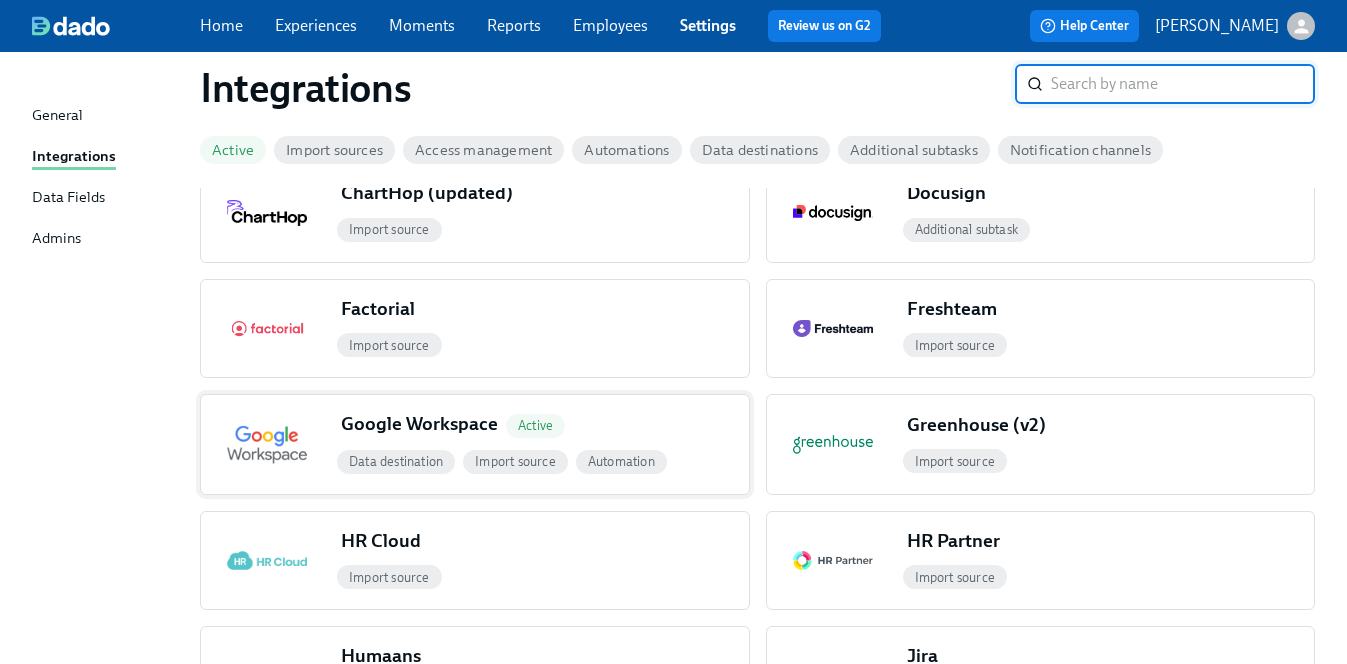 click on "Google Workspace Active" at bounding box center [457, 424] 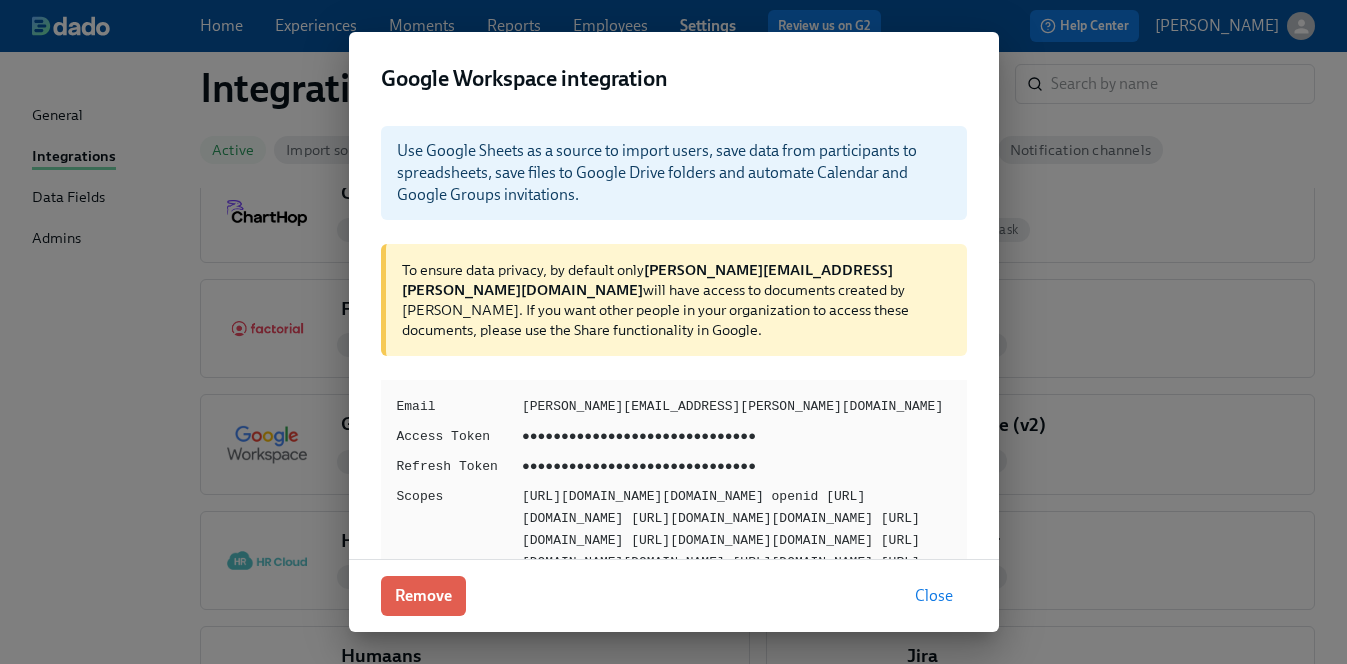 scroll, scrollTop: 123, scrollLeft: 0, axis: vertical 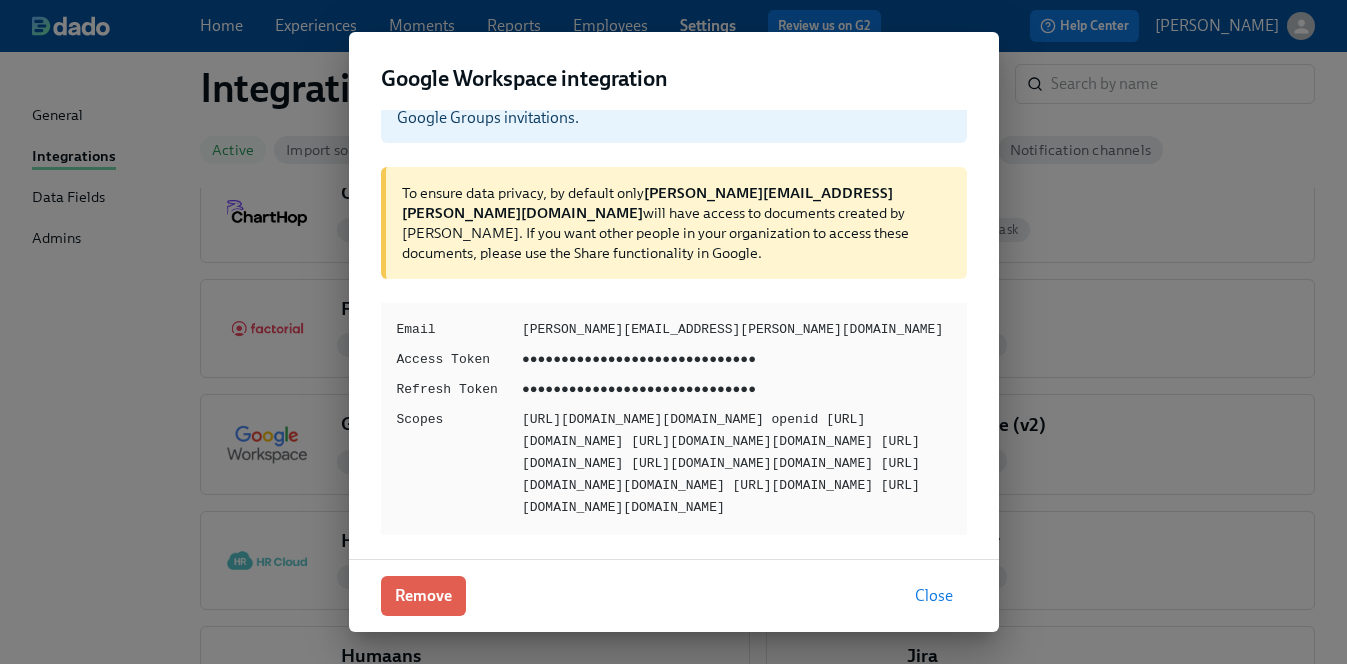 click on "Use Google Sheets as a source to import users, save data from participants to spreadsheets, save files to Google Drive folders and automate Calendar and Google Groups invitations. To ensure data privacy, by default only  [PERSON_NAME][EMAIL_ADDRESS][PERSON_NAME][DOMAIN_NAME]  will have access to documents created by [PERSON_NAME]. If you want other people in your organization to access these documents, please use the Share functionality in Google. Email [PERSON_NAME][EMAIL_ADDRESS][PERSON_NAME][DOMAIN_NAME] Access Token ●●●●●●●●●●●●●●●●●●●●●●●●●●●●●● Refresh Token ●●●●●●●●●●●●●●●●●●●●●●●●●●●●●● Scopes" at bounding box center [674, 334] 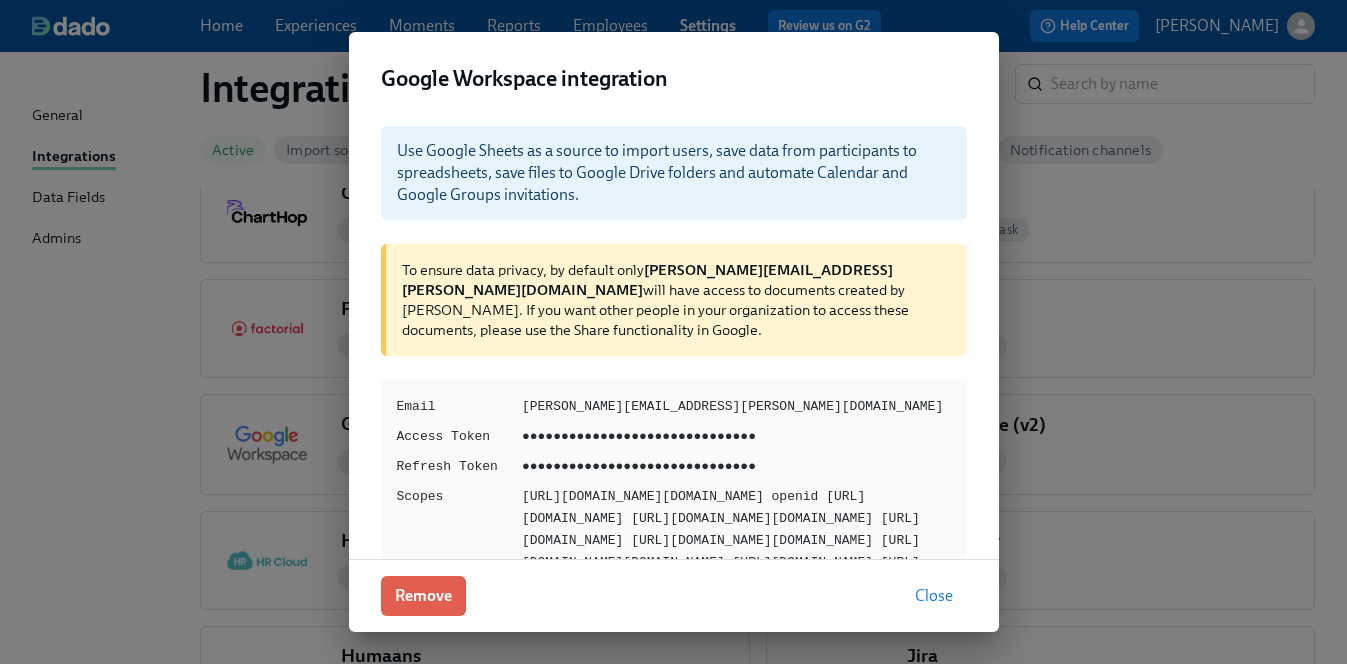 scroll, scrollTop: 123, scrollLeft: 0, axis: vertical 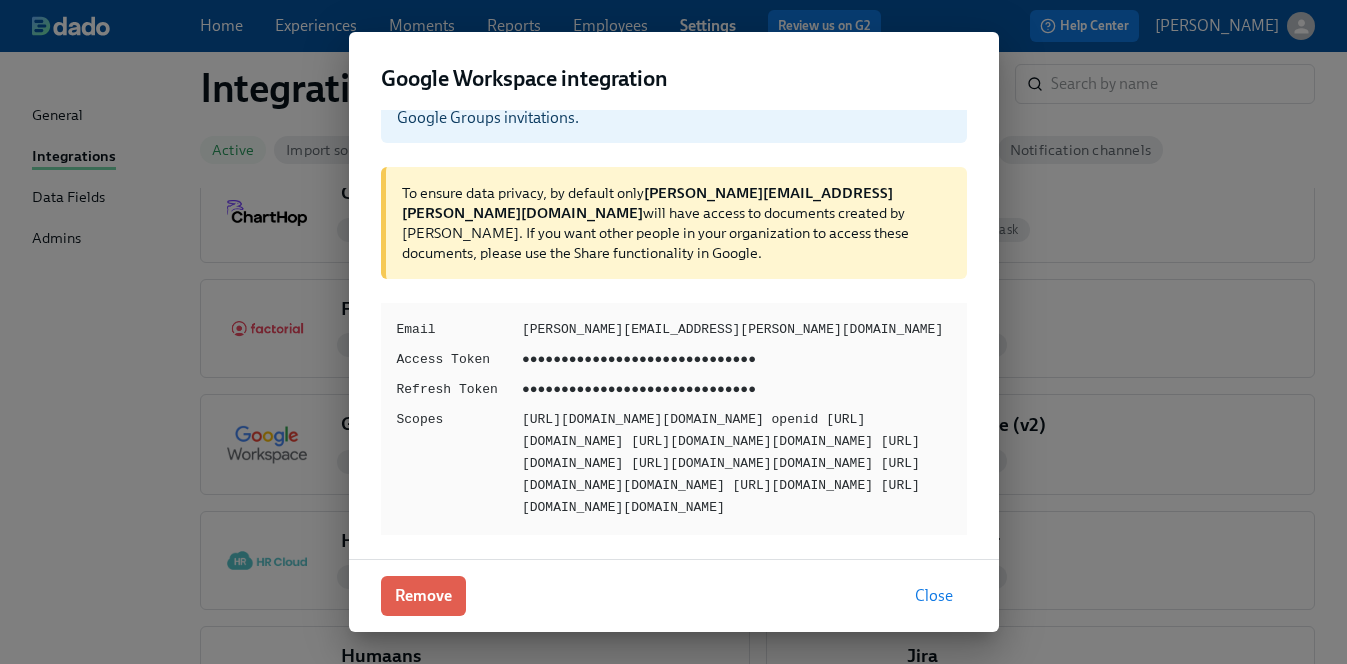 click on "Google Workspace   integration Use Google Sheets as a source to import users, save data from participants to spreadsheets, save files to Google Drive folders and automate Calendar and Google Groups invitations. To ensure data privacy, by default only  erica.horowitz@dadohr.com  will have access to documents created by Dado. If you want other people in your organization to access these documents, please use the Share functionality in Google. Email erica.horowitz@dadohr.com Access Token ●●●●●●●●●●●●●●●●●●●●●●●●●●●●●● Refresh Token ●●●●●●●●●●●●●●●●●●●●●●●●●●●●●● Scopes Remove Close" at bounding box center (673, 332) 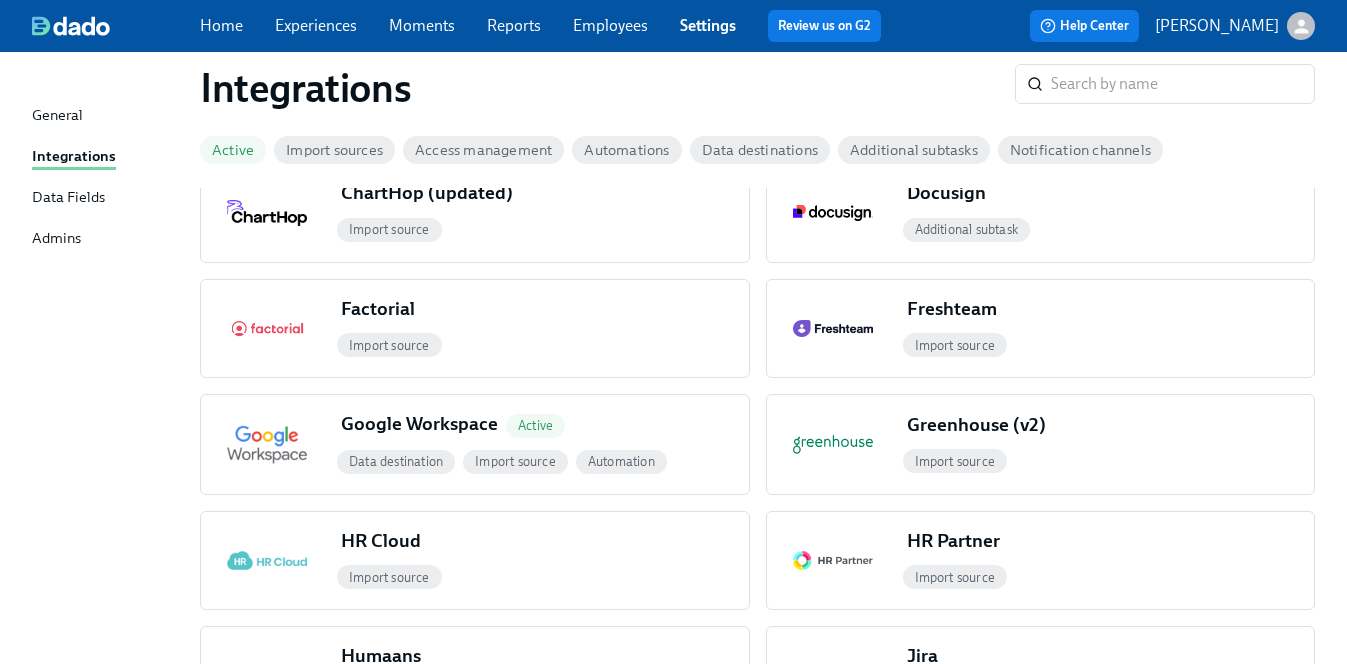 click on "Home" at bounding box center (221, 25) 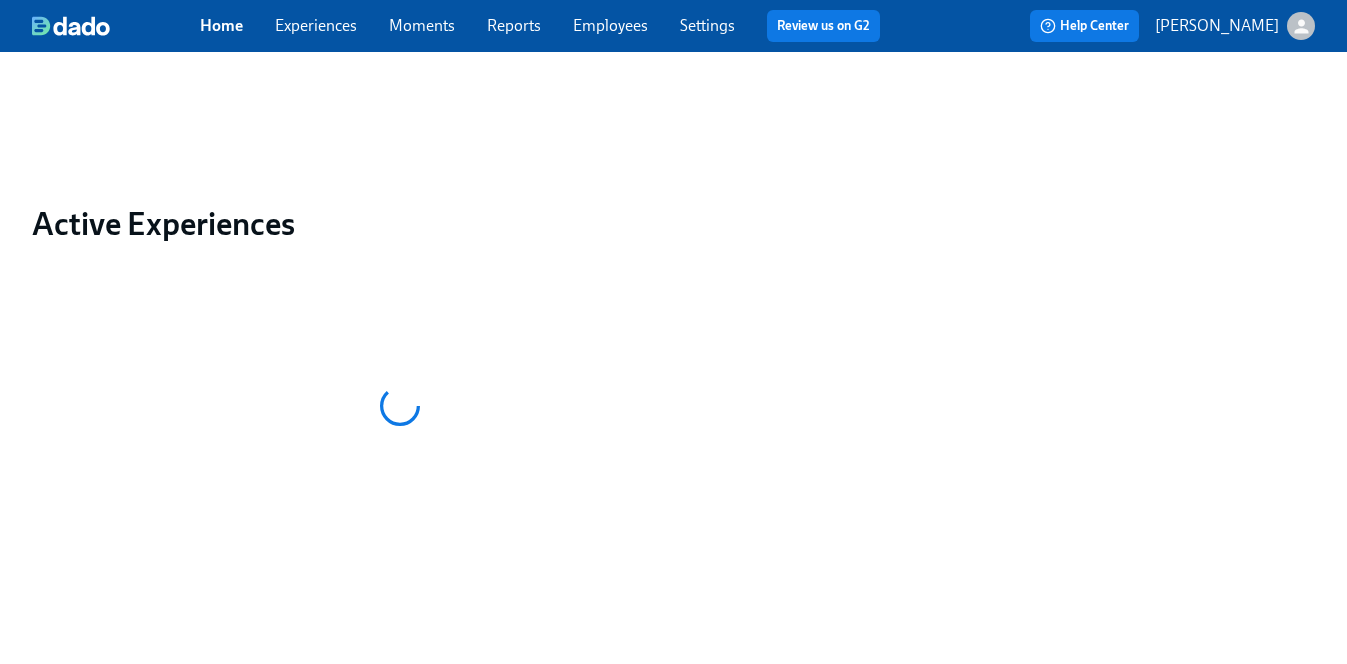 scroll, scrollTop: 0, scrollLeft: 0, axis: both 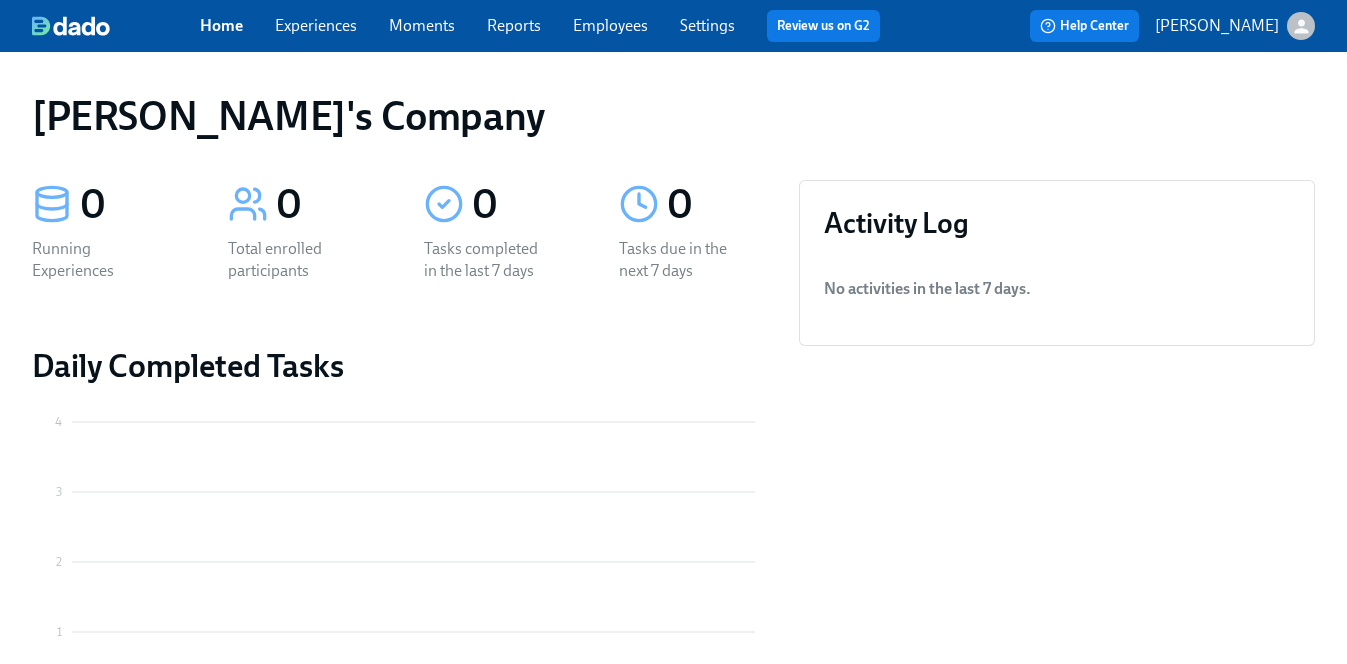 click at bounding box center [71, 26] 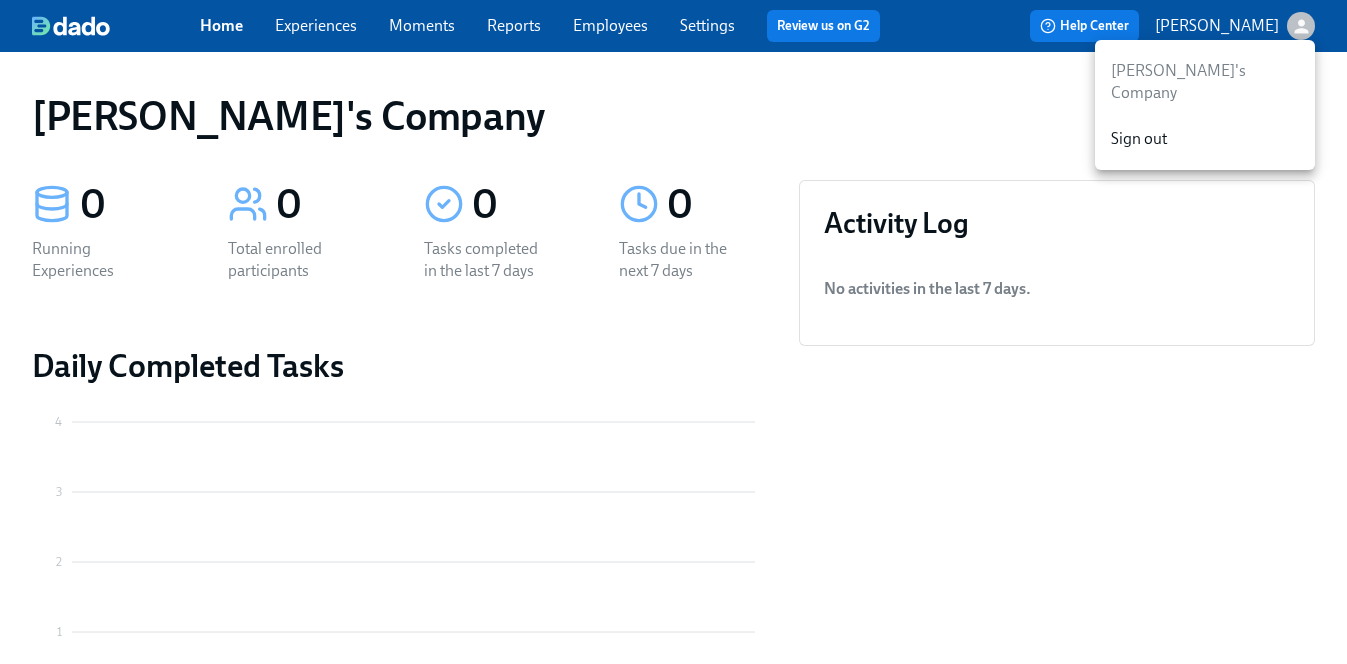 click at bounding box center [673, 332] 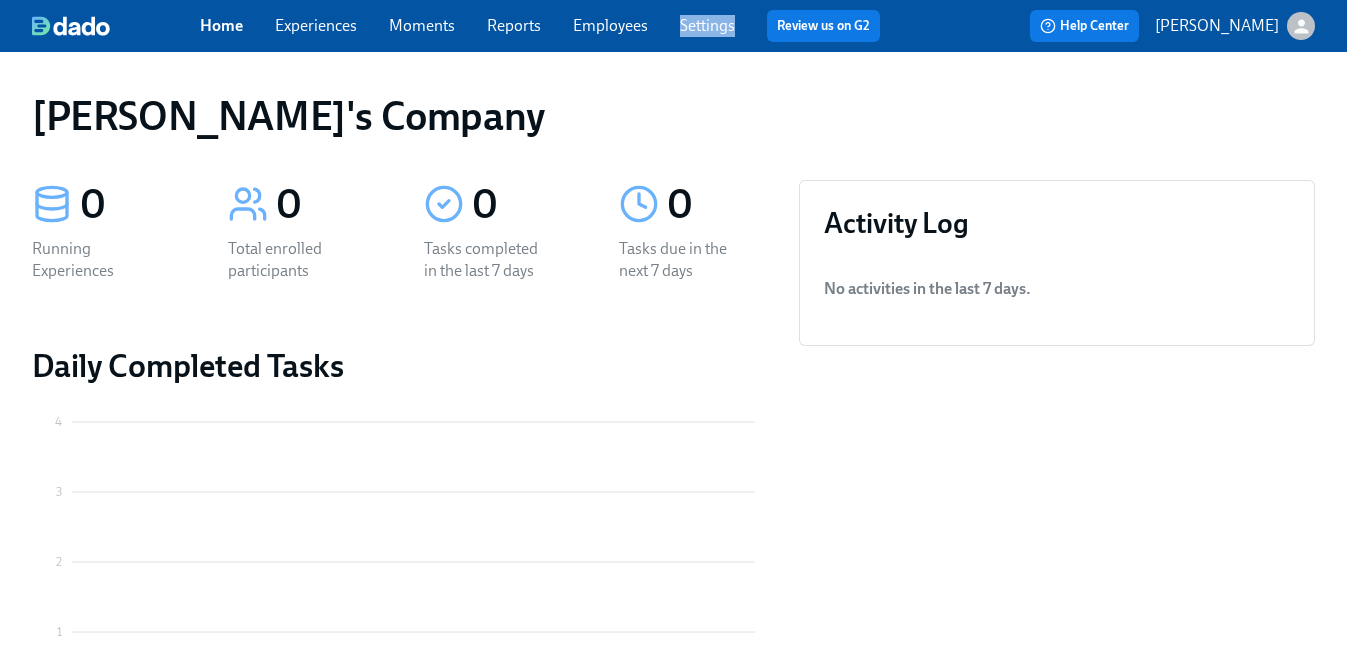 click on "Settings" at bounding box center (707, 26) 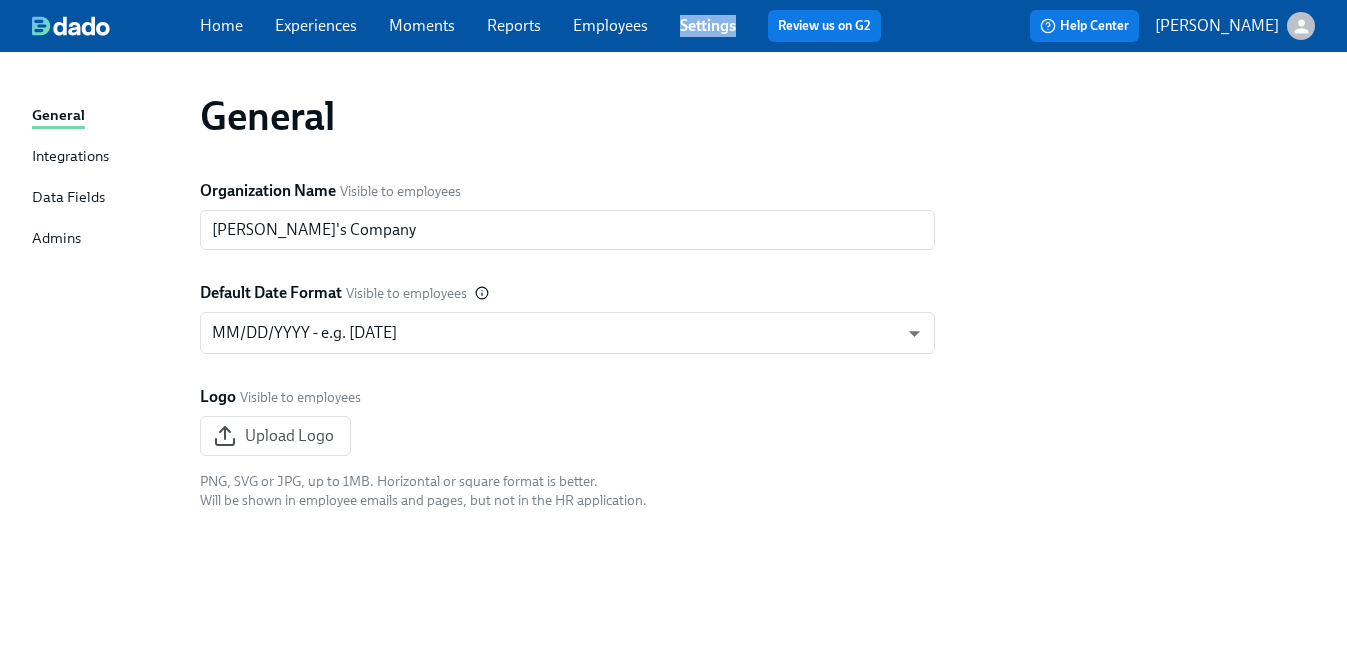 click on "Experiences" at bounding box center (316, 25) 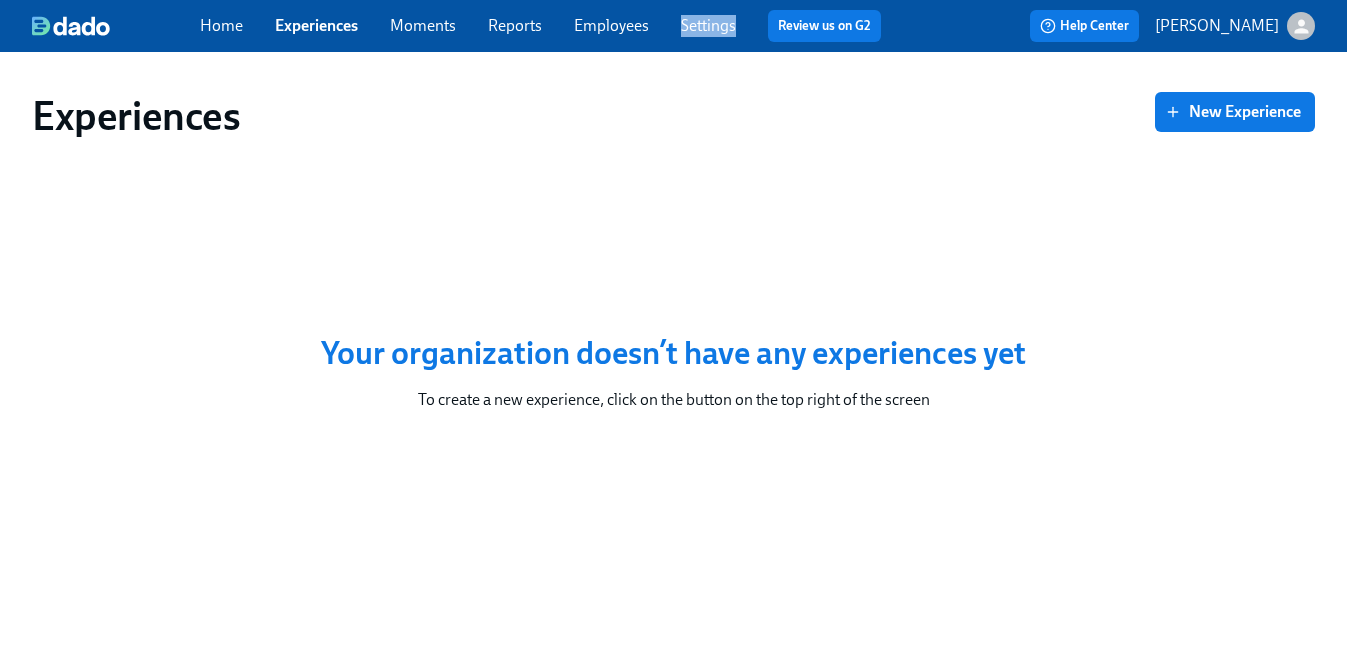 click on "Employees" at bounding box center (611, 25) 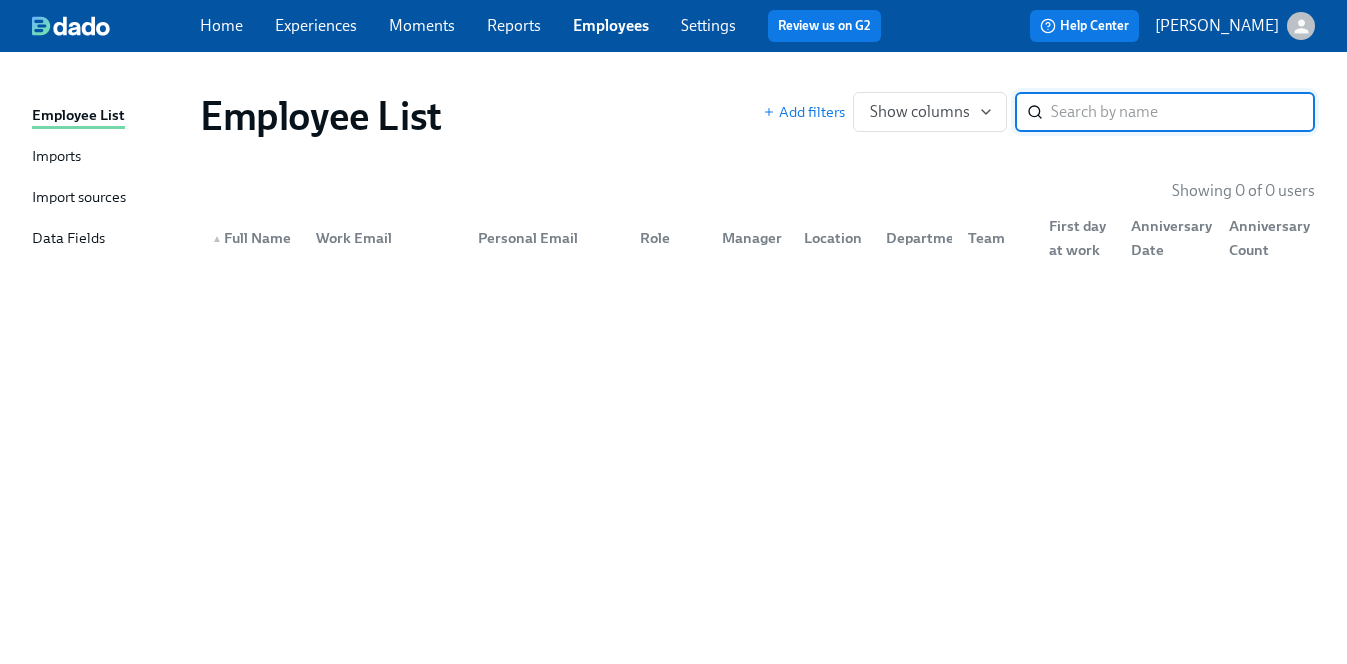 click on "Employee List Imports Import sources Data Fields" at bounding box center [116, 186] 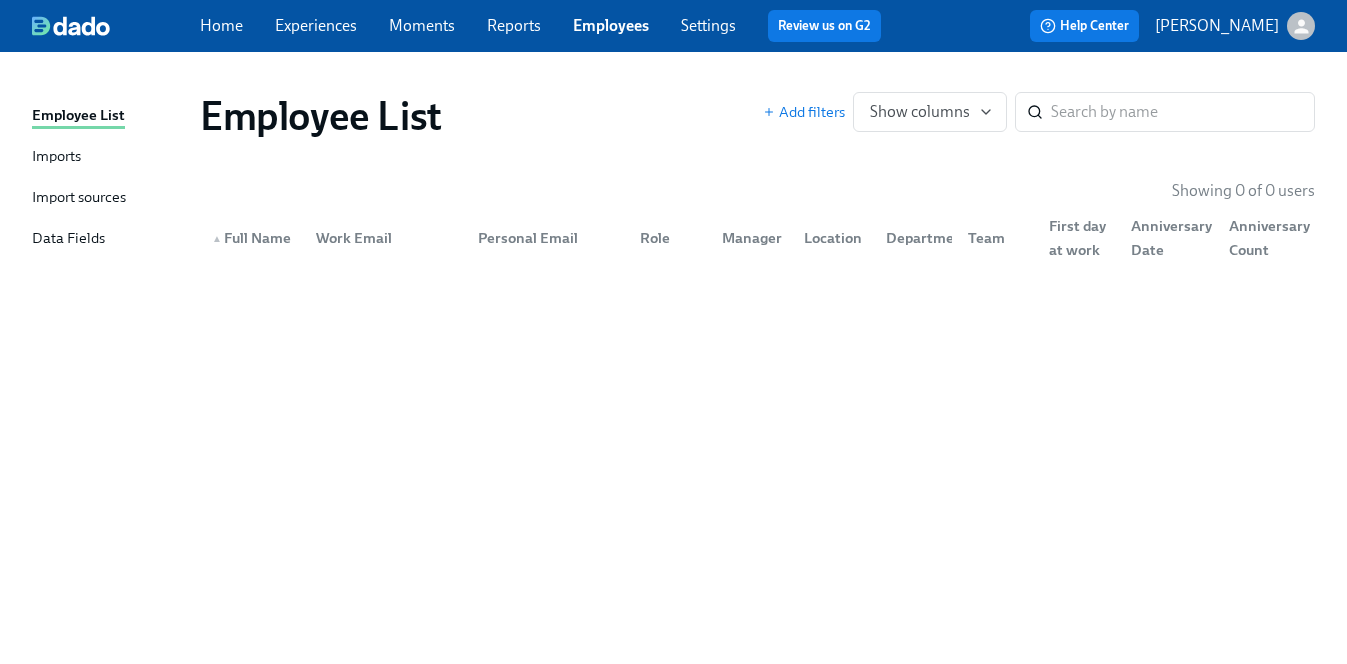 click on "Import sources" at bounding box center [79, 198] 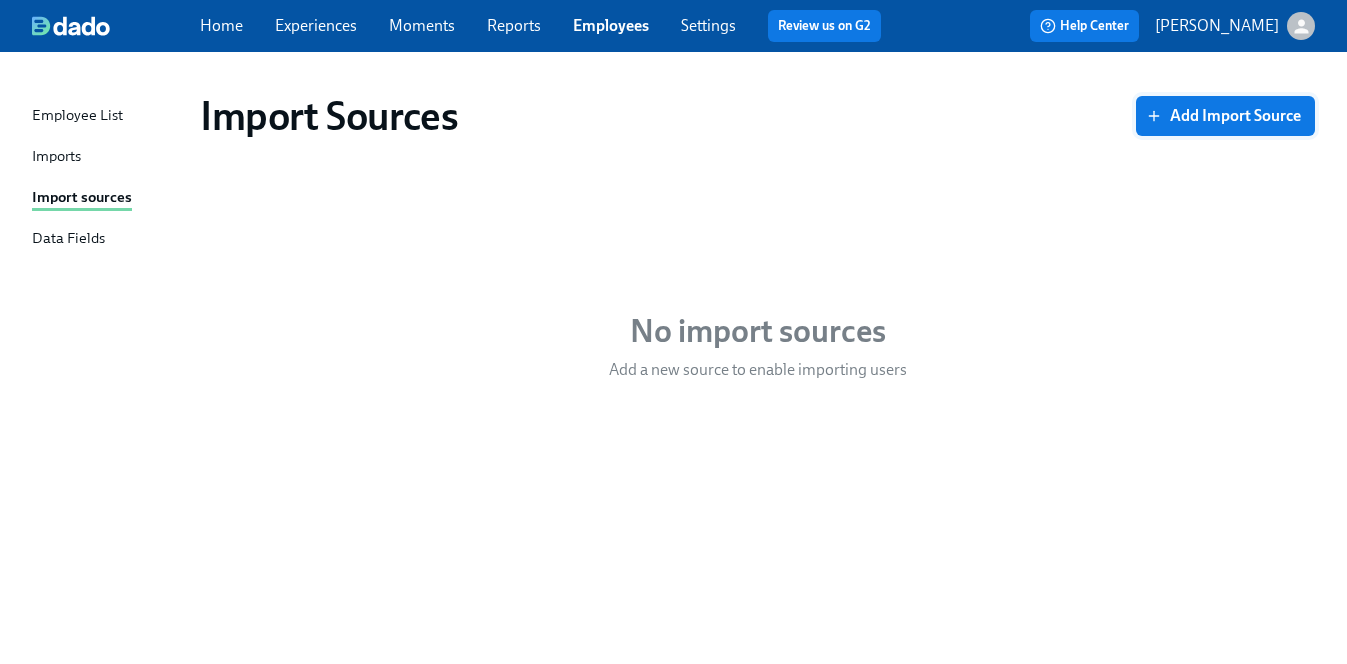 click on "Add Import Source" at bounding box center [1225, 116] 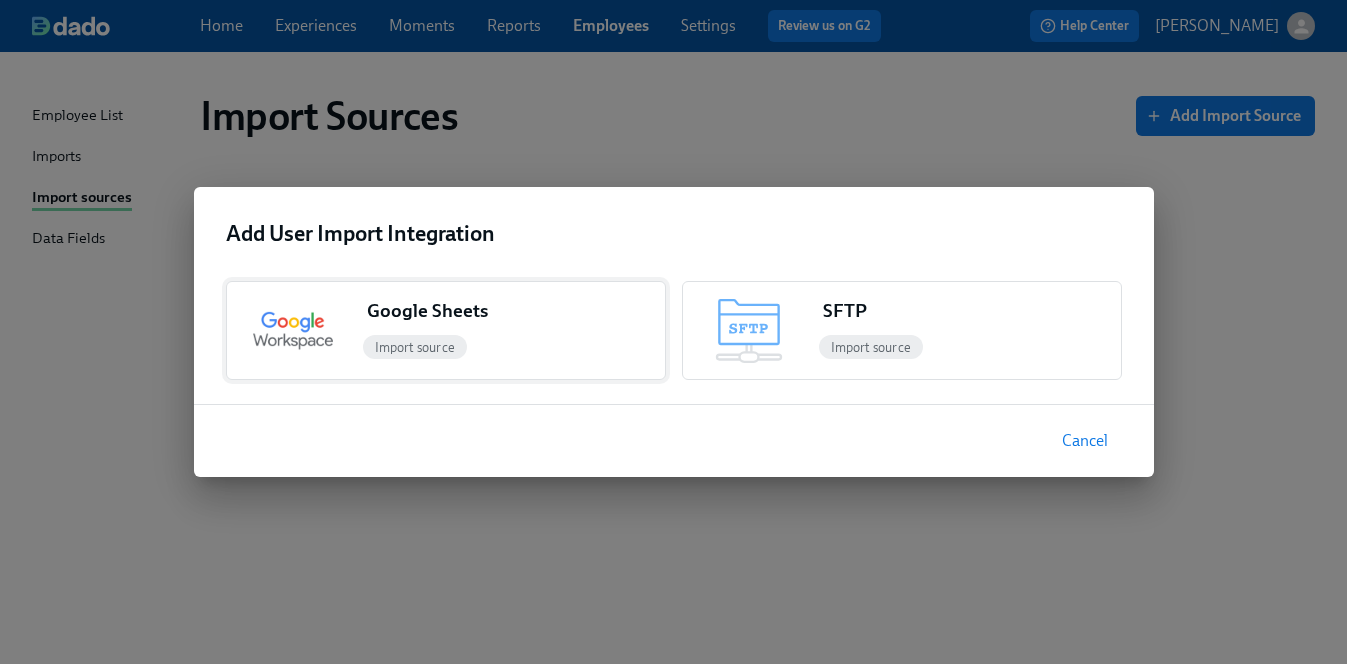 click at bounding box center (293, 331) 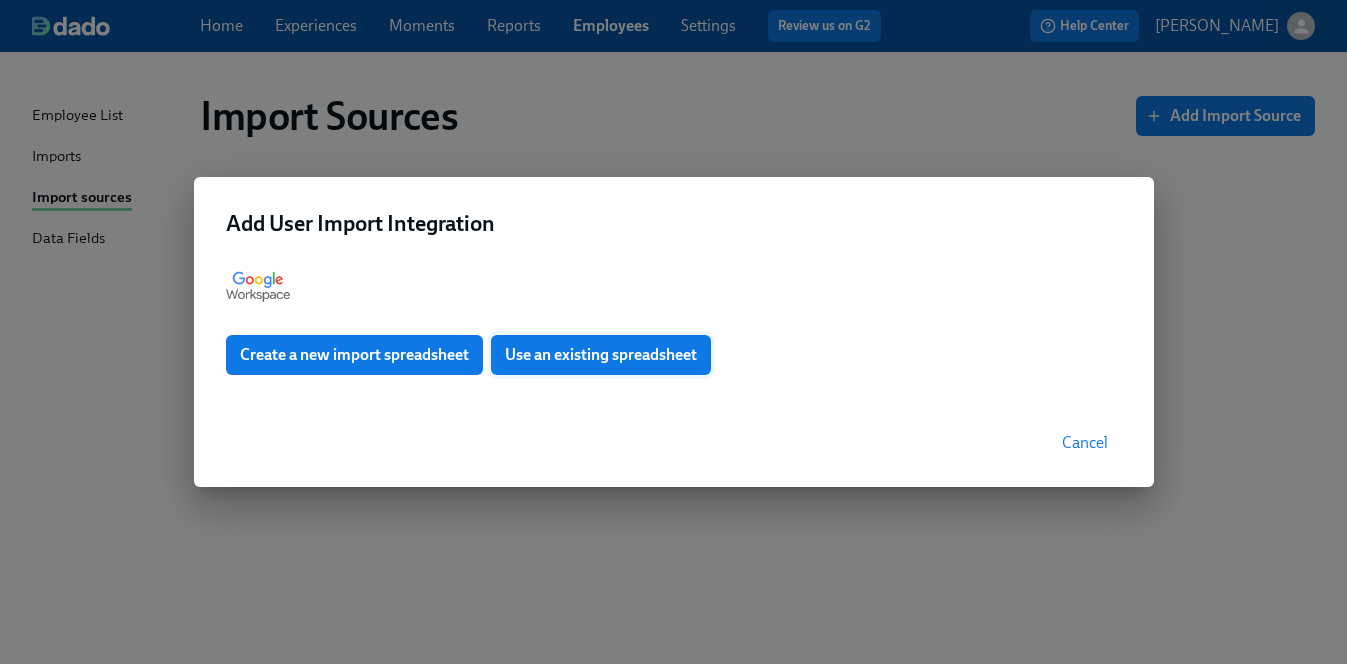 click on "Use an existing spreadsheet" at bounding box center (601, 355) 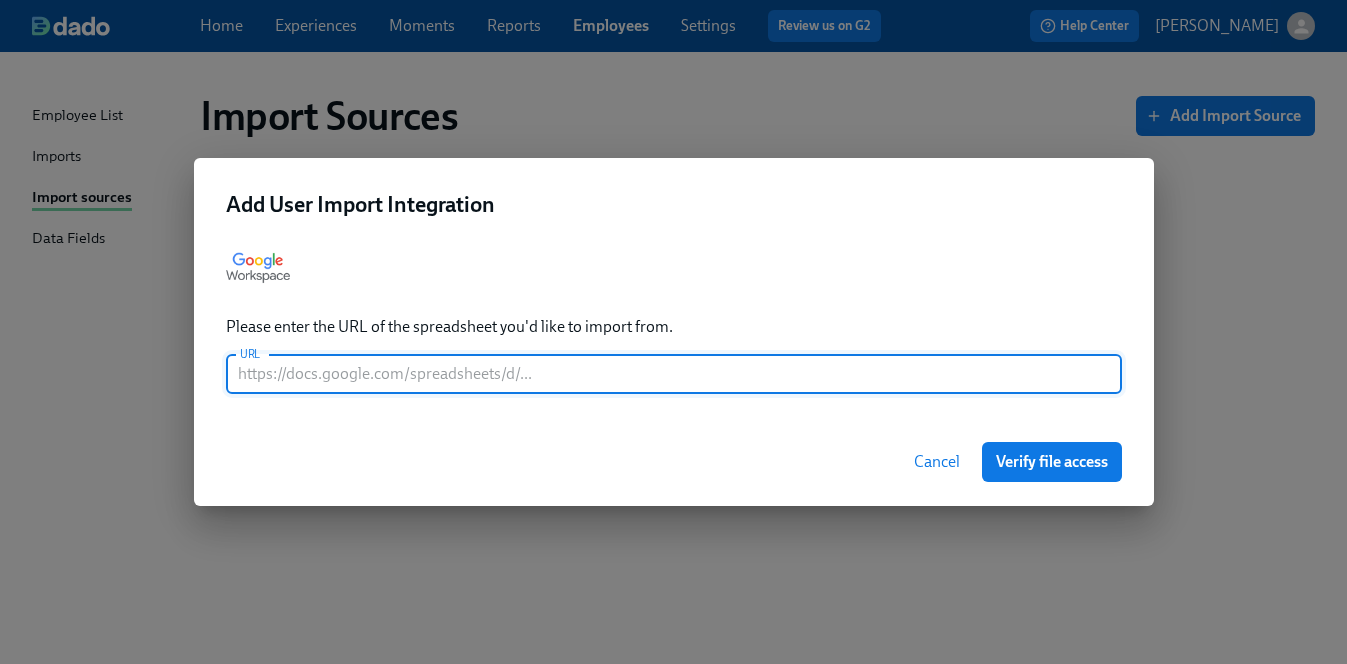 click at bounding box center [674, 374] 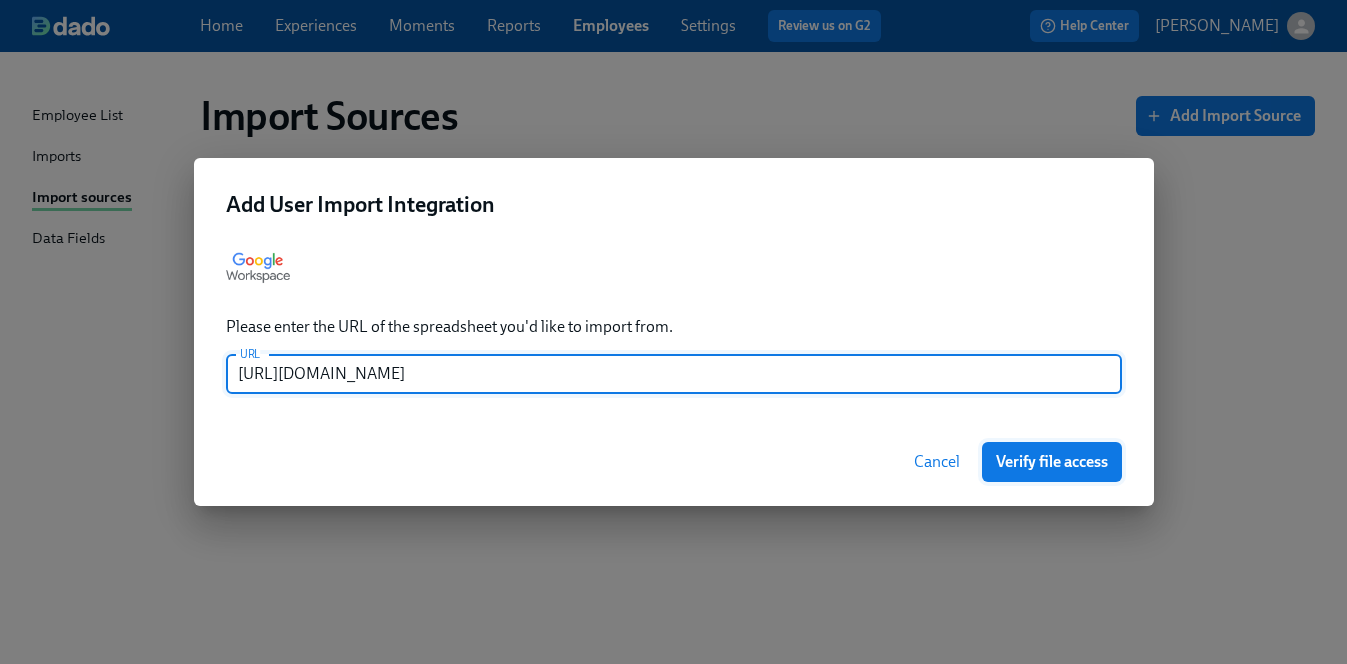type on "https://docs.google.com/spreadsheets/d/1LFSjrlf56WlhXJtnjGIvQNjxPZtVaVZpJ6vDDBsKSHs/edit?gid=0#gid=0" 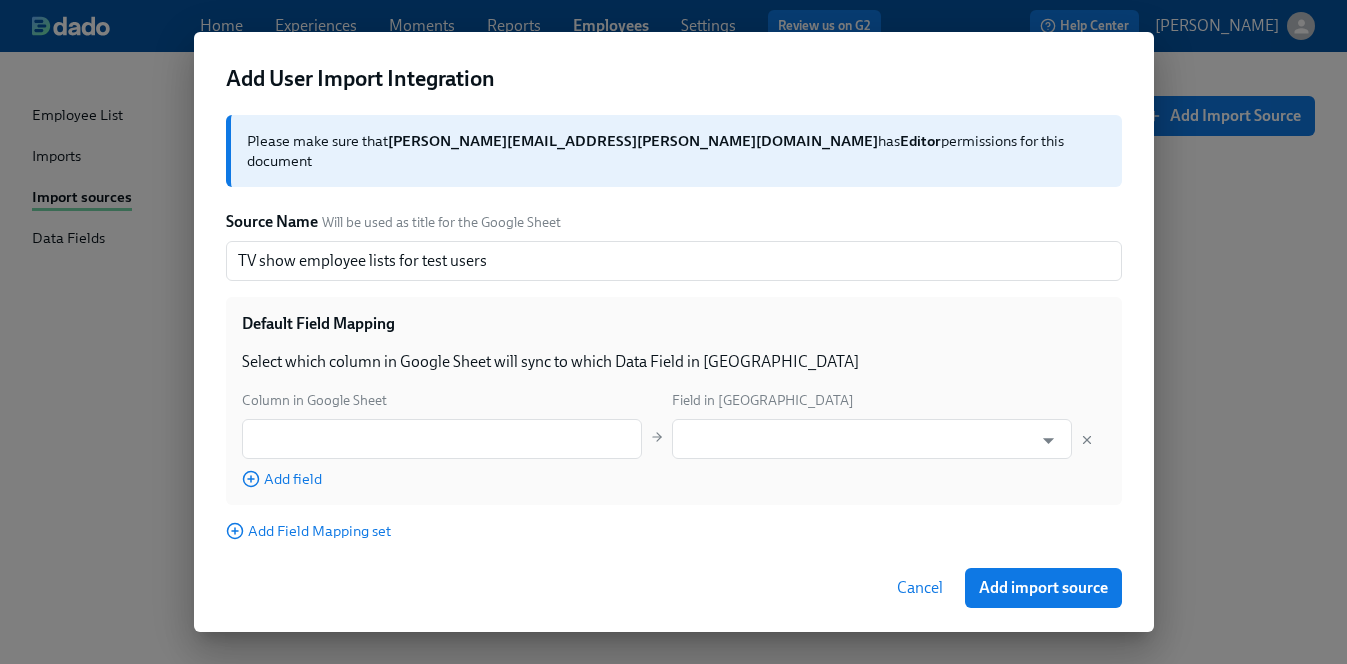 scroll, scrollTop: 84, scrollLeft: 0, axis: vertical 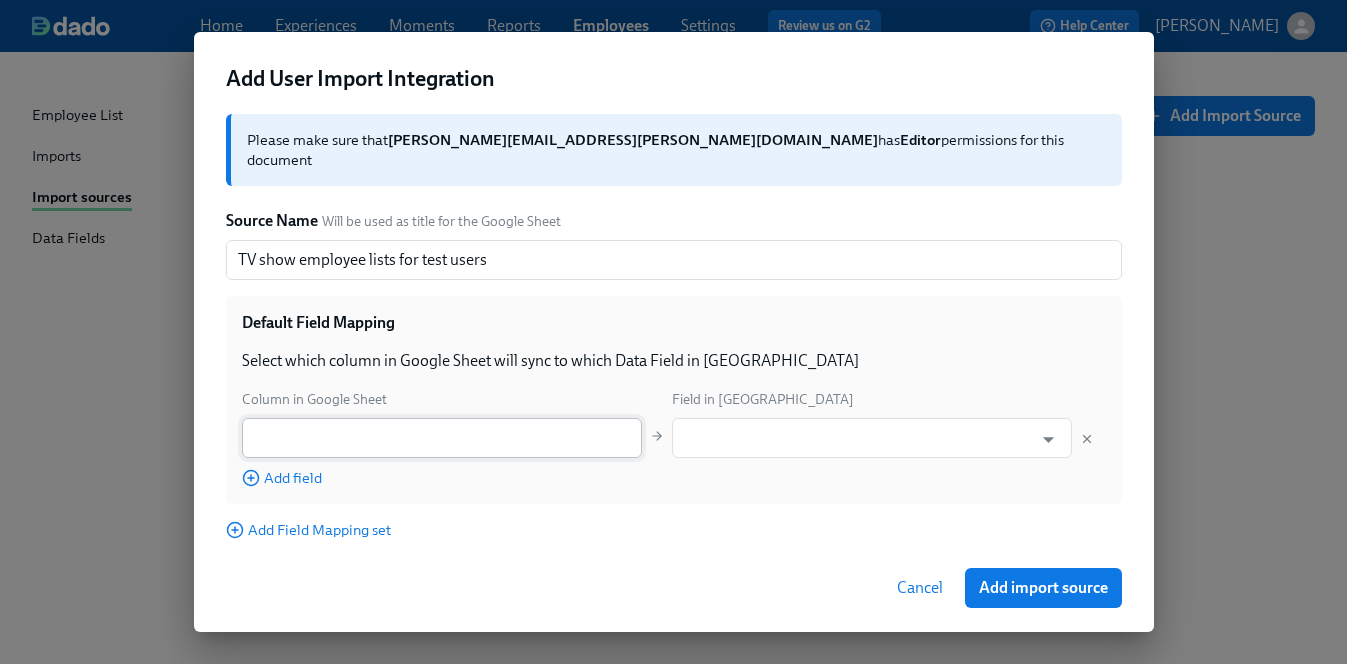 click at bounding box center (442, 438) 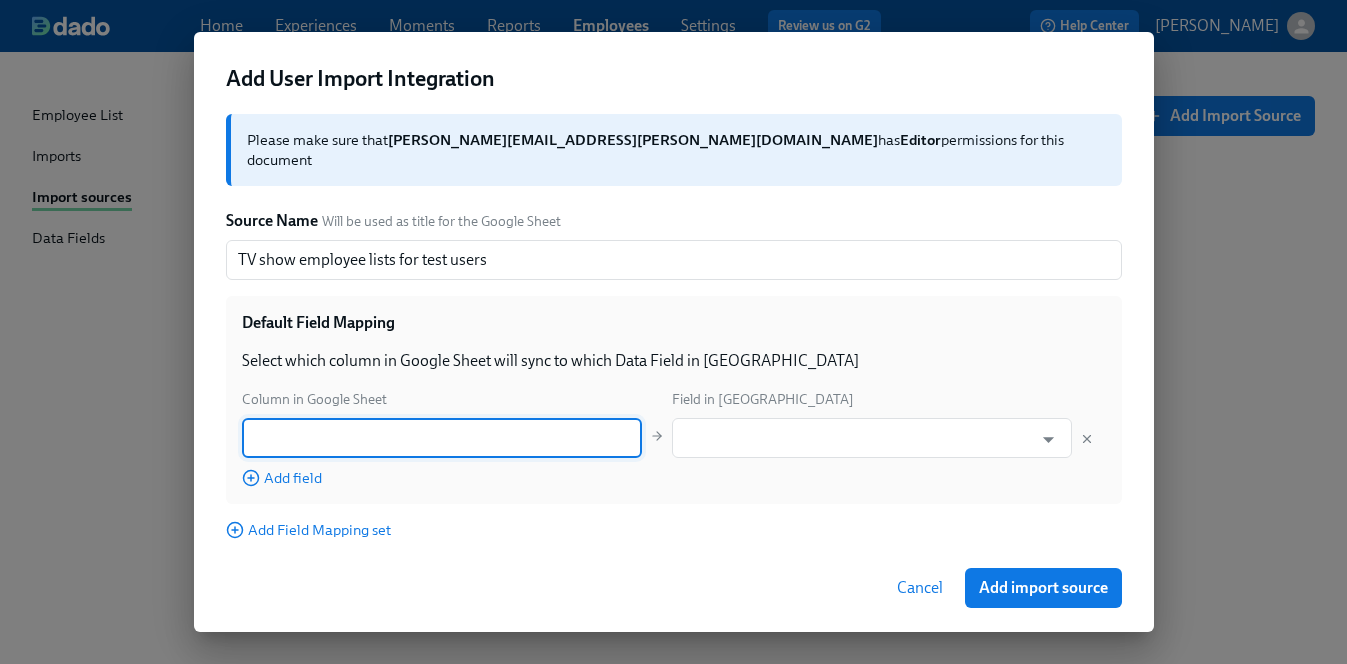 paste on "first name" 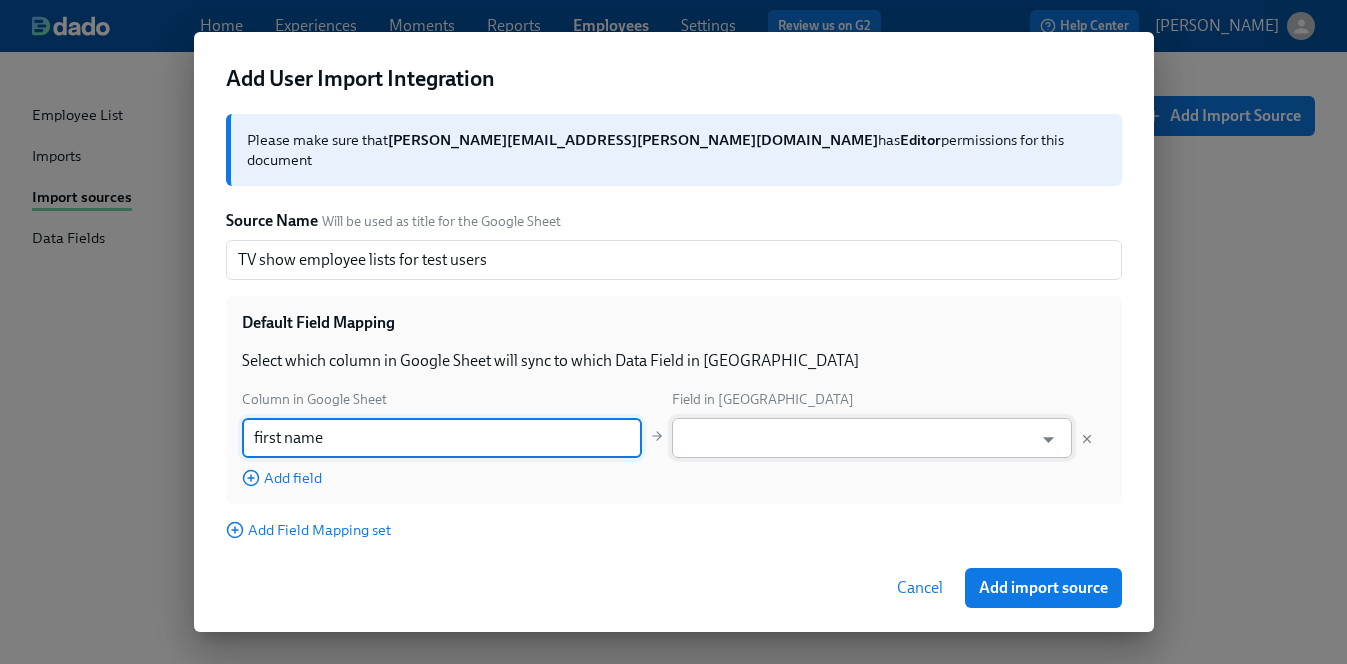 type on "first name" 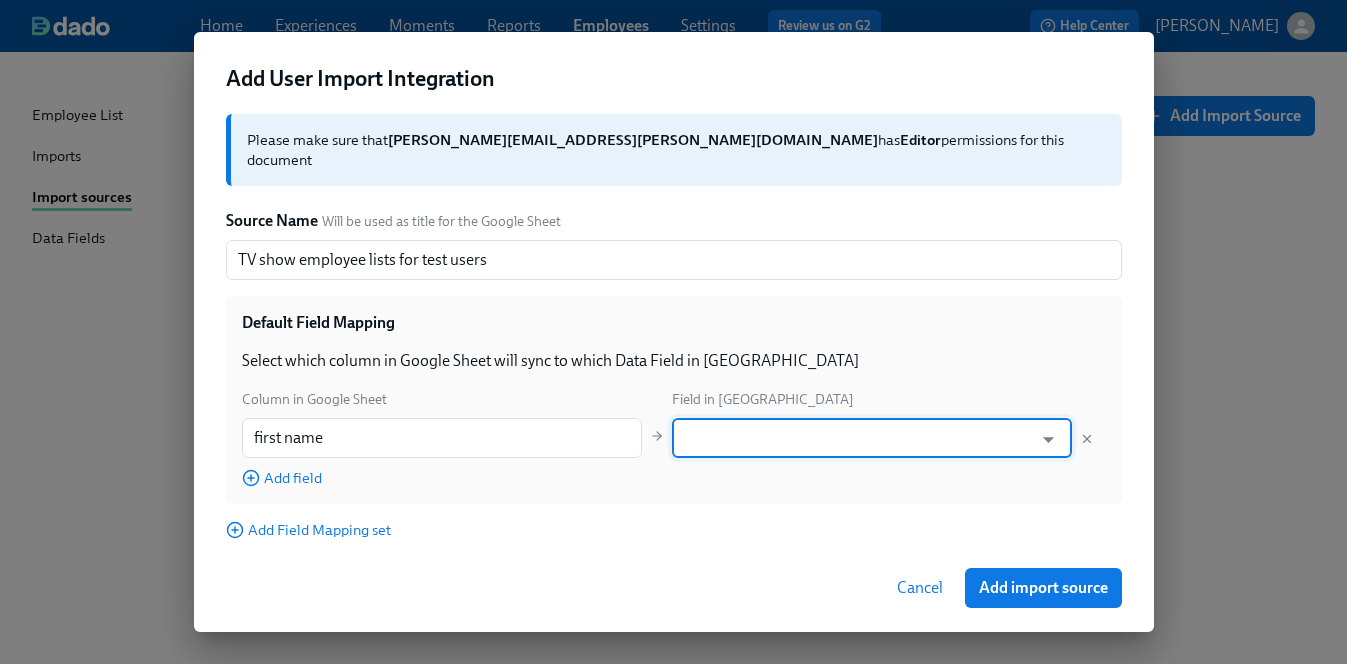 paste on "first name" 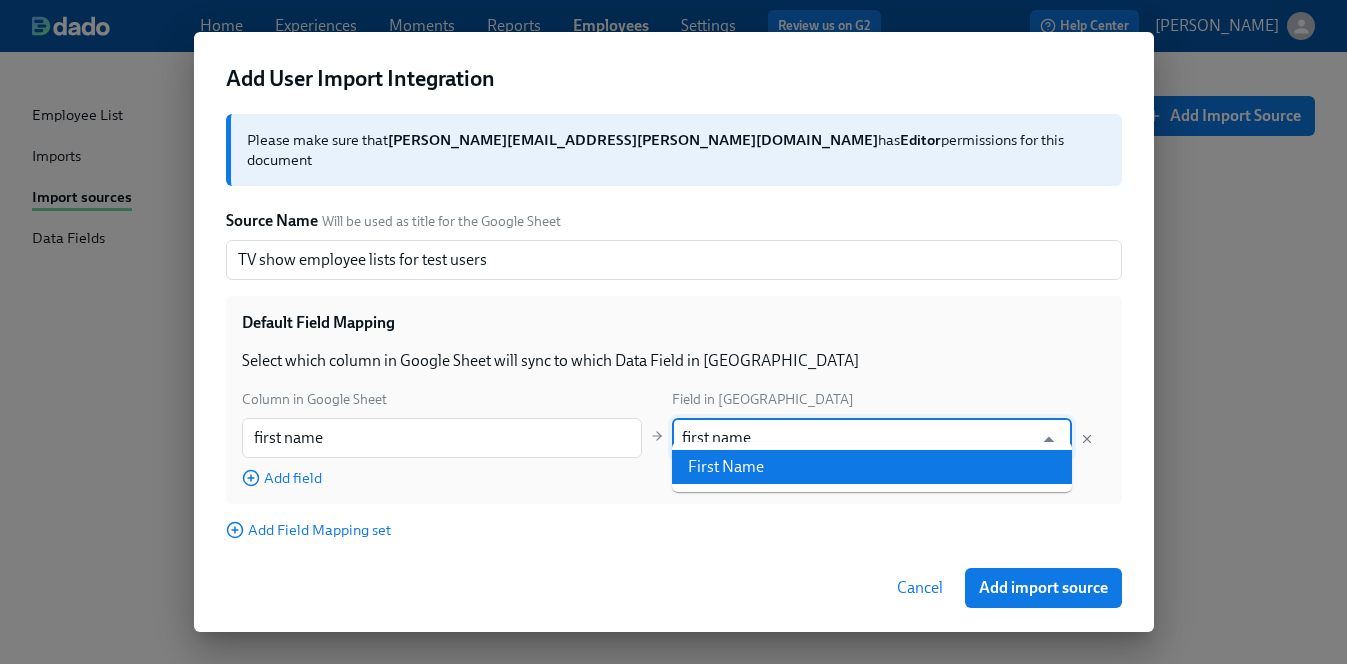 click on "First Name" at bounding box center [872, 467] 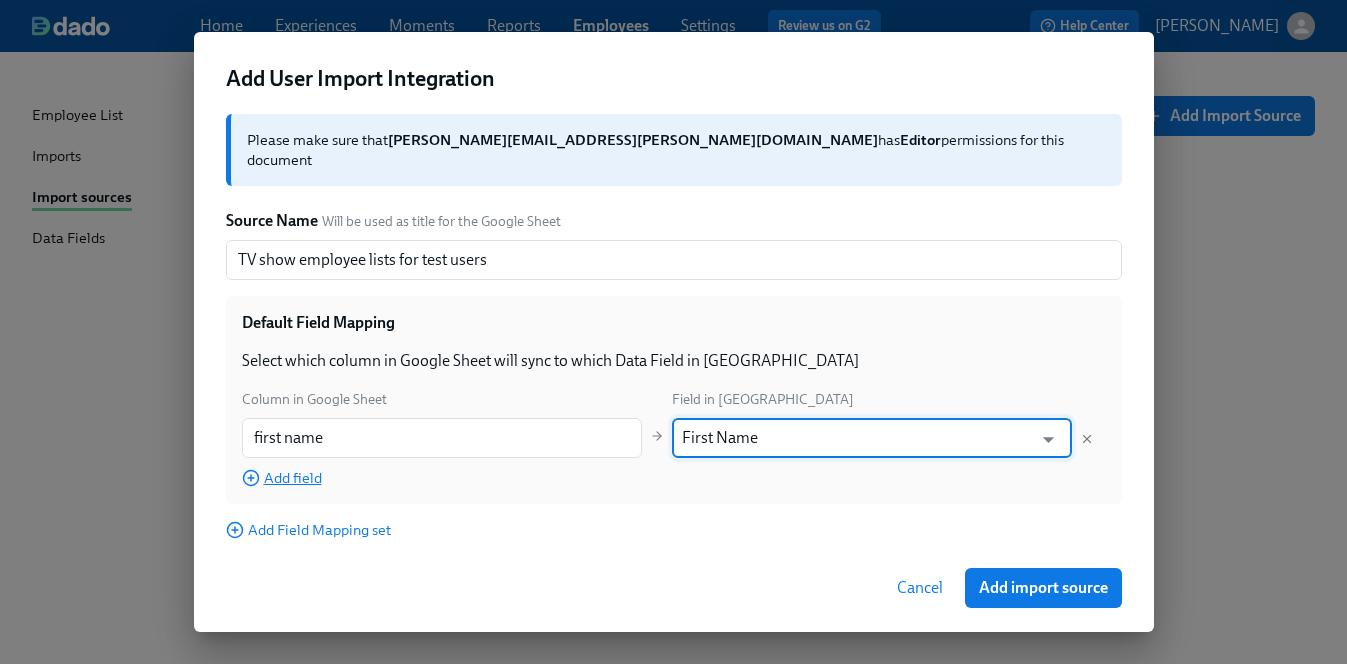 type on "First Name" 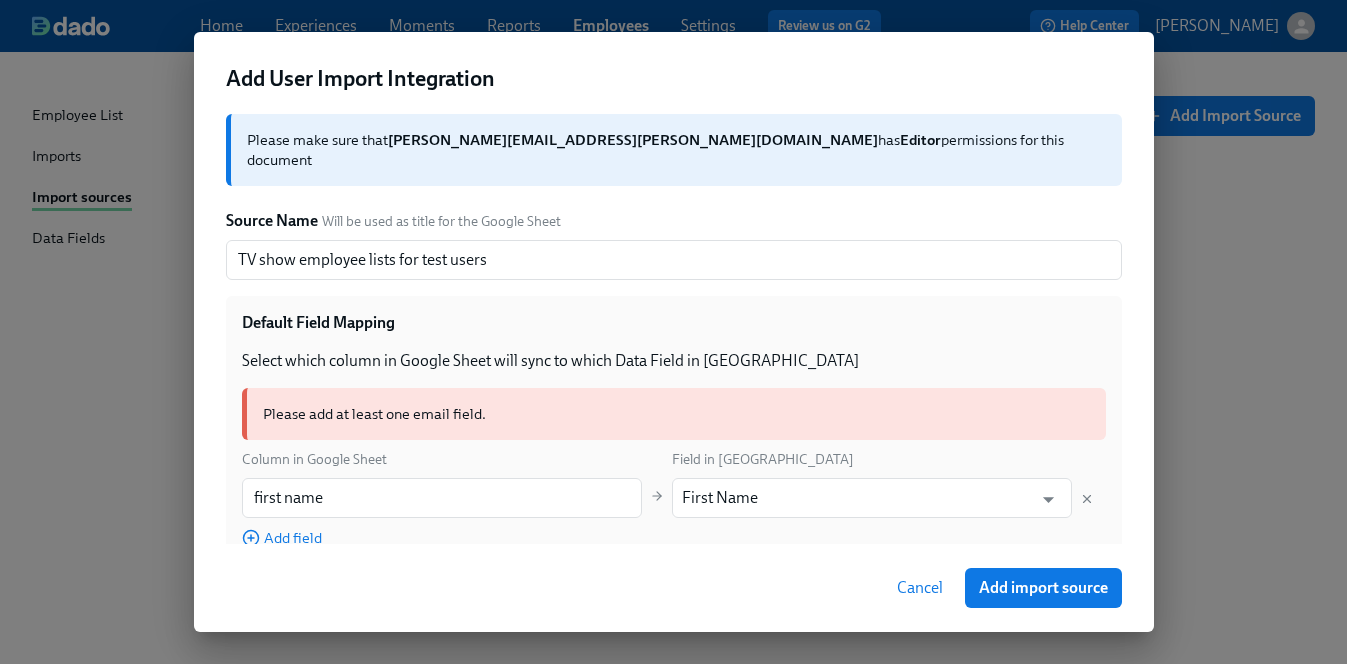 click on "Add field" at bounding box center (282, 538) 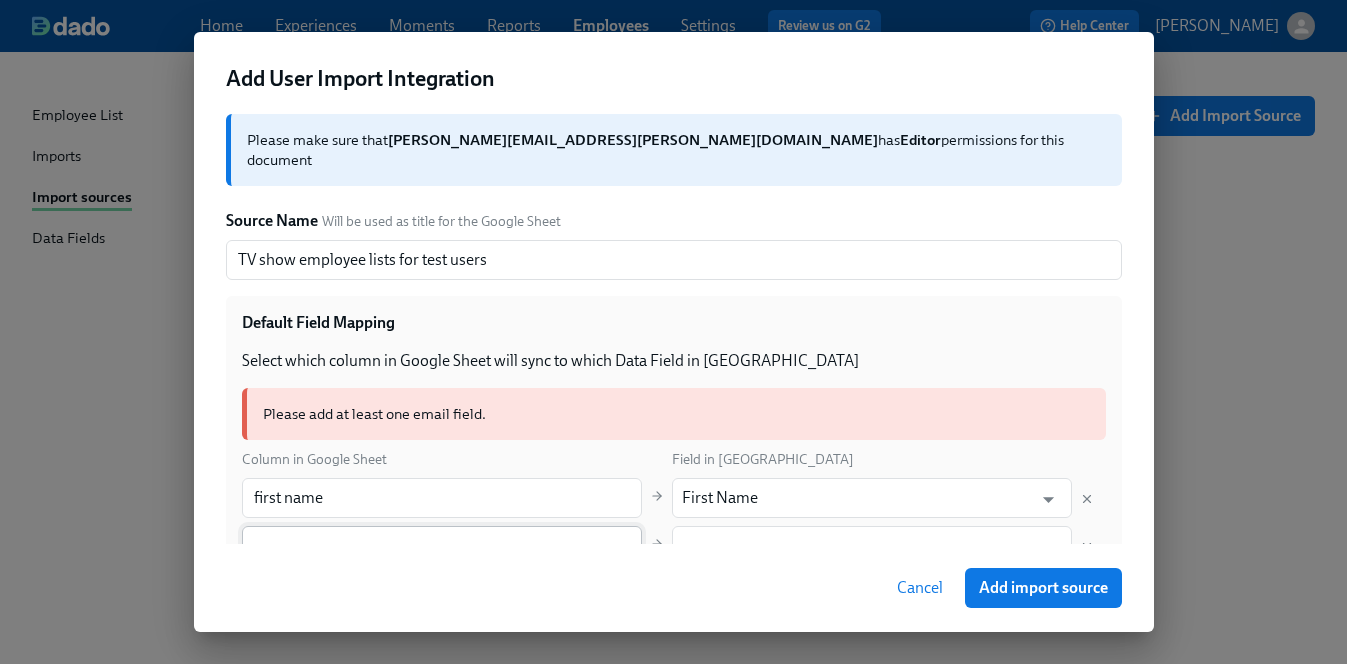 type 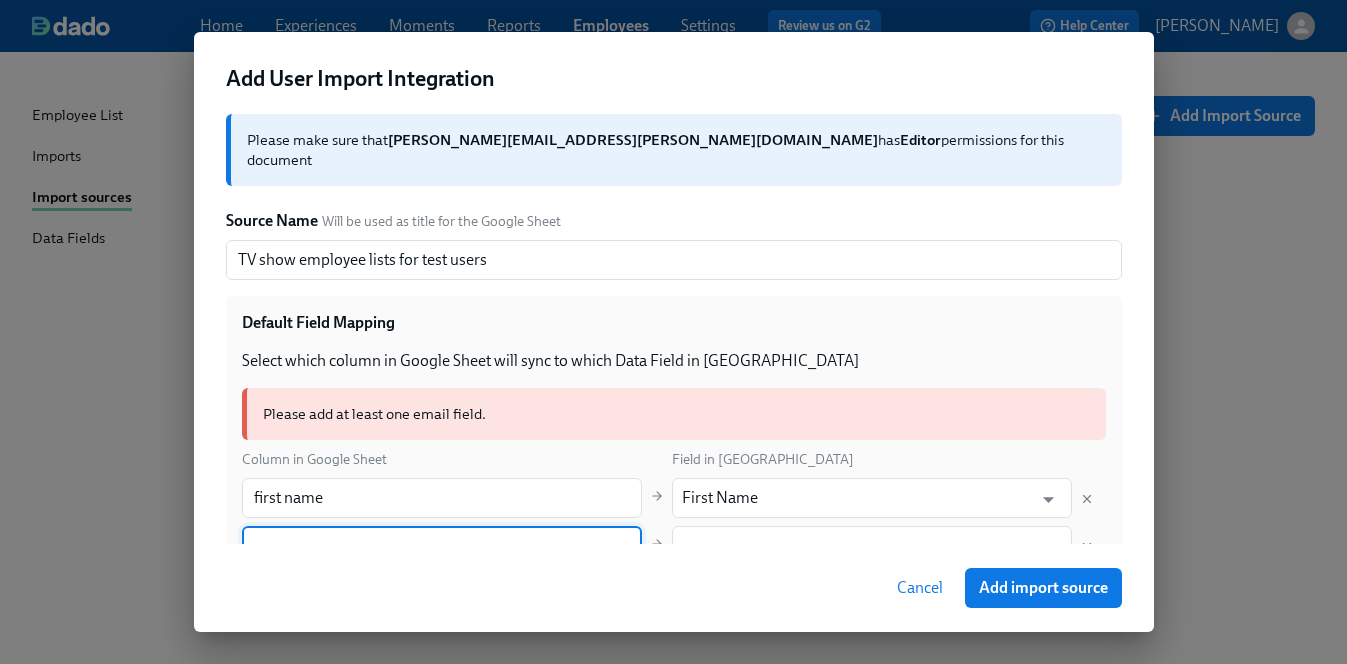 click at bounding box center (442, 546) 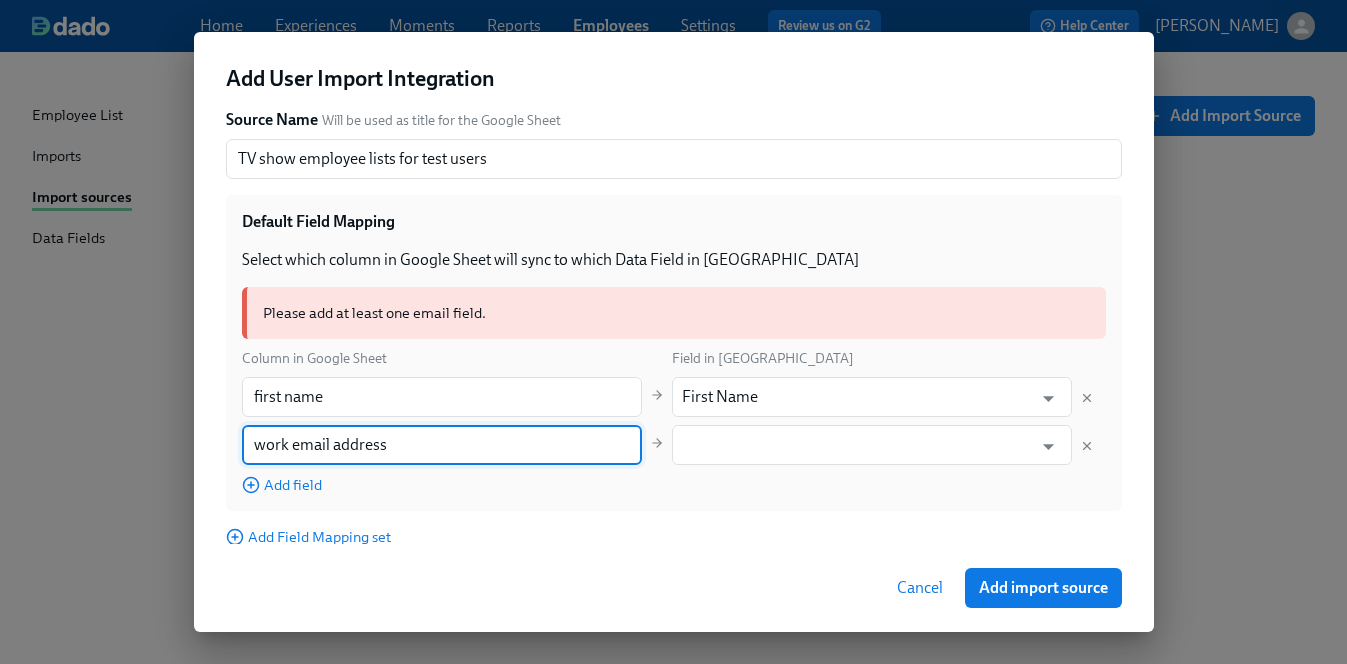 scroll, scrollTop: 192, scrollLeft: 0, axis: vertical 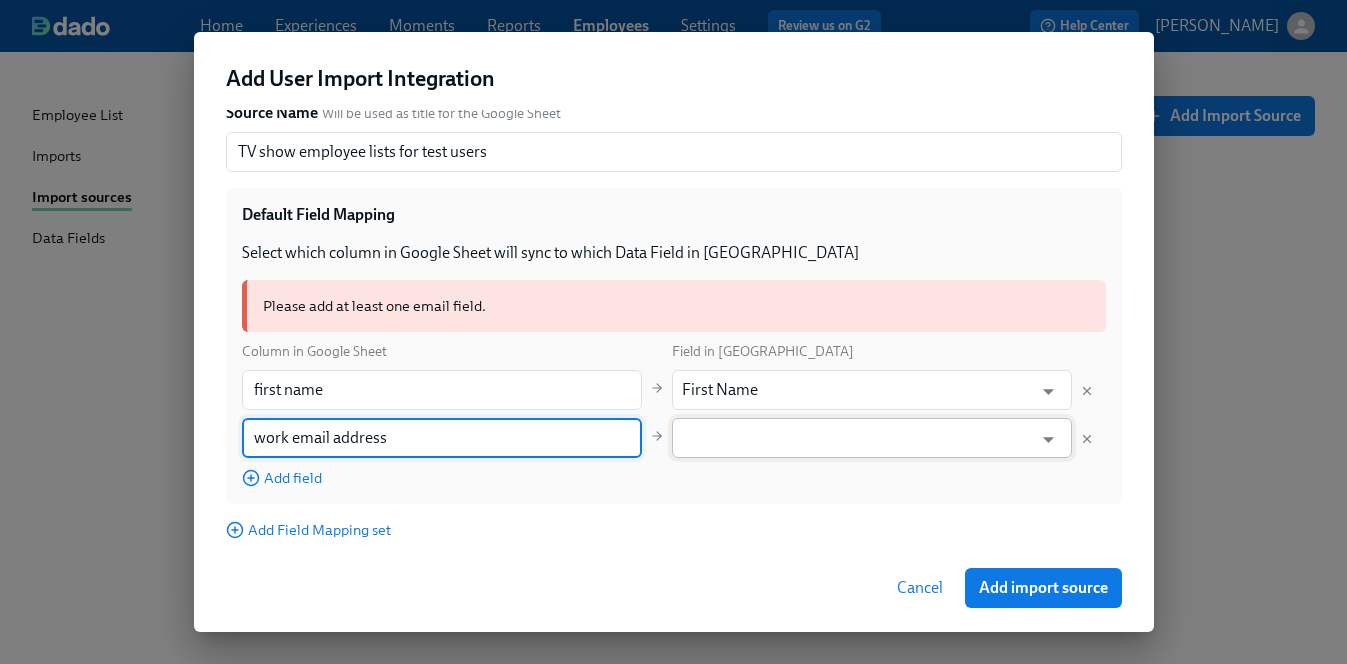 type on "work email address" 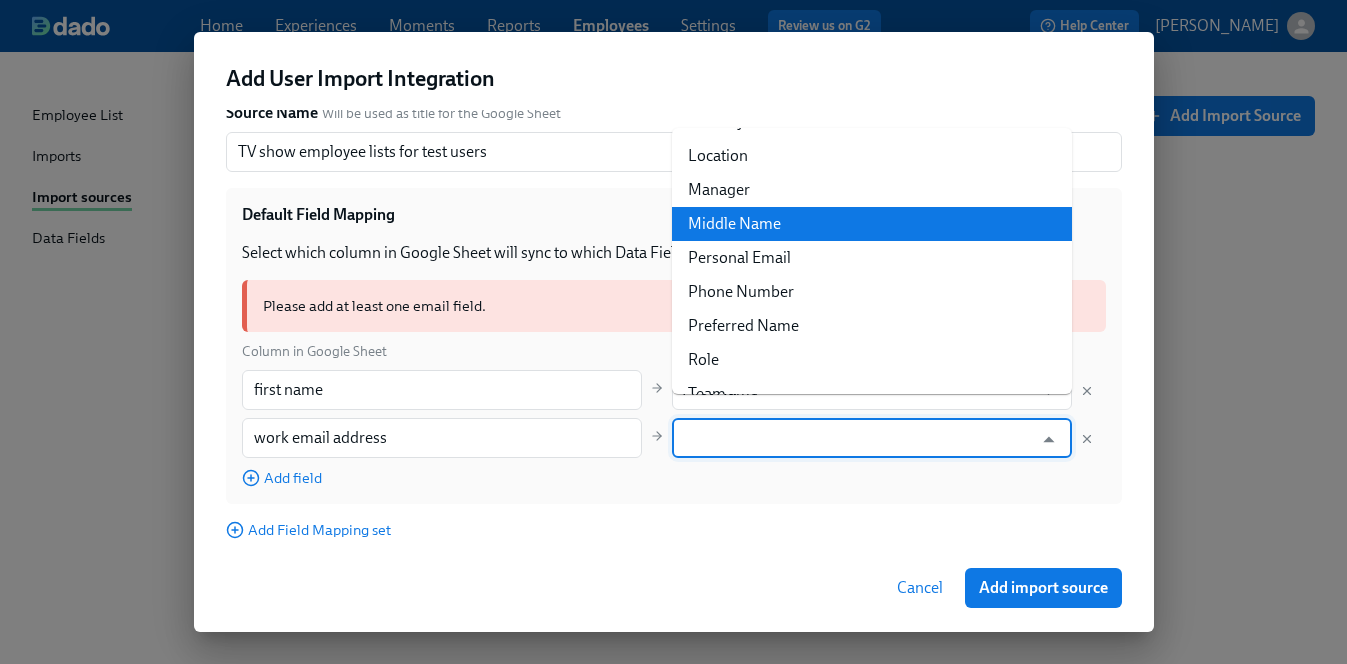 scroll, scrollTop: 396, scrollLeft: 0, axis: vertical 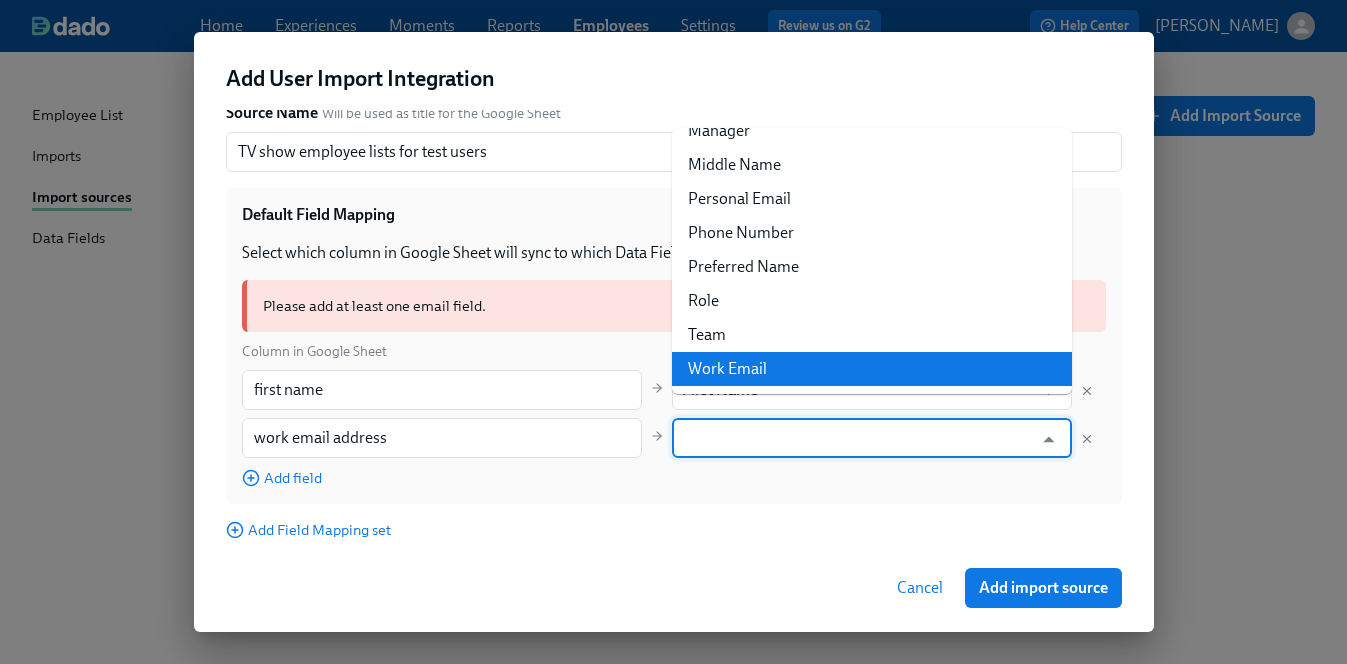 click on "Work Email" at bounding box center (872, 369) 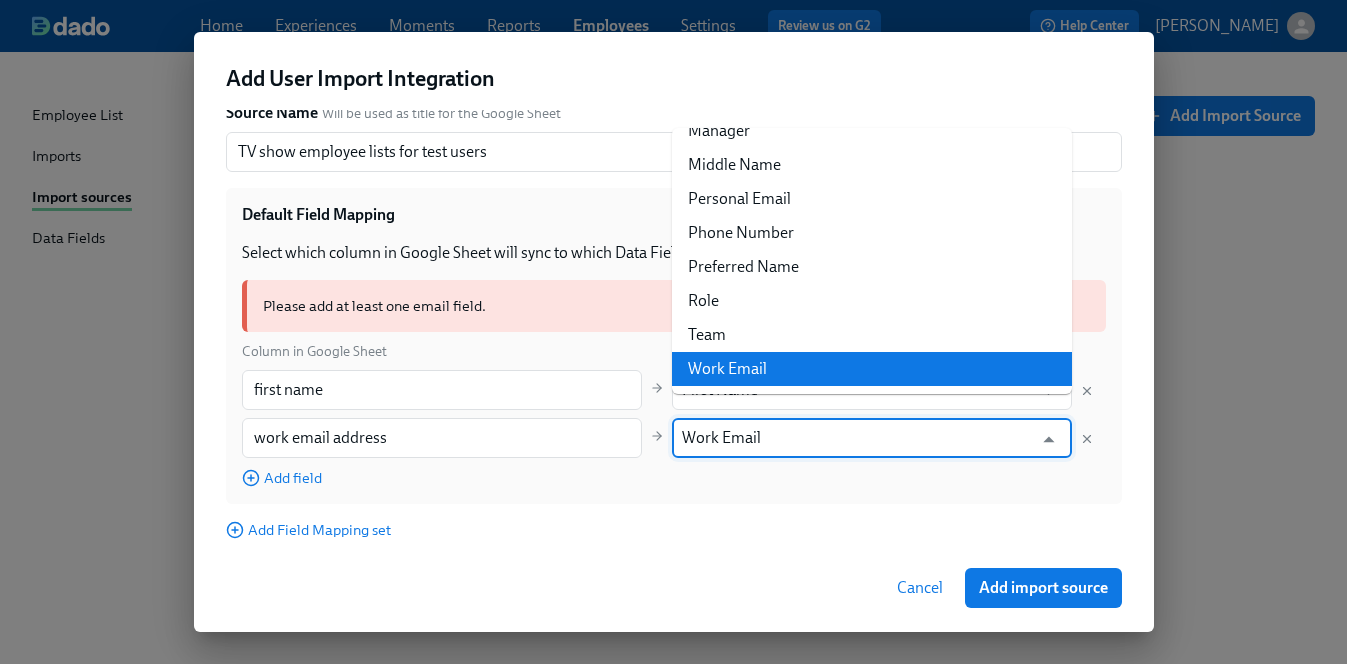scroll, scrollTop: 132, scrollLeft: 0, axis: vertical 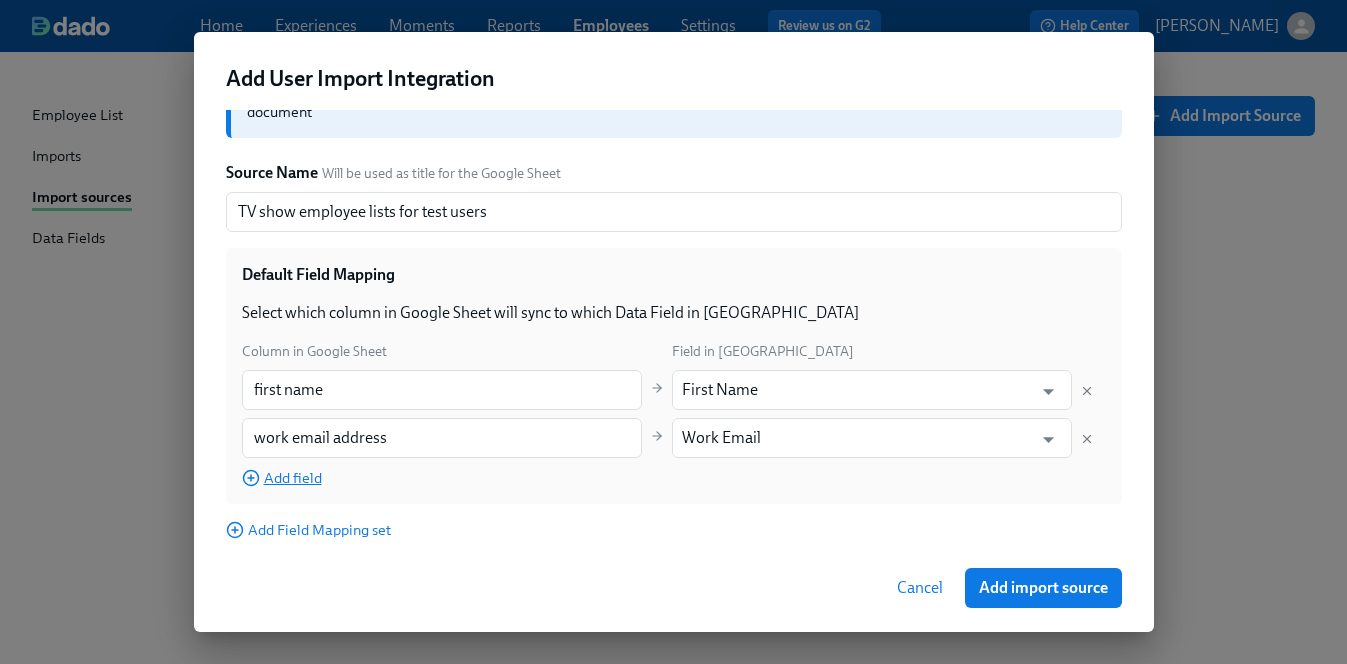 click on "Add field" at bounding box center [282, 478] 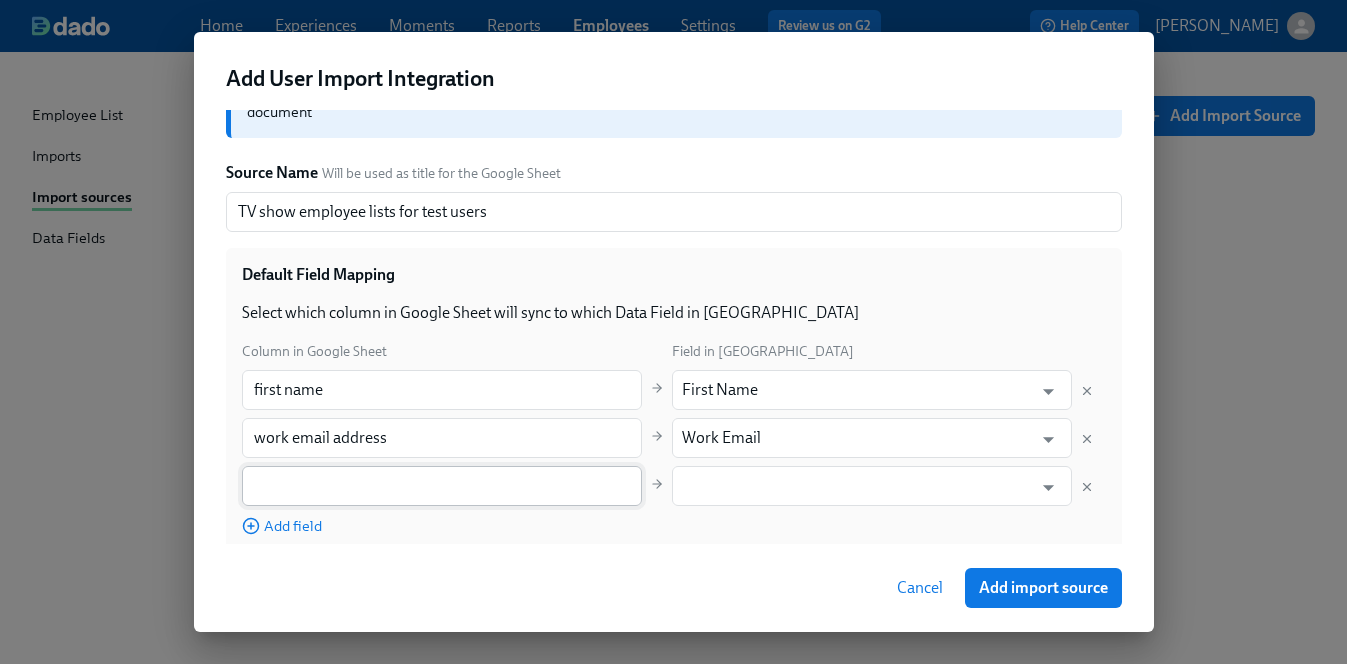 click at bounding box center (442, 486) 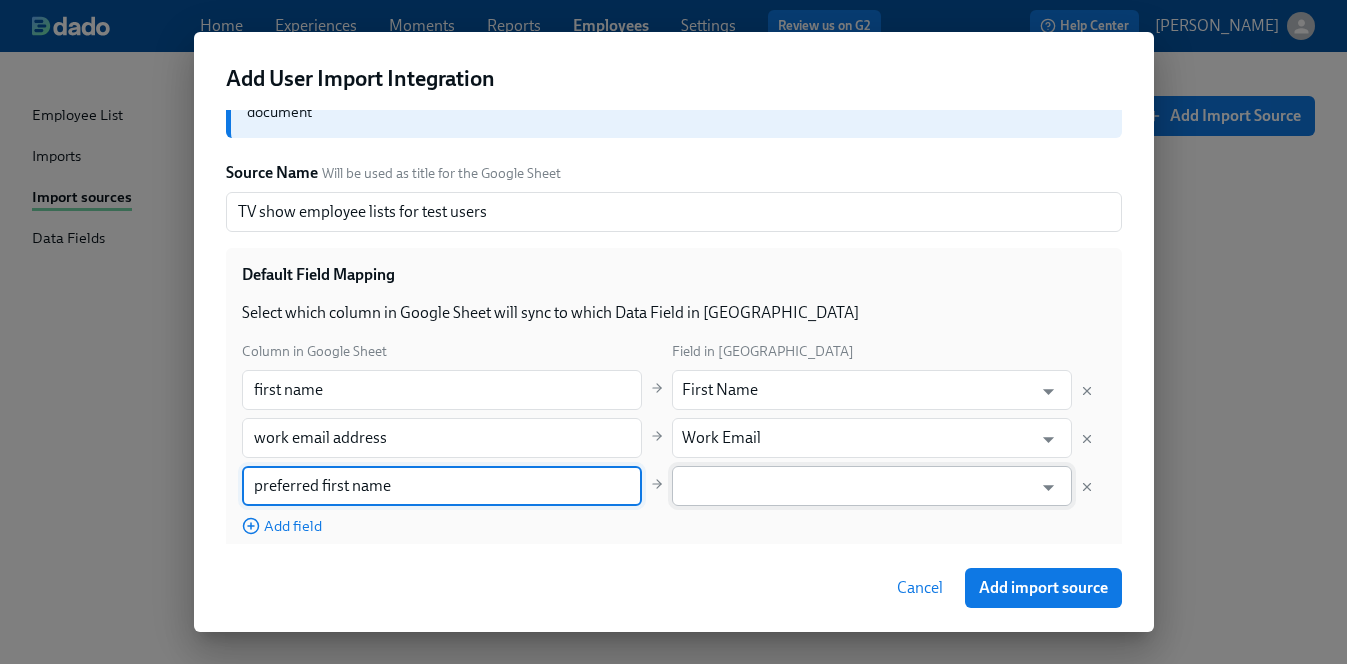 type on "preferred first name" 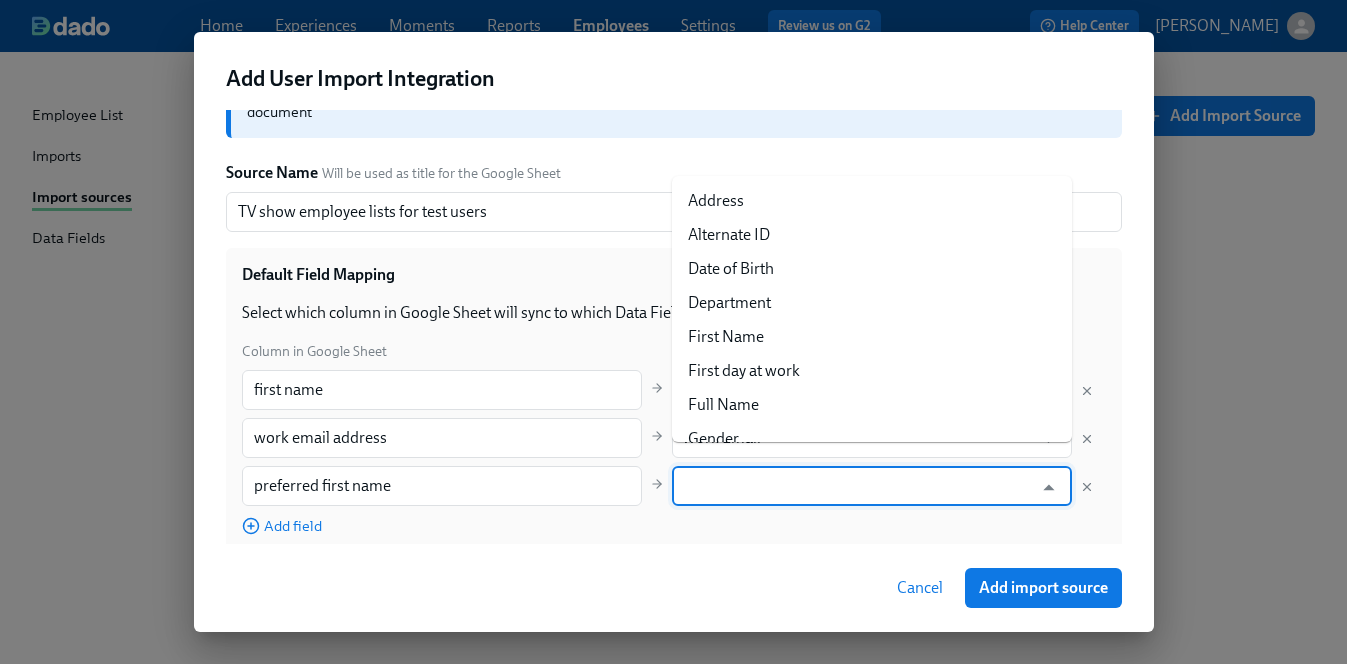 click at bounding box center (857, 486) 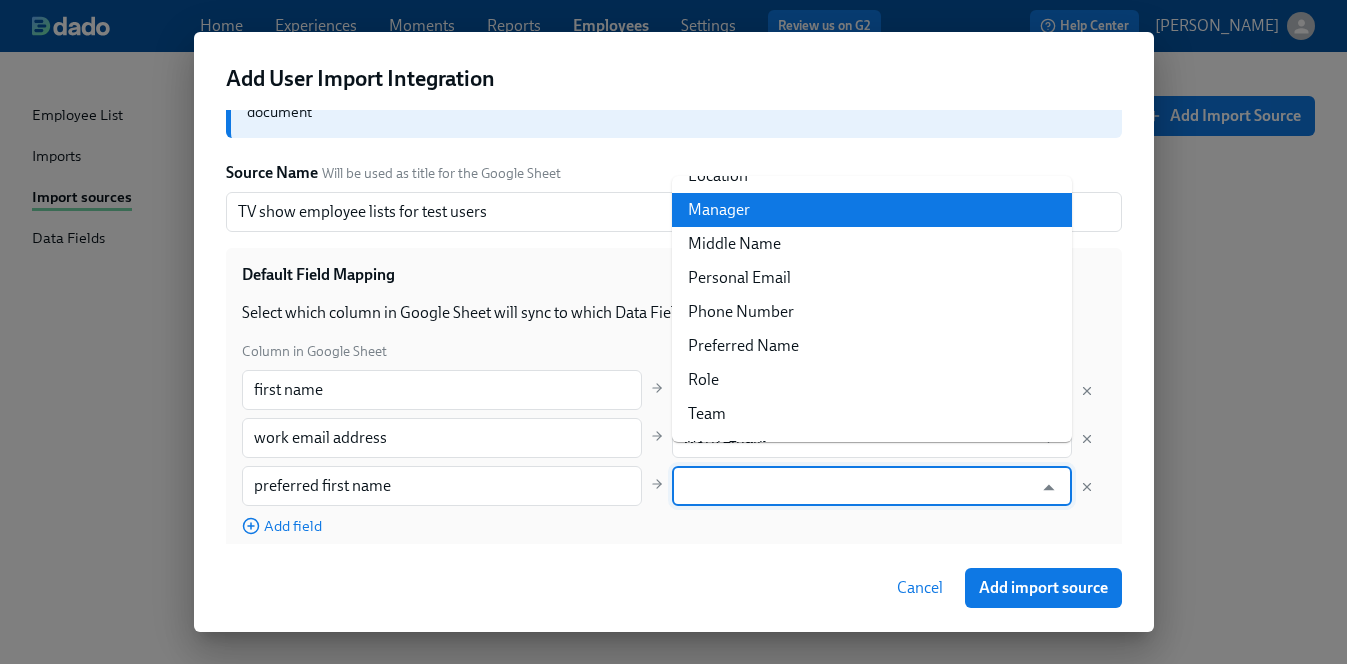 scroll, scrollTop: 380, scrollLeft: 0, axis: vertical 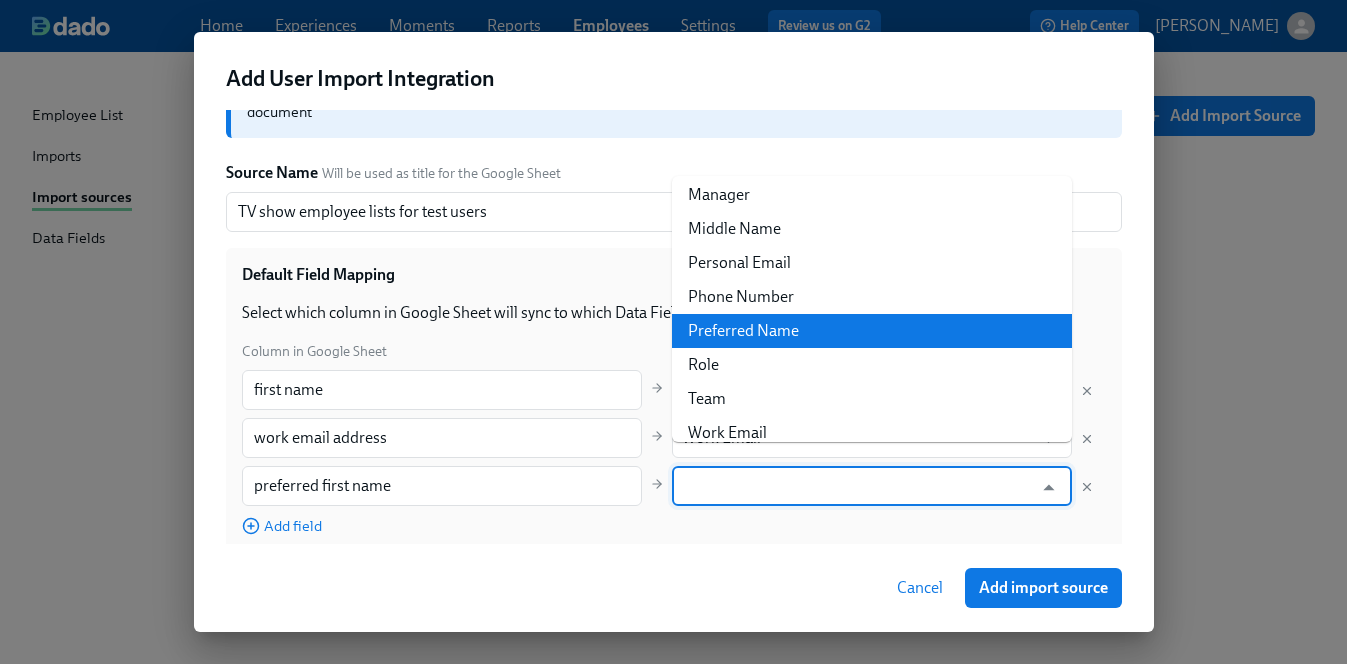 click on "Preferred Name" at bounding box center [872, 331] 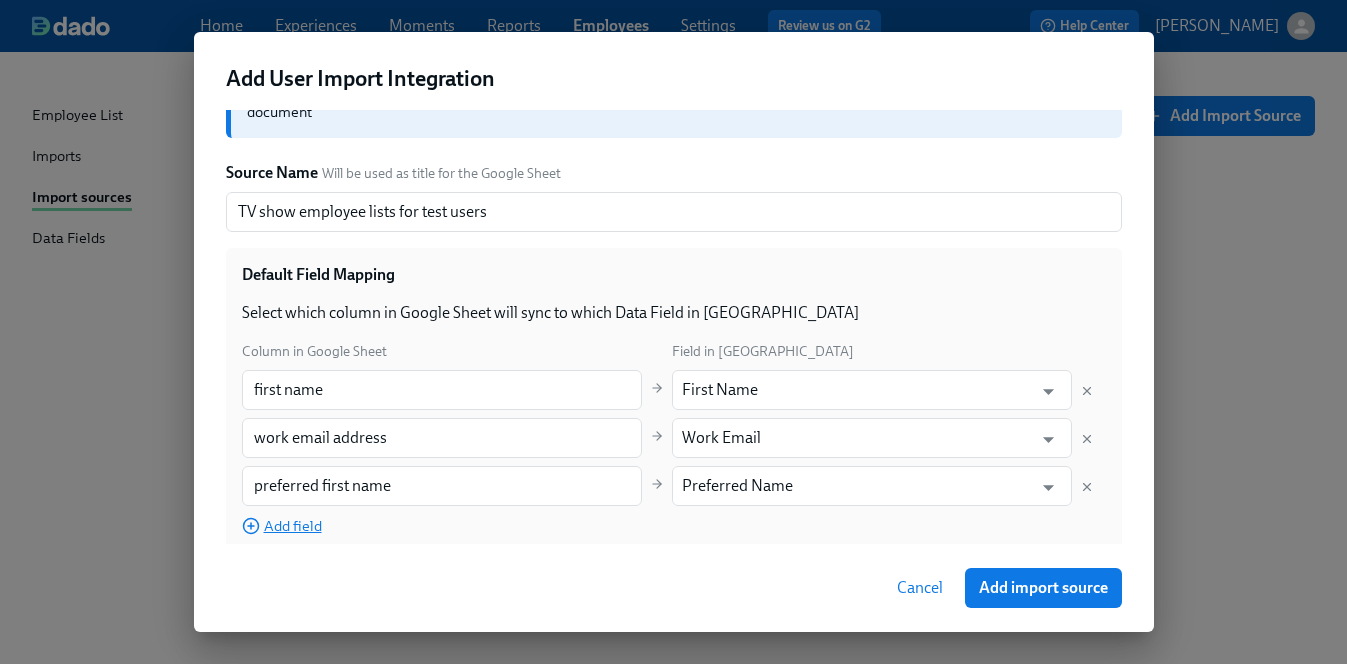 click on "Add field" at bounding box center [282, 526] 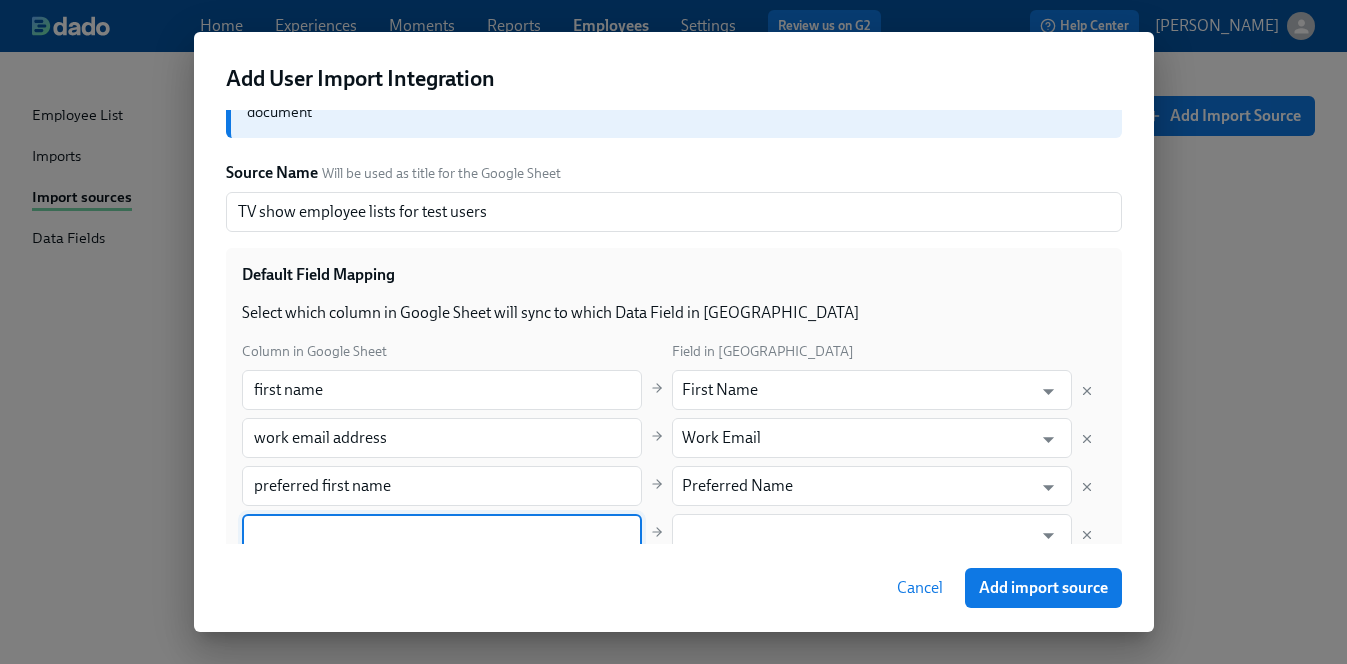 click at bounding box center (442, 534) 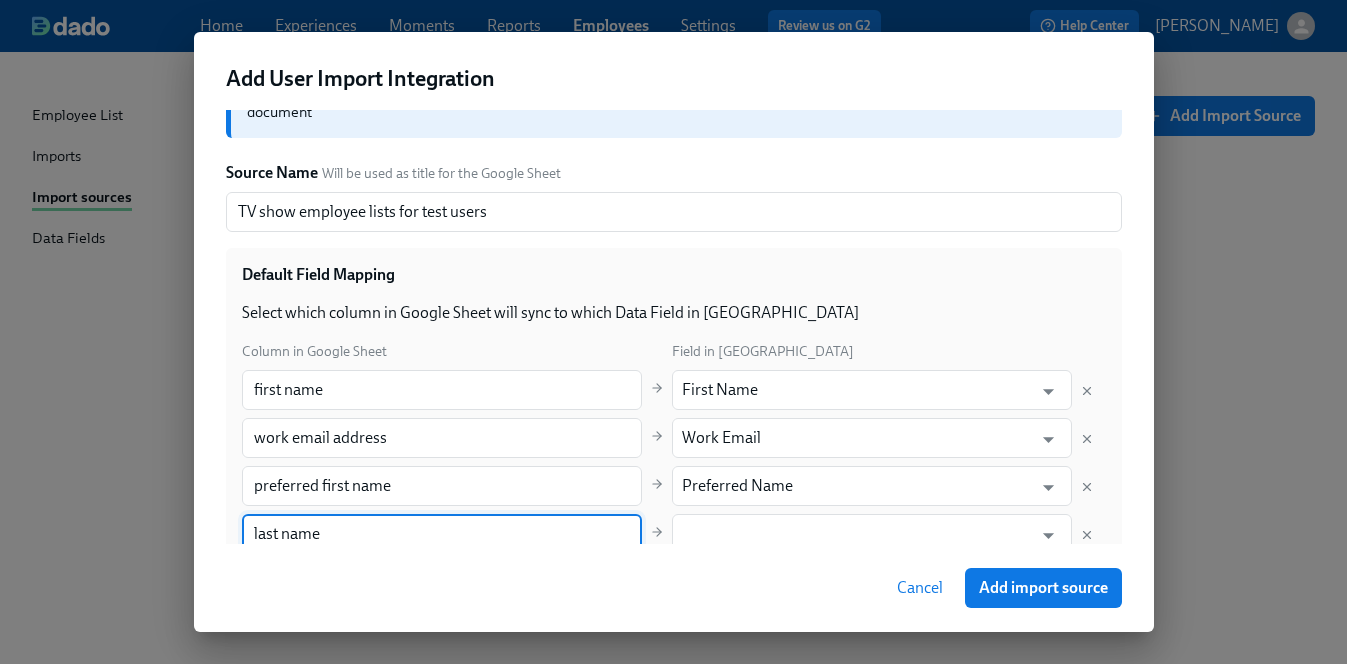 type on "last name" 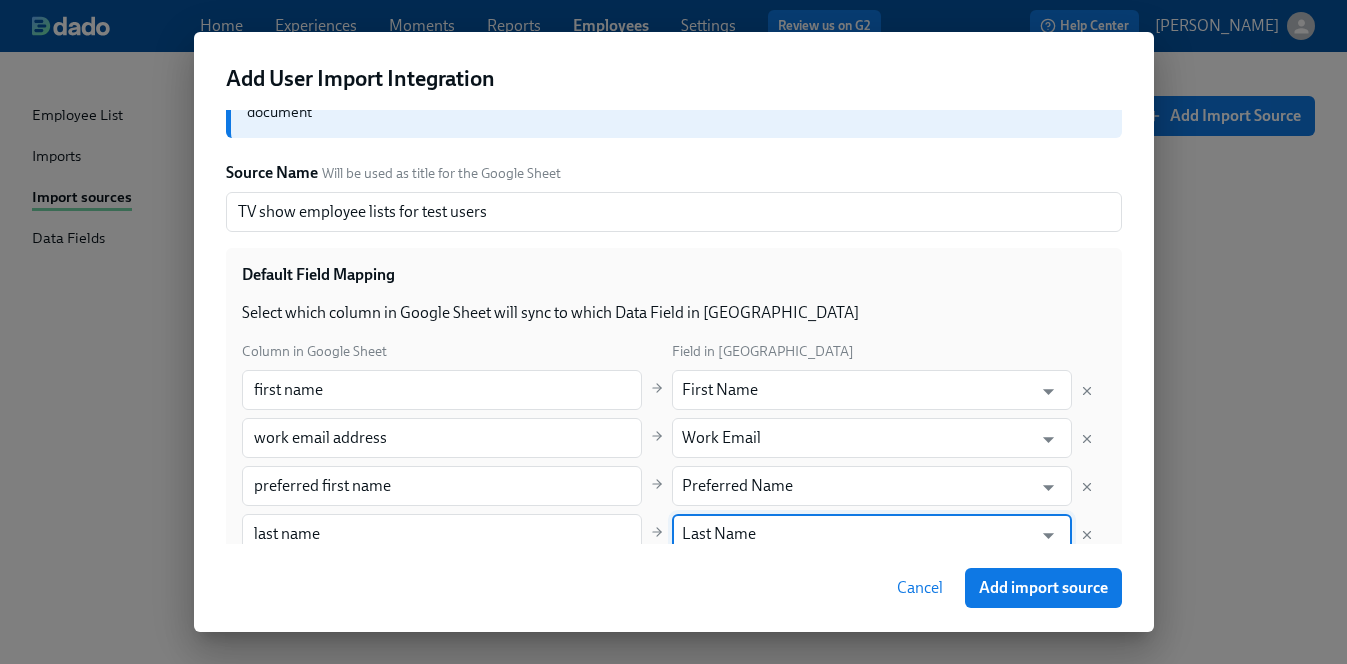 scroll, scrollTop: 224, scrollLeft: 0, axis: vertical 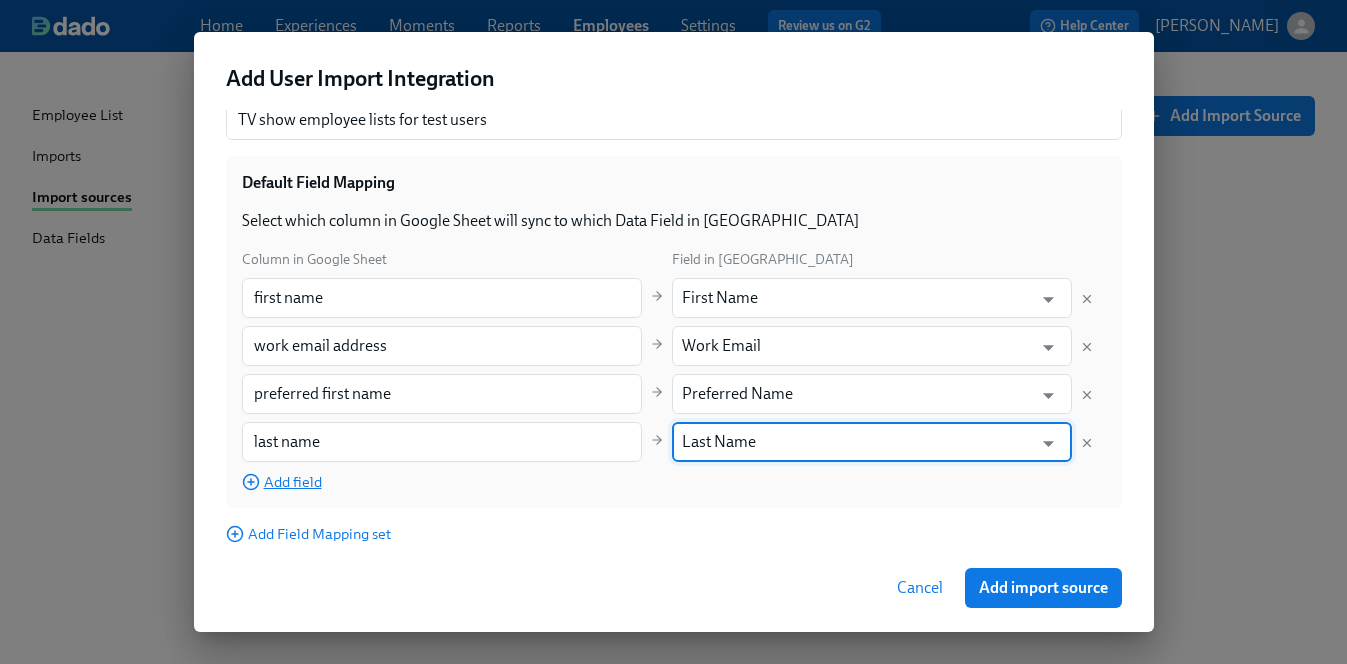 type on "Last Name" 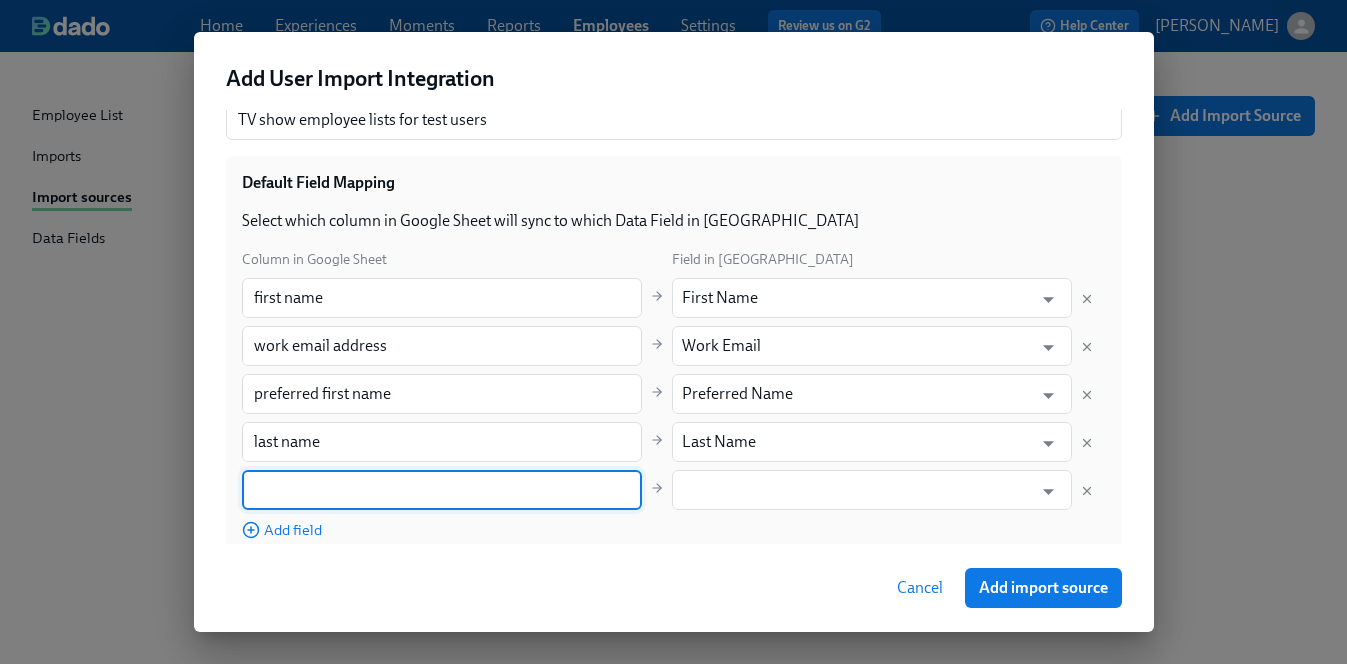 click at bounding box center (442, 490) 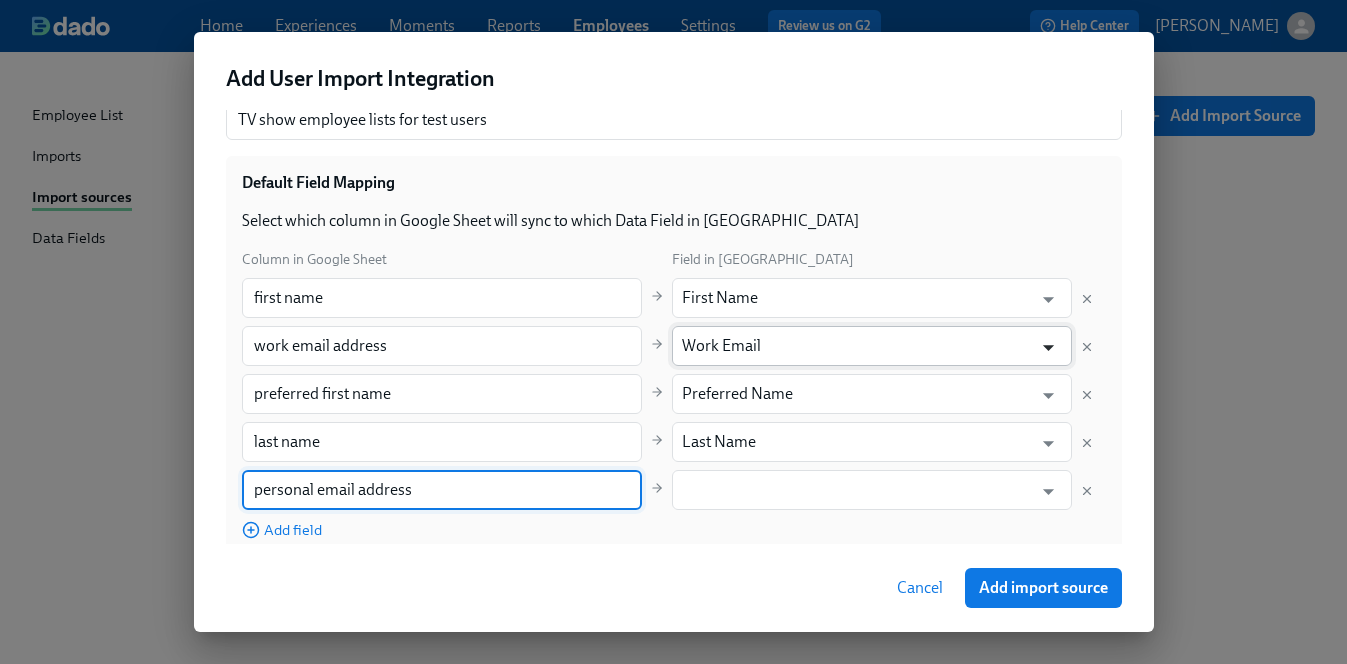 type on "personal email address" 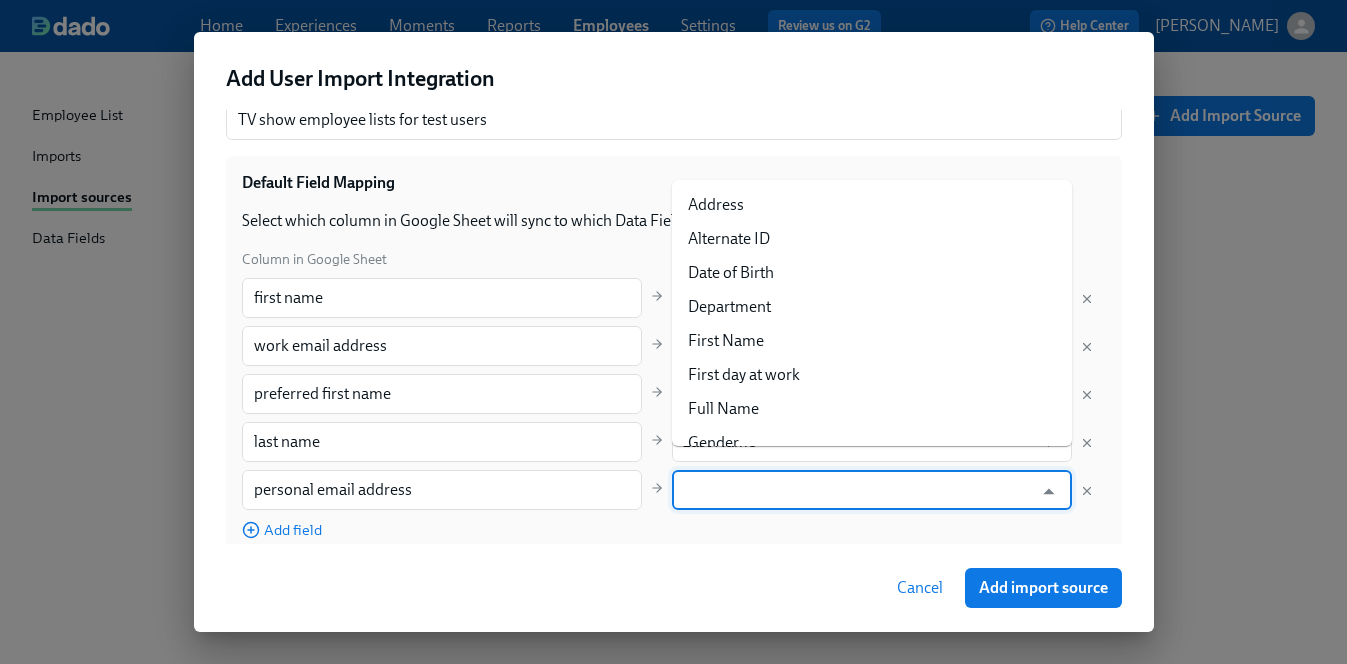 click at bounding box center (857, 490) 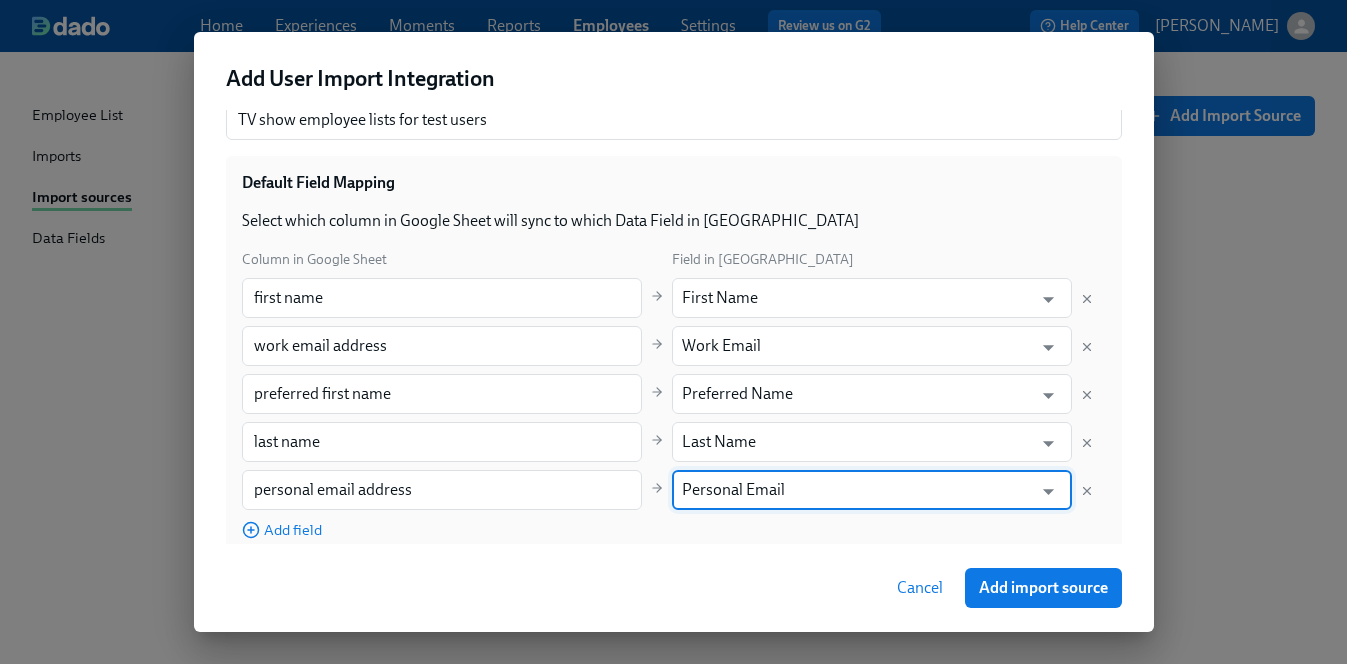 type on "Personal Email" 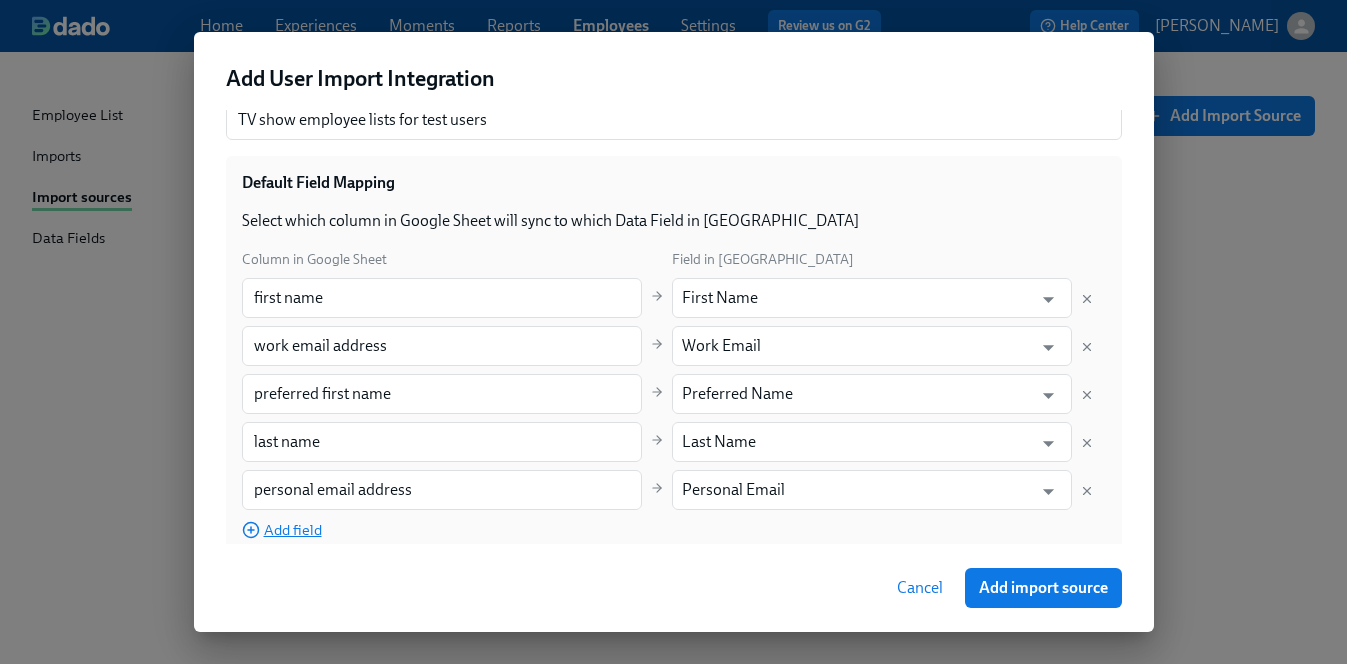 click on "Add field" at bounding box center [282, 530] 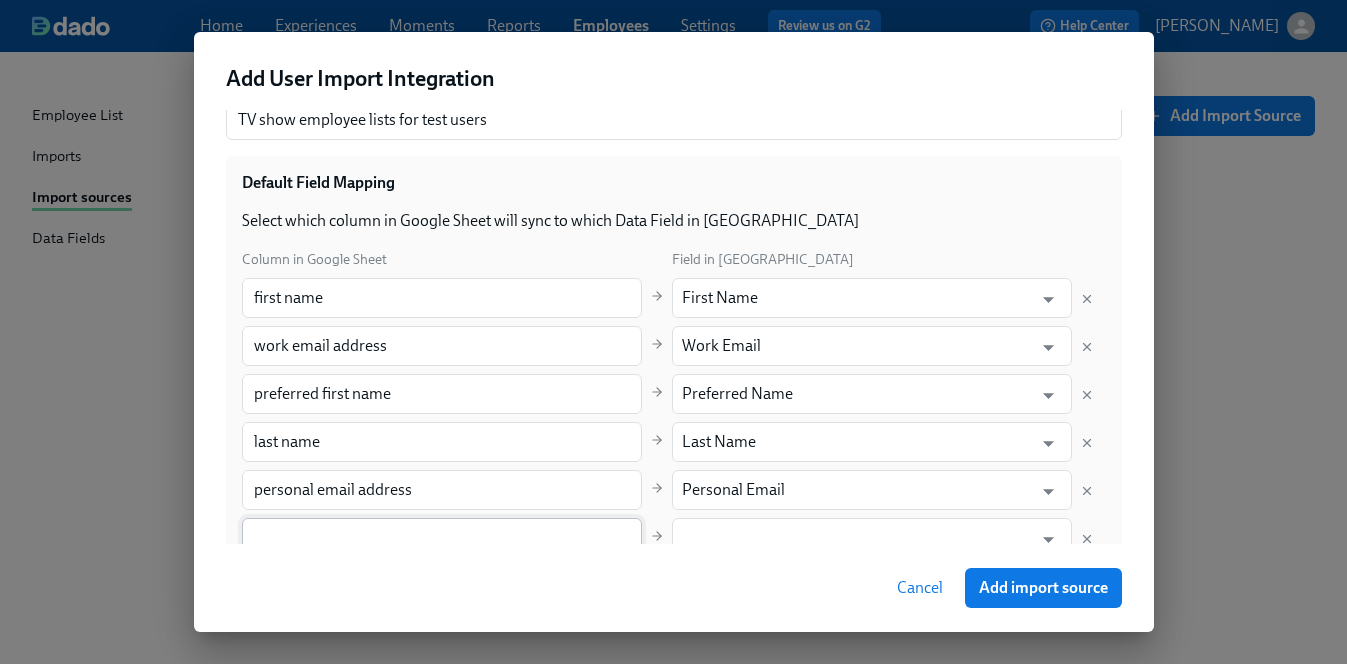 click at bounding box center (442, 538) 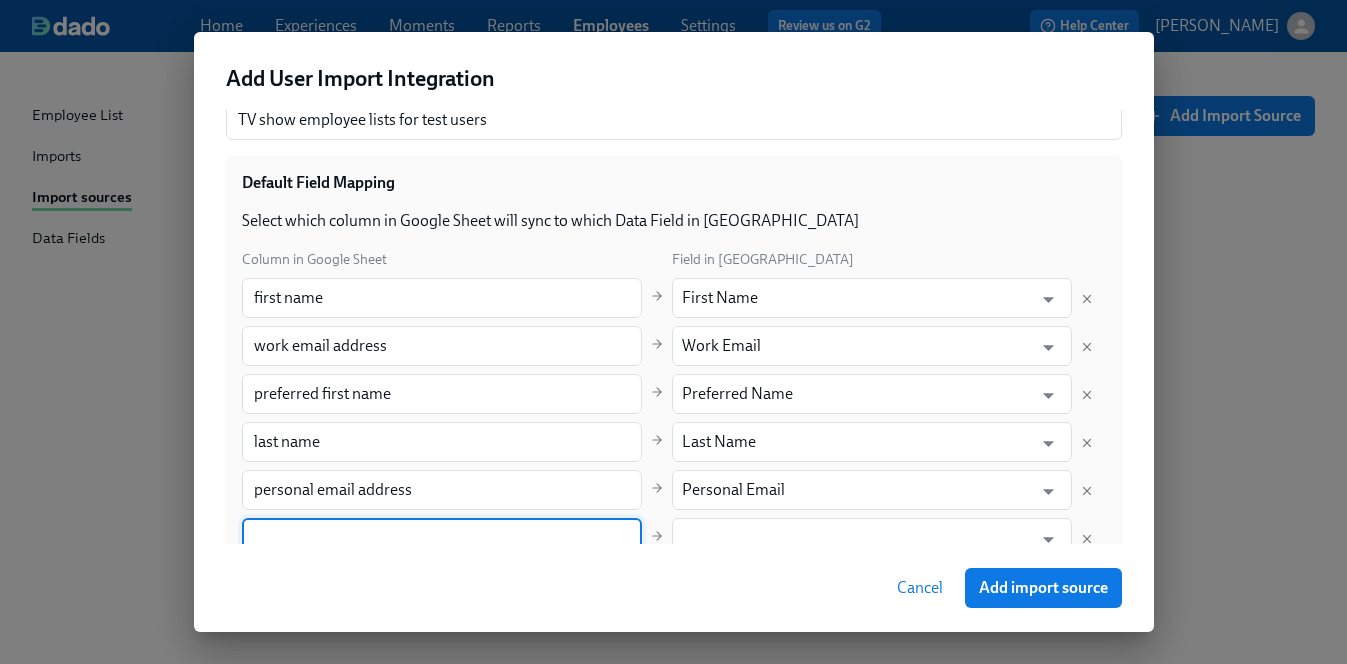 type on "j" 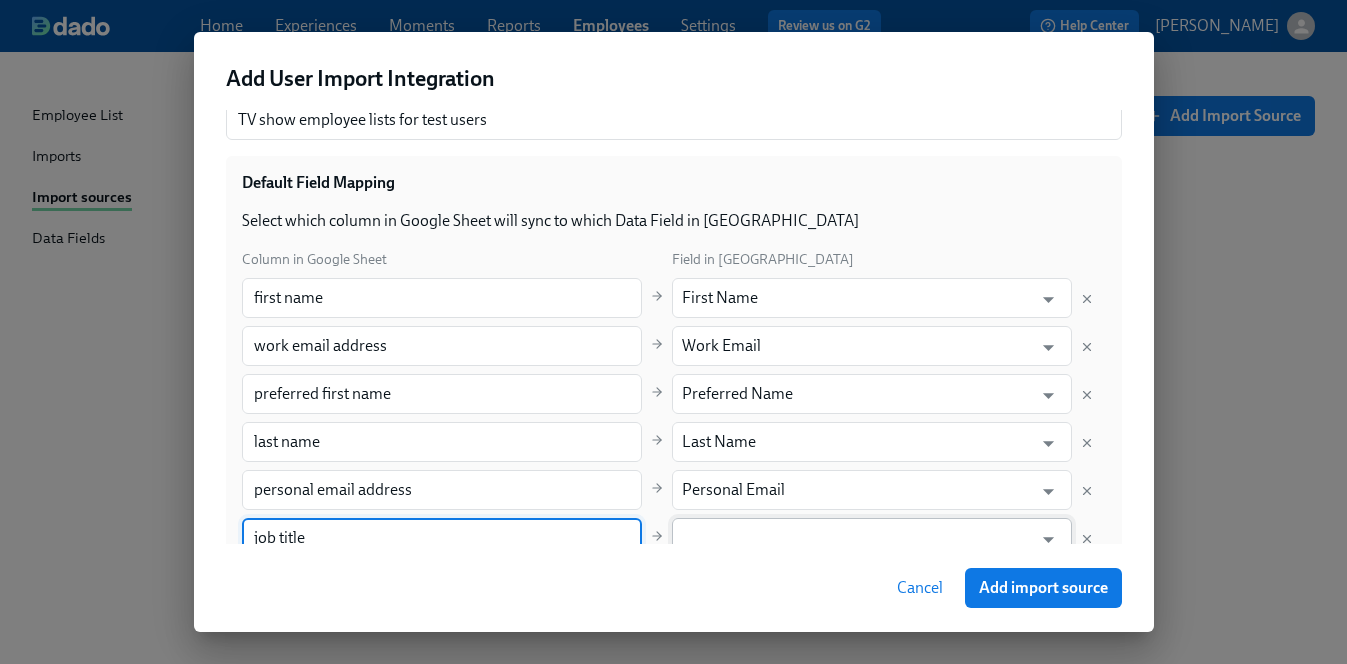 type on "job title" 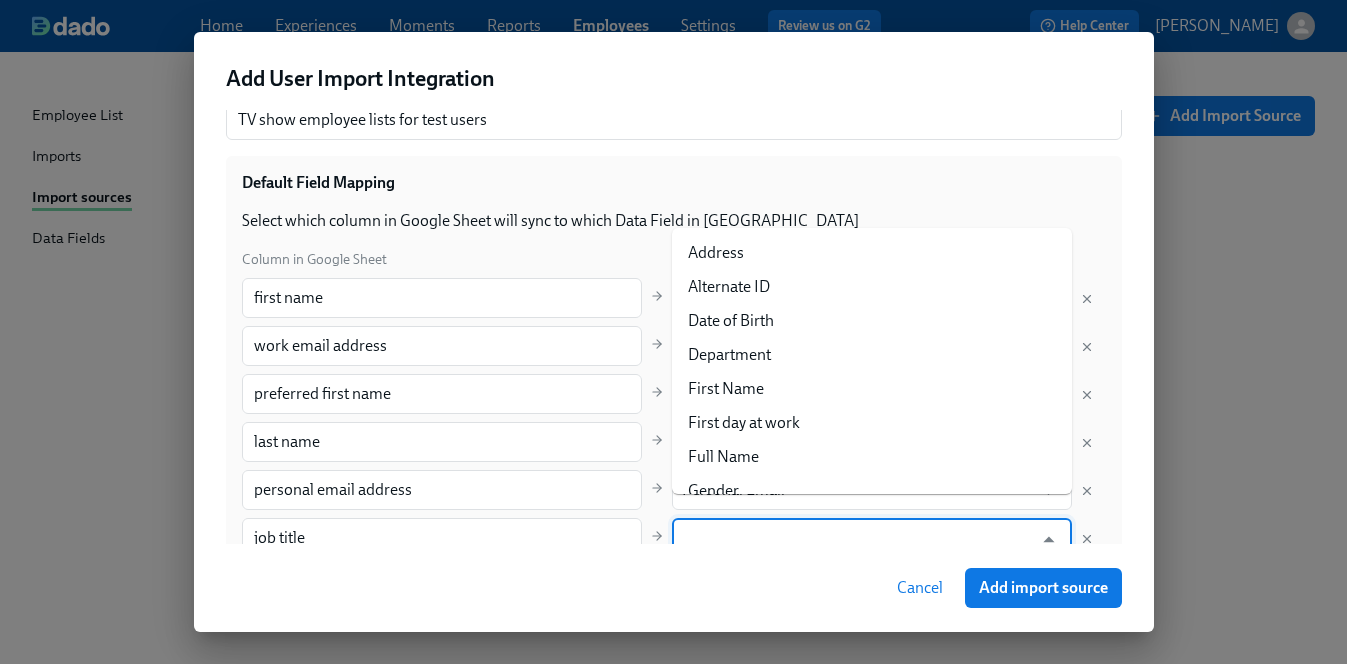 click at bounding box center [857, 538] 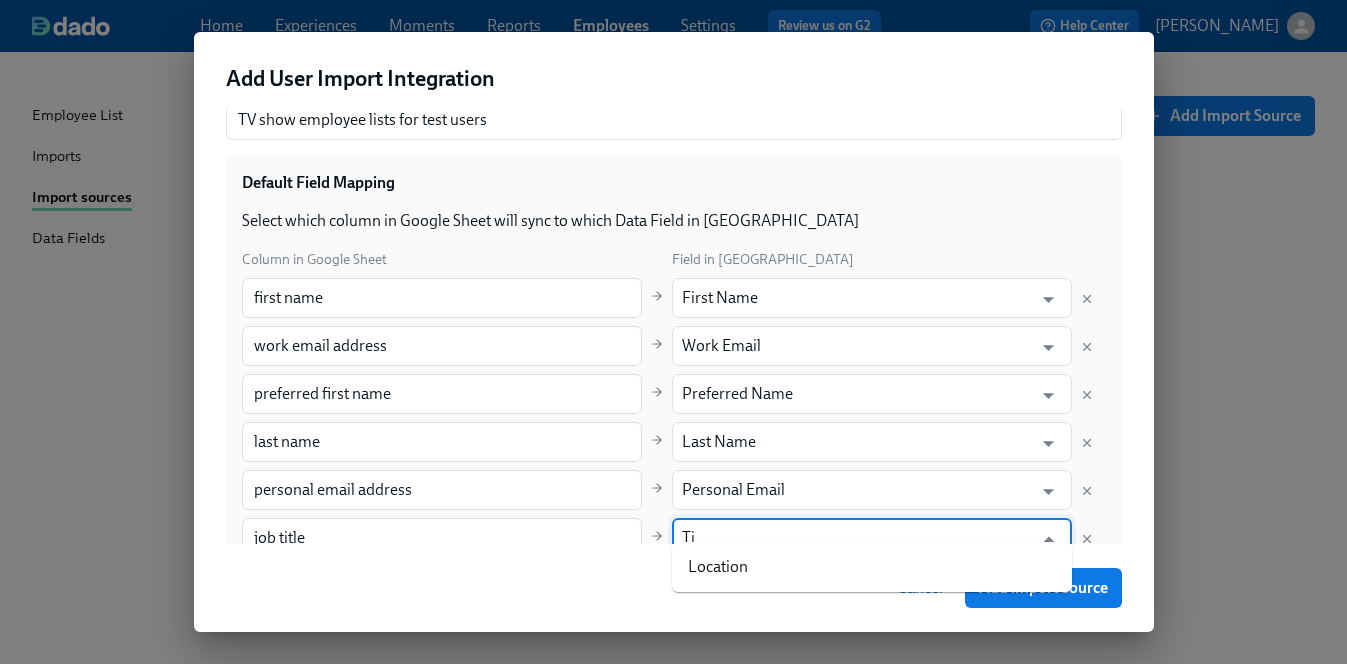 type on "T" 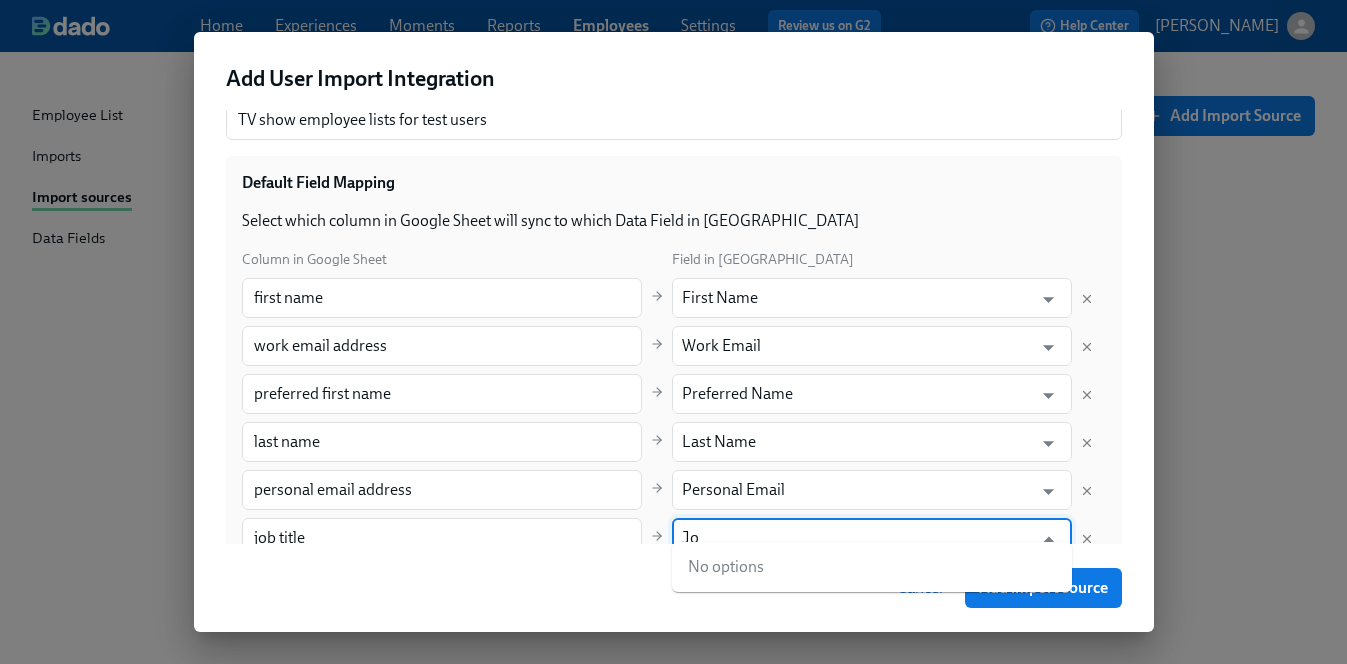 type on "J" 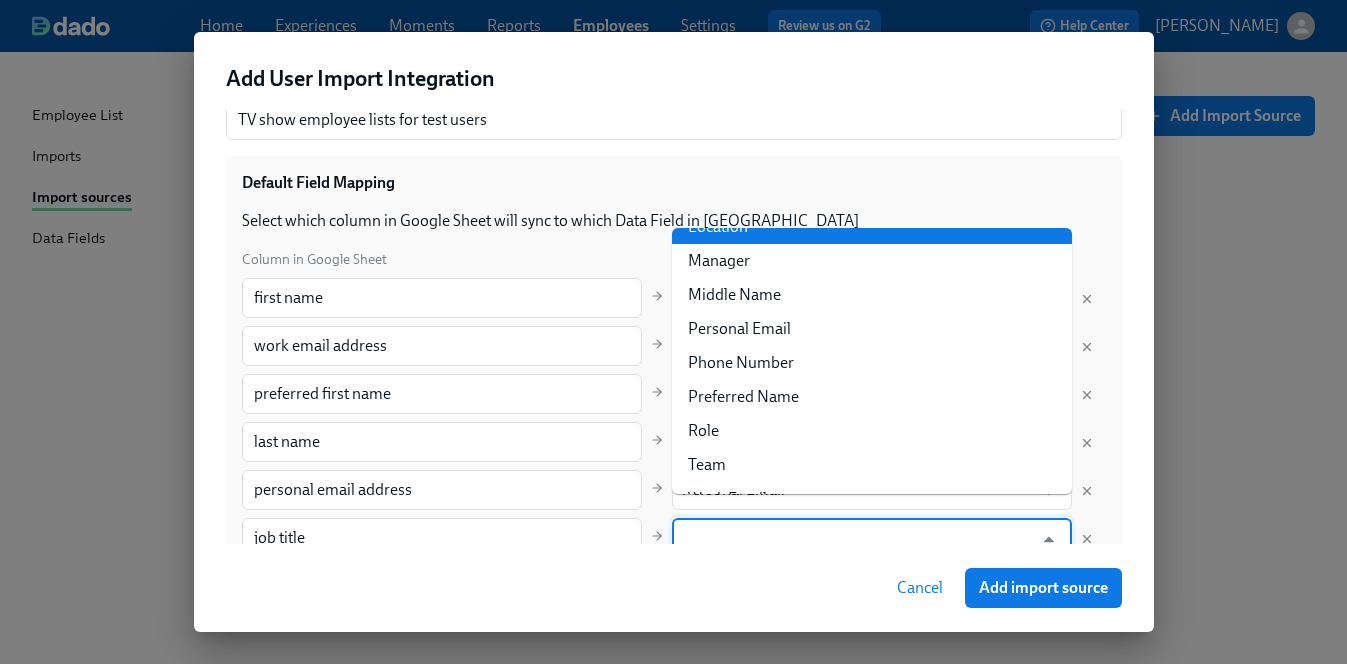scroll, scrollTop: 396, scrollLeft: 0, axis: vertical 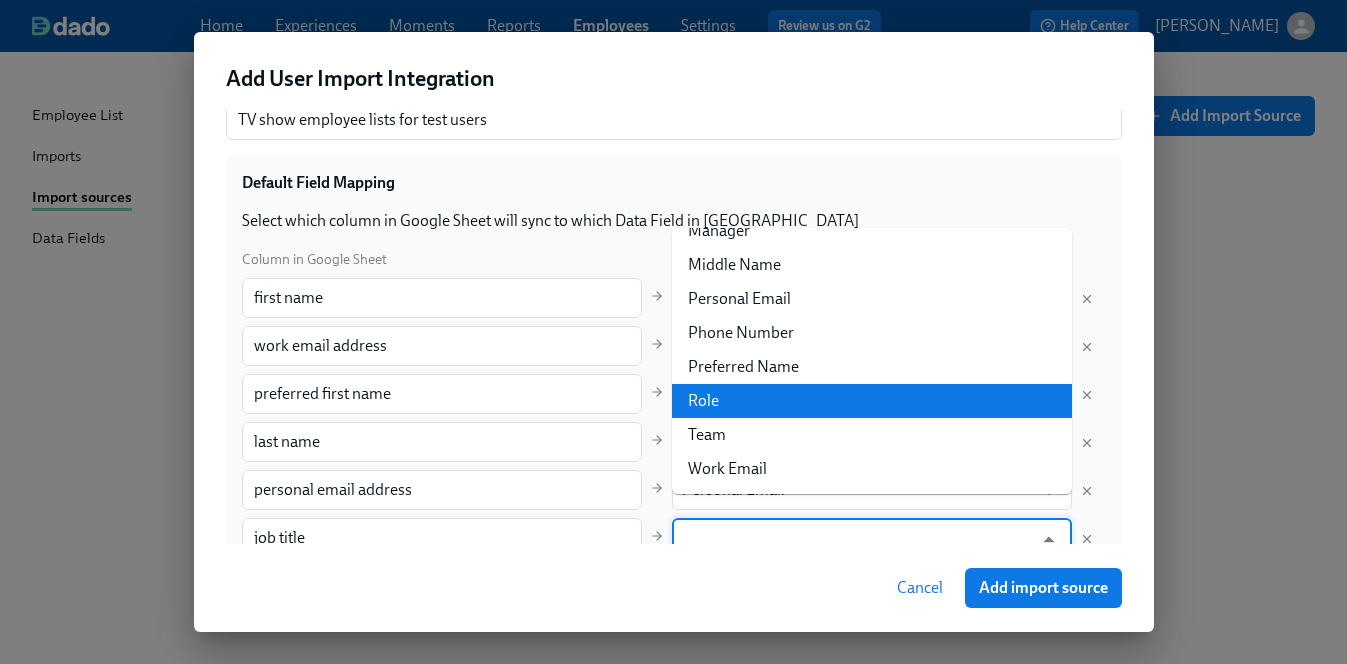 click on "Role" at bounding box center [872, 401] 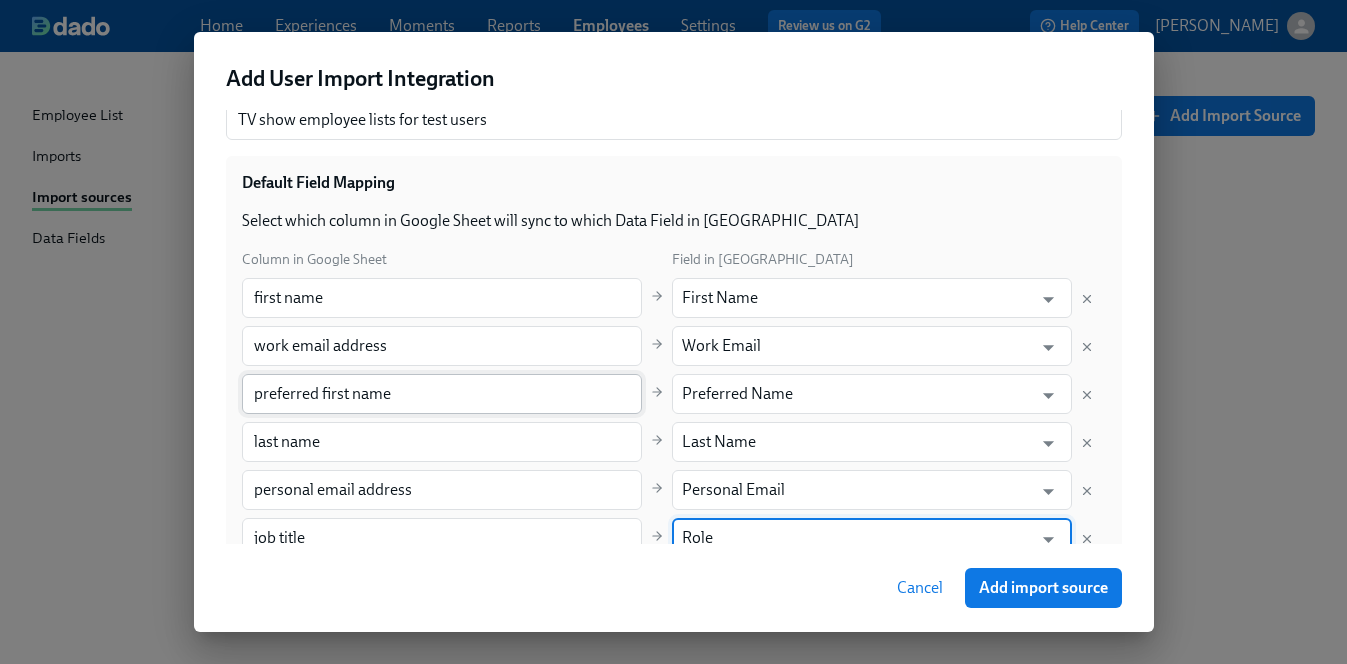 scroll, scrollTop: 324, scrollLeft: 0, axis: vertical 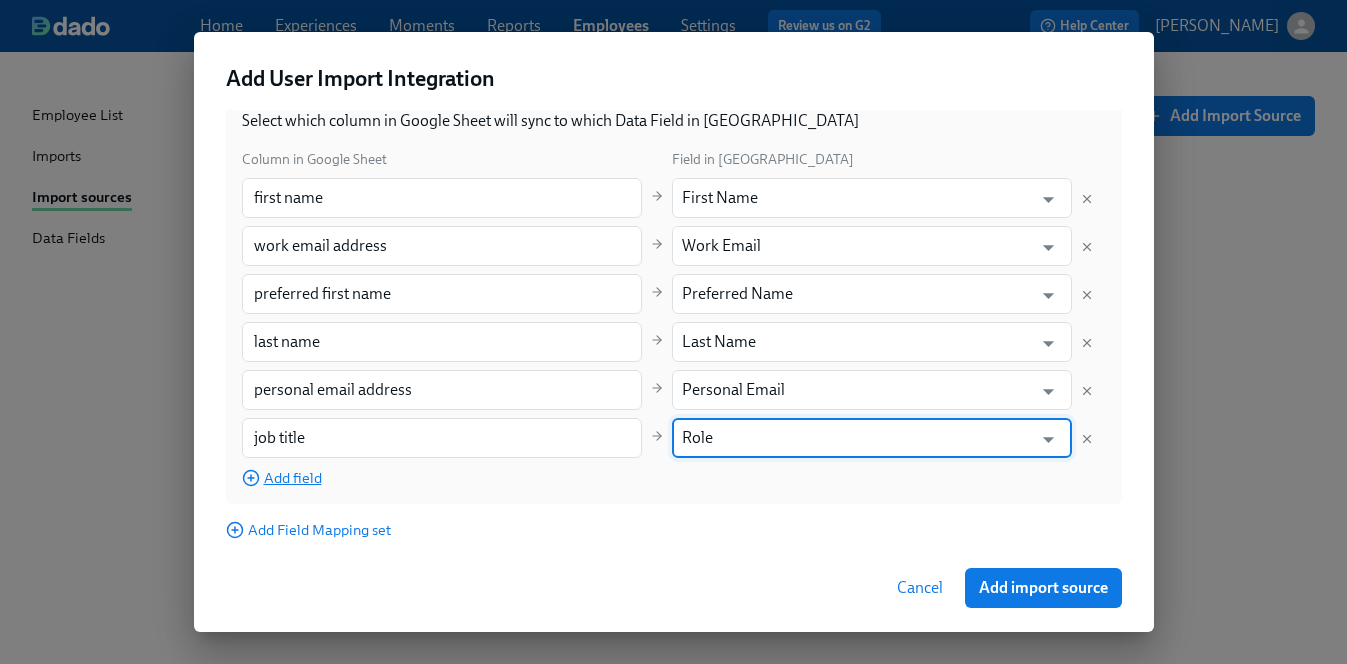 click on "Add field" at bounding box center (282, 478) 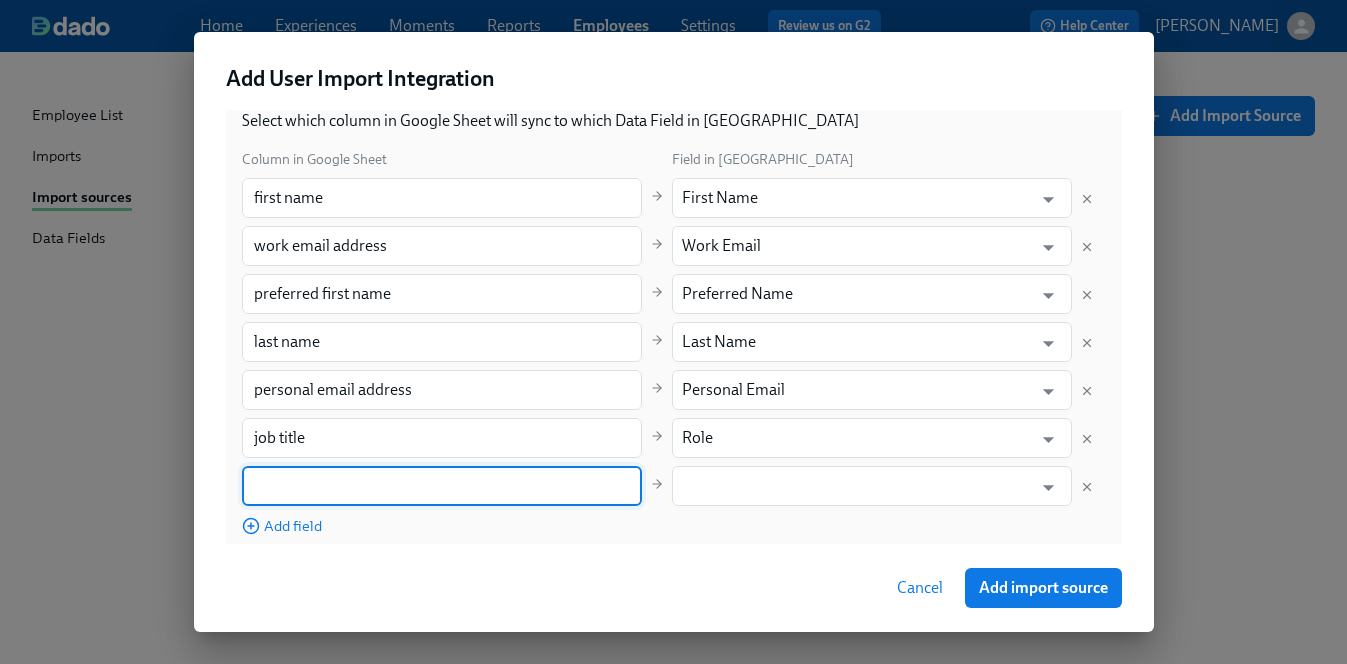 click at bounding box center (442, 486) 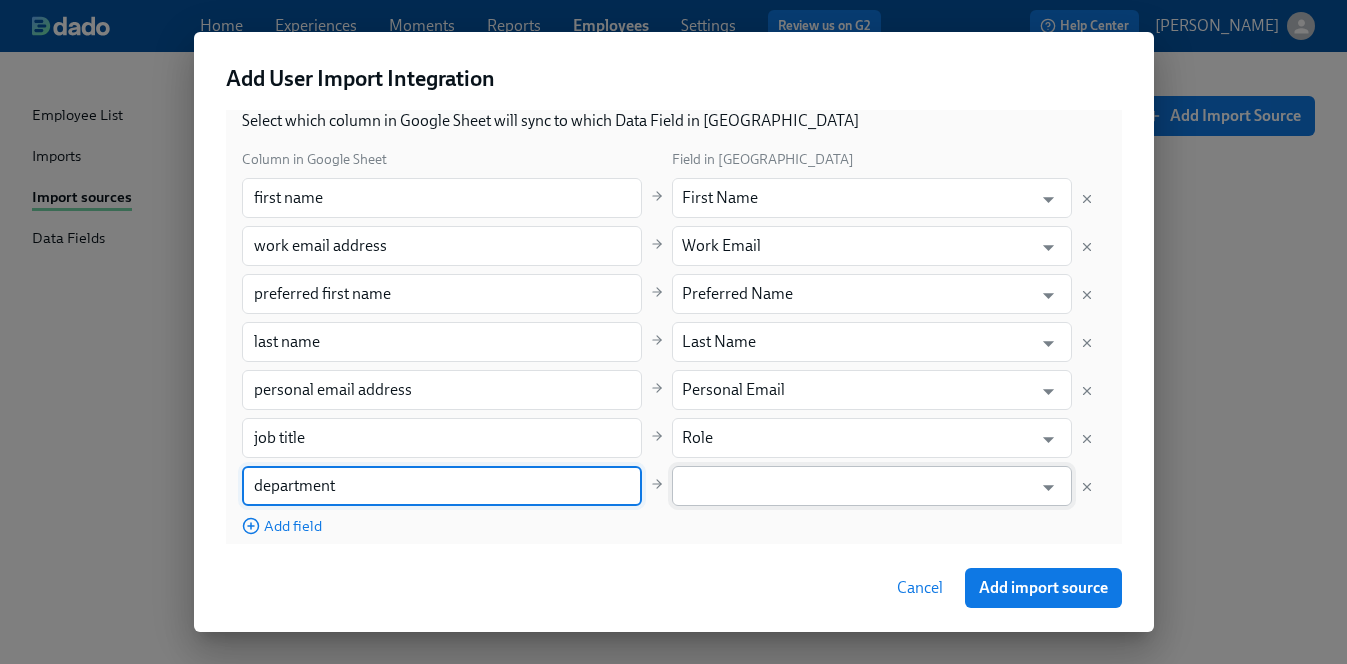 type on "department" 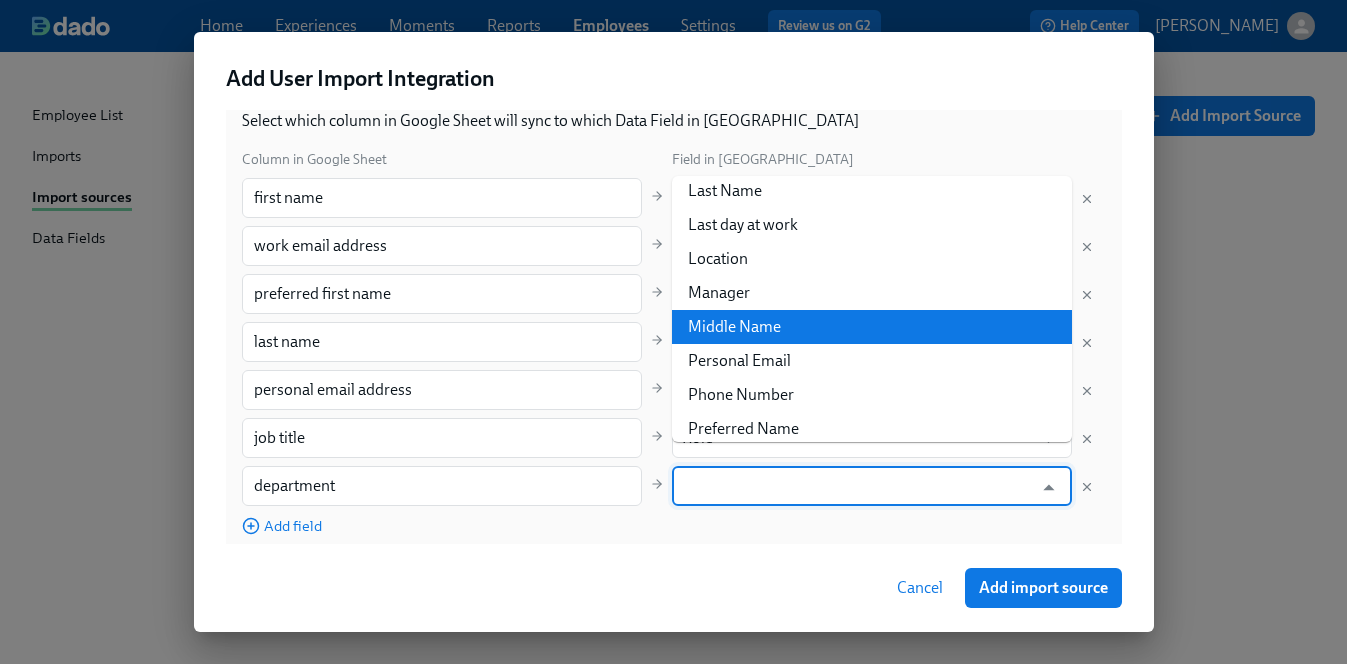 scroll, scrollTop: 396, scrollLeft: 0, axis: vertical 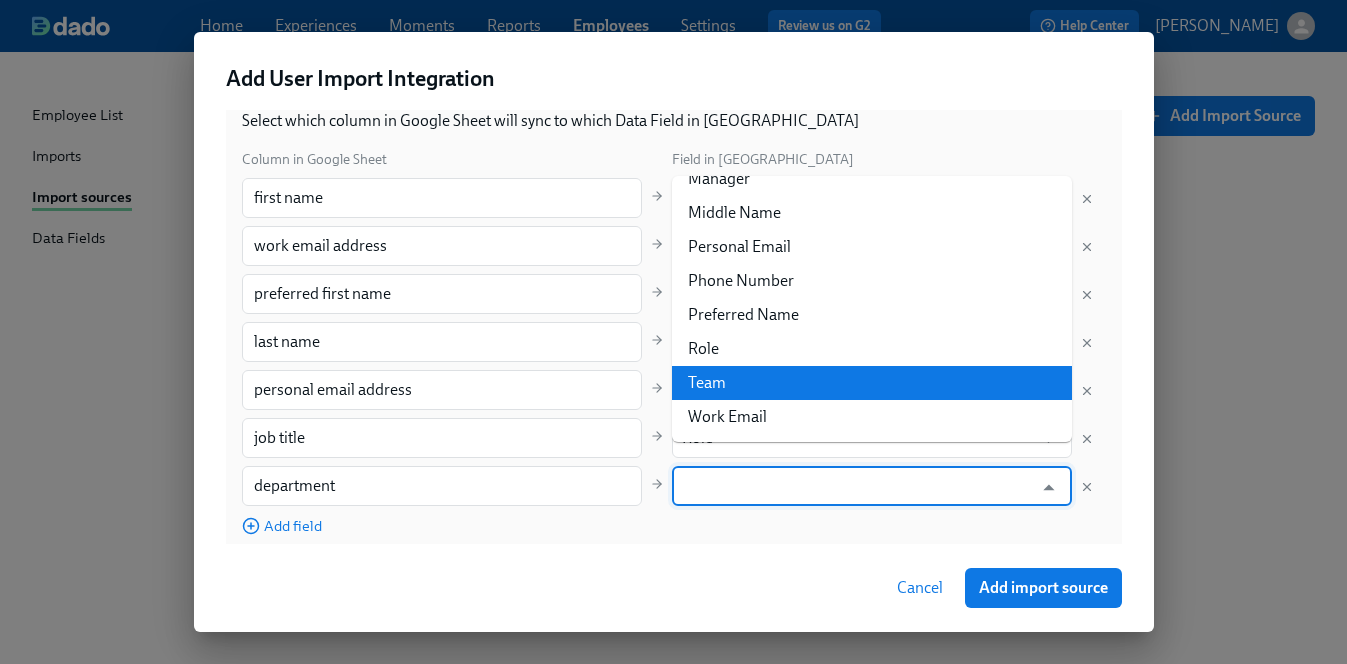 click on "Team" at bounding box center (872, 383) 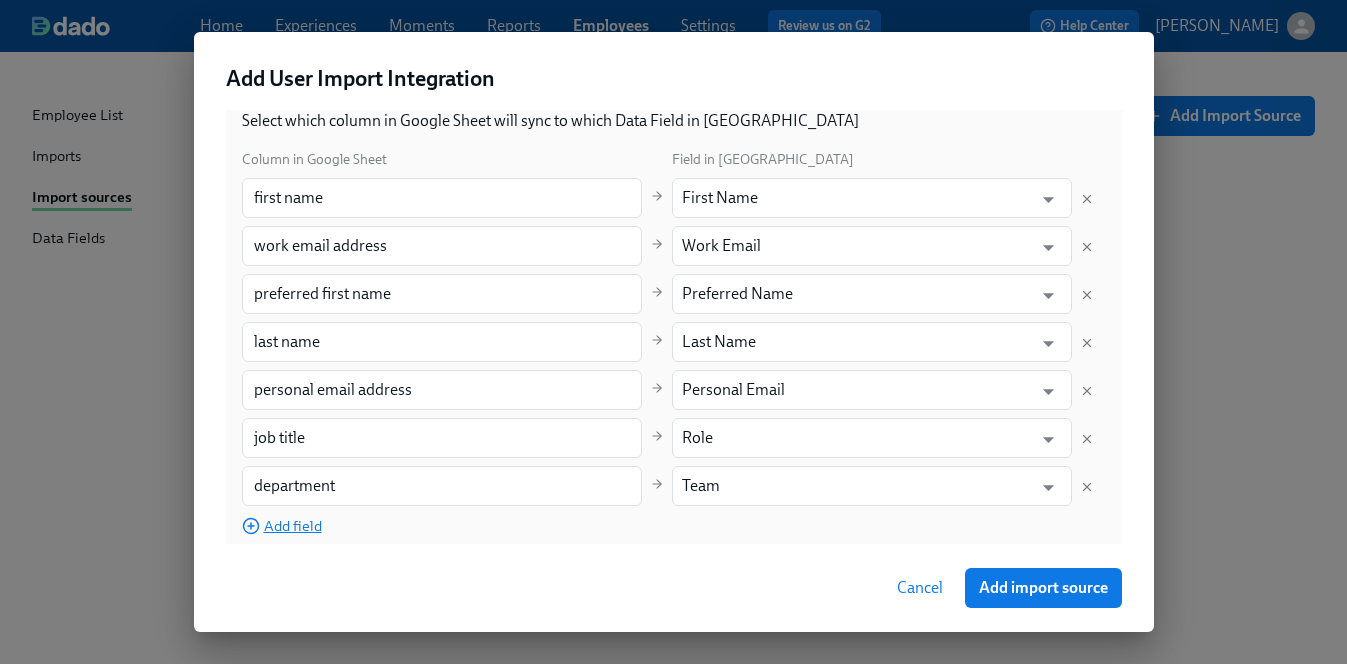 click on "Add field" at bounding box center (282, 526) 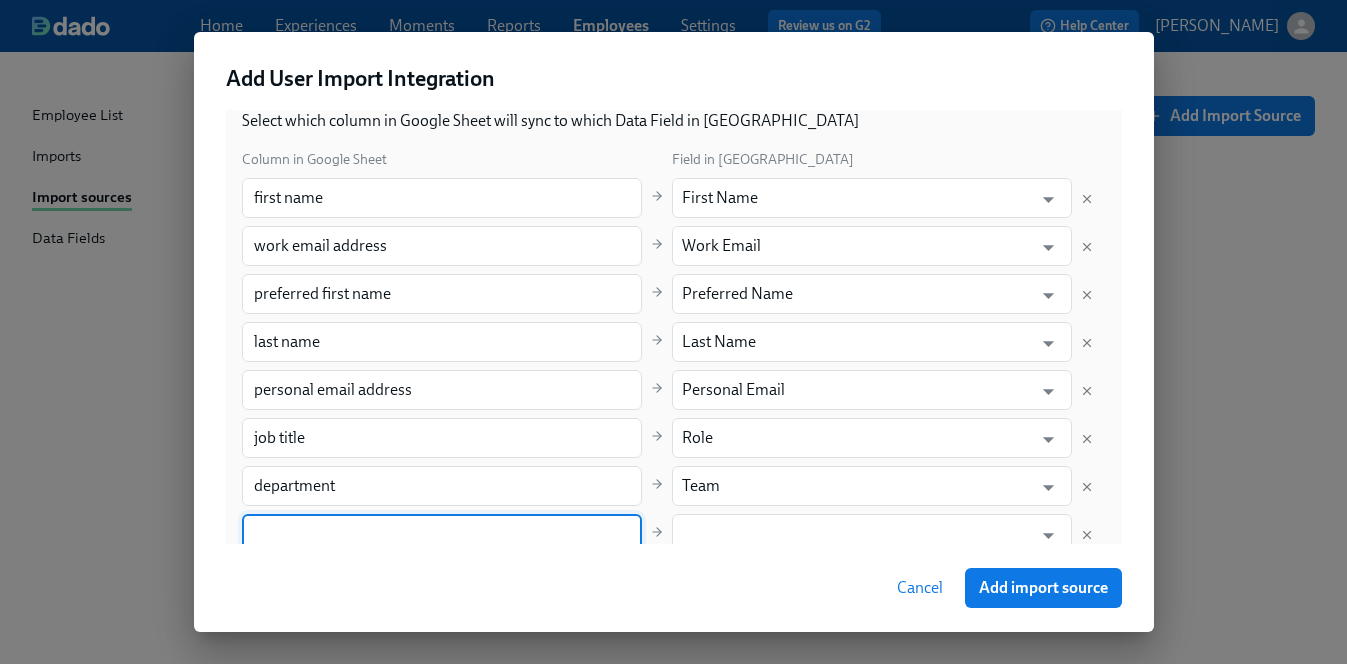 click at bounding box center (442, 534) 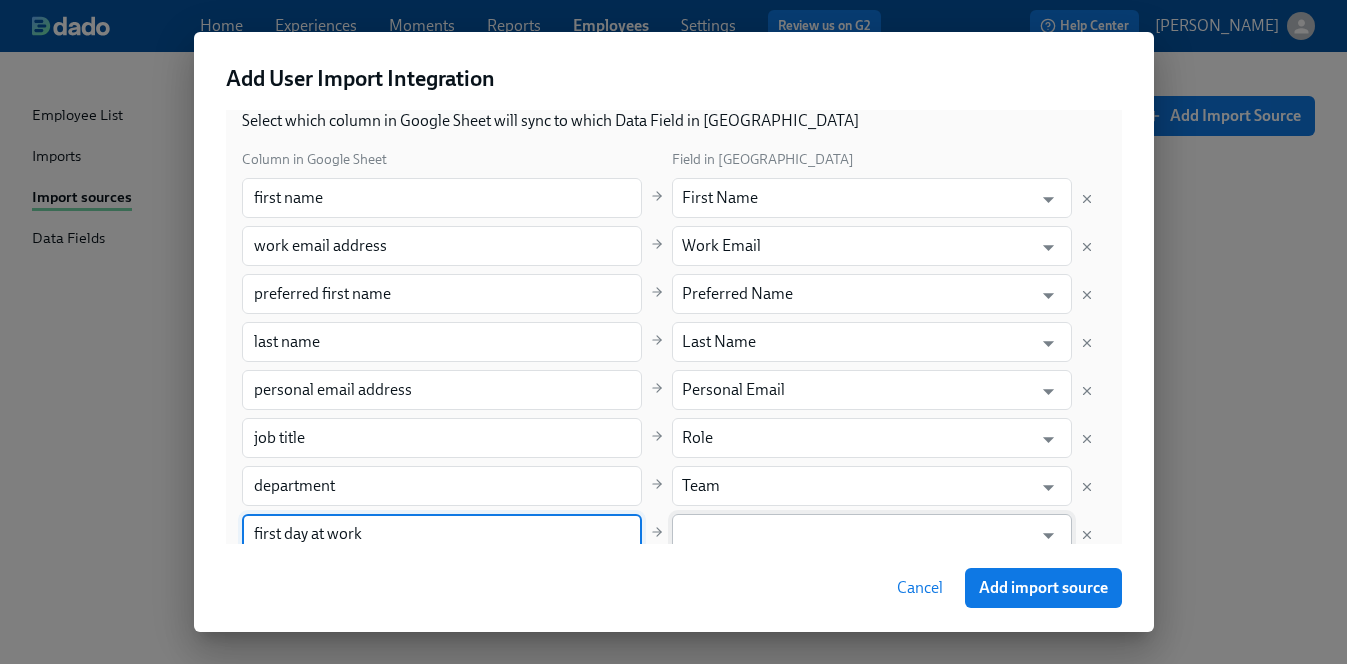 type on "first day at work" 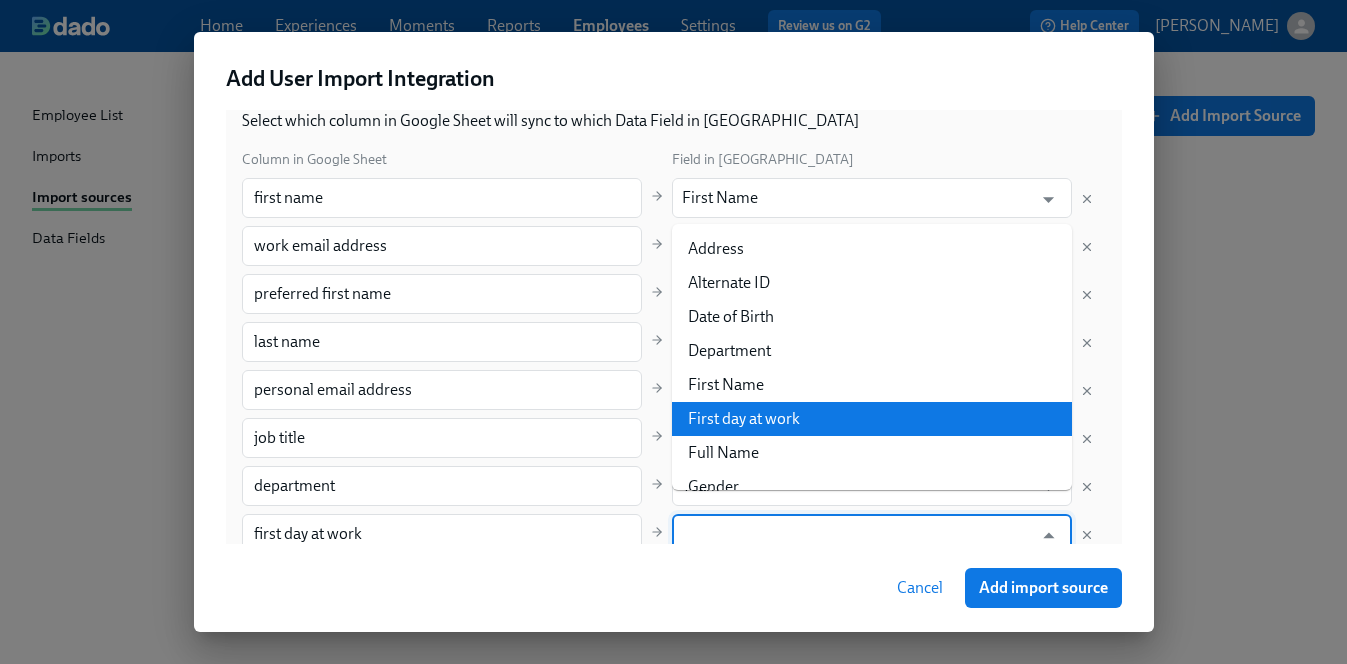 click on "First day at work" at bounding box center [872, 419] 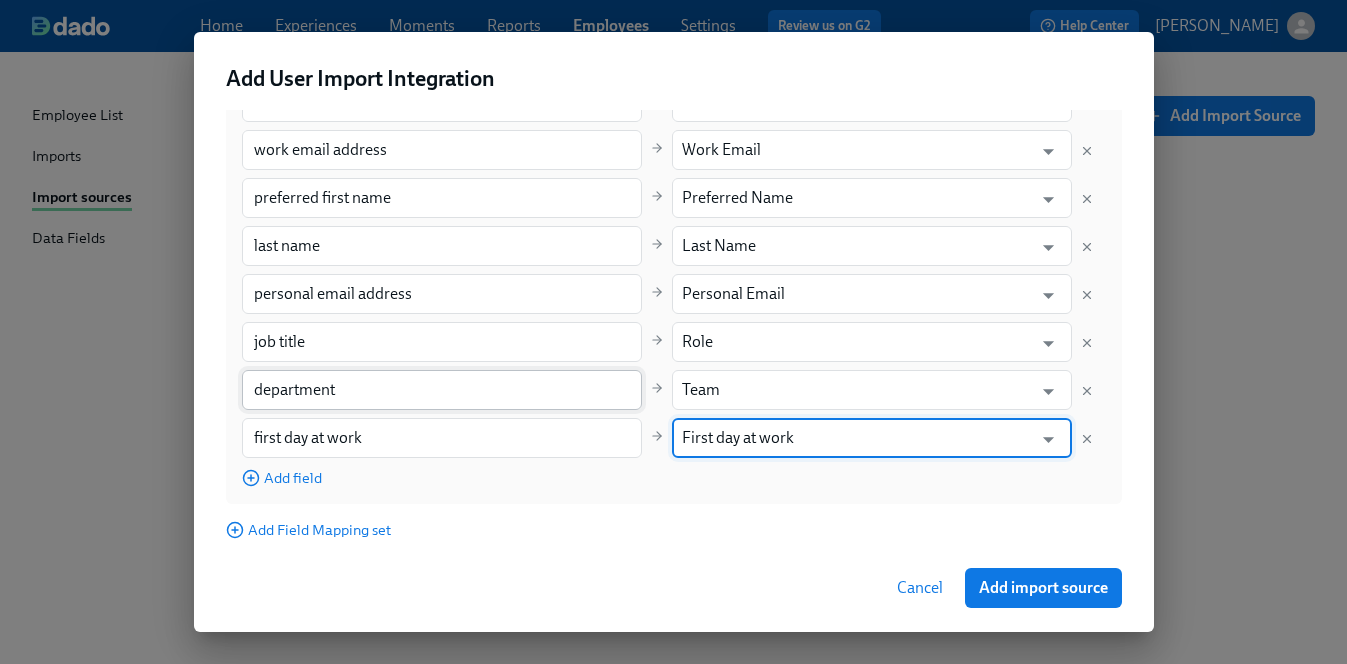scroll, scrollTop: 419, scrollLeft: 0, axis: vertical 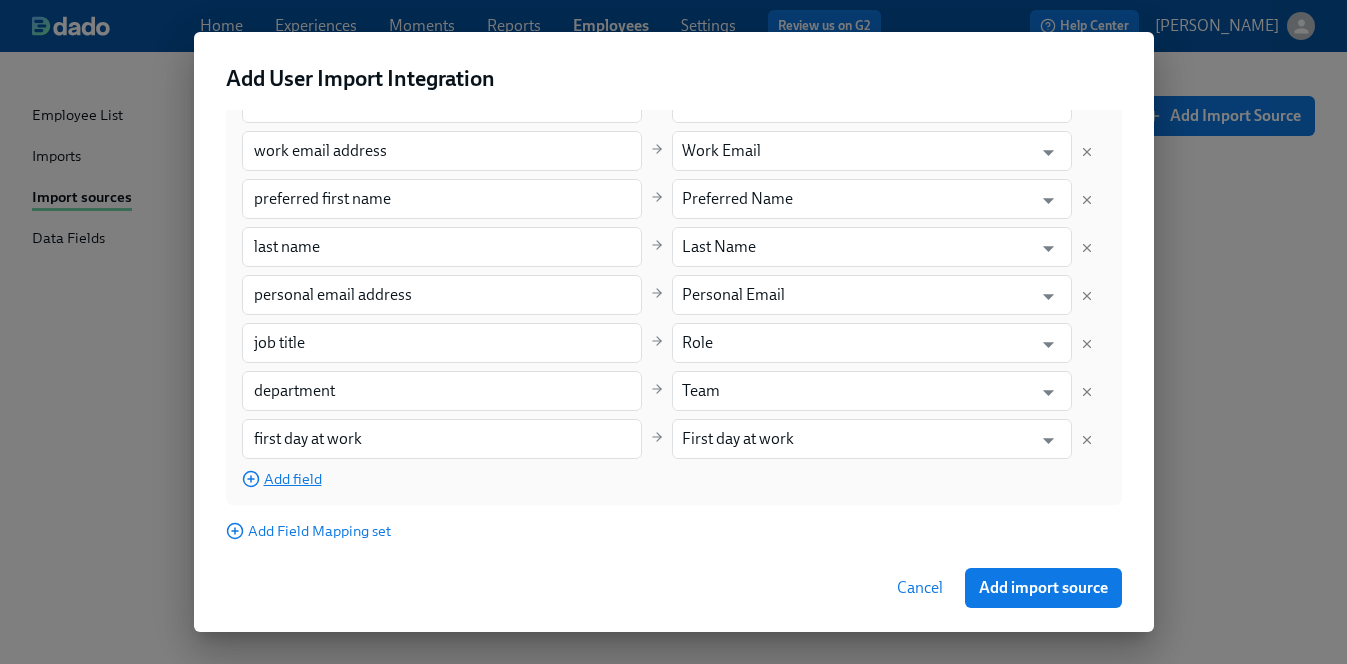 click on "Add field" at bounding box center (282, 479) 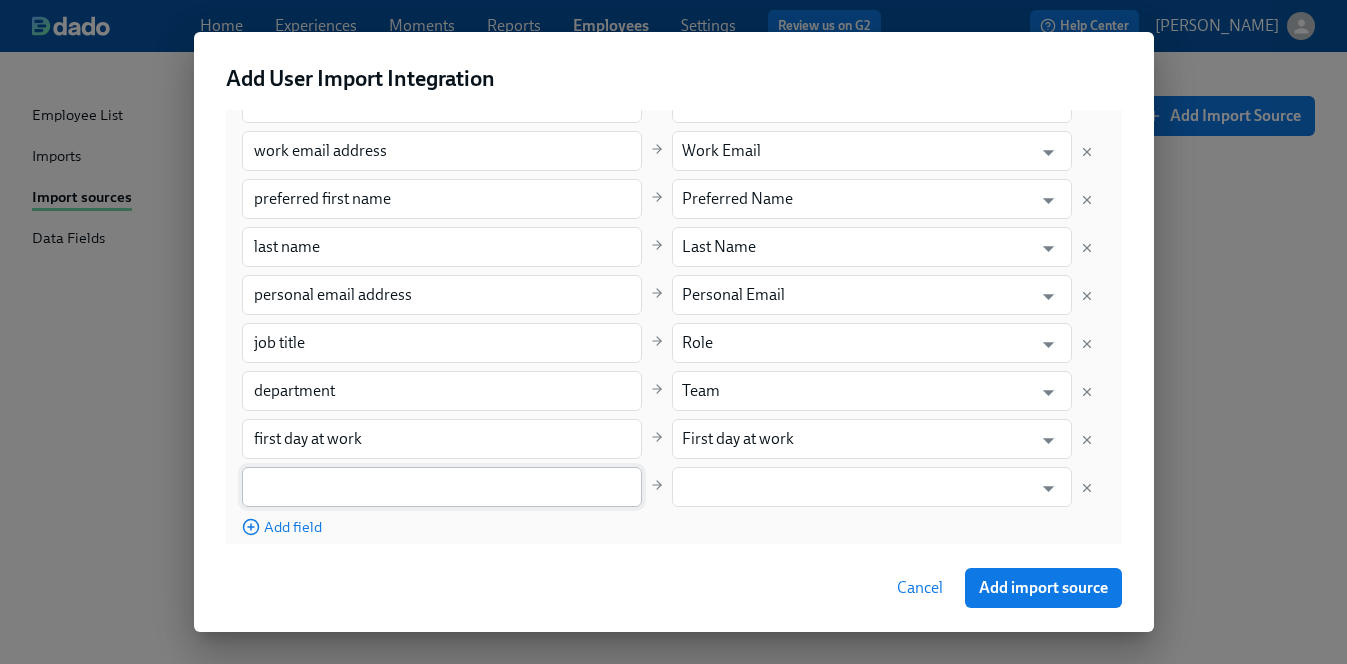 click at bounding box center [442, 487] 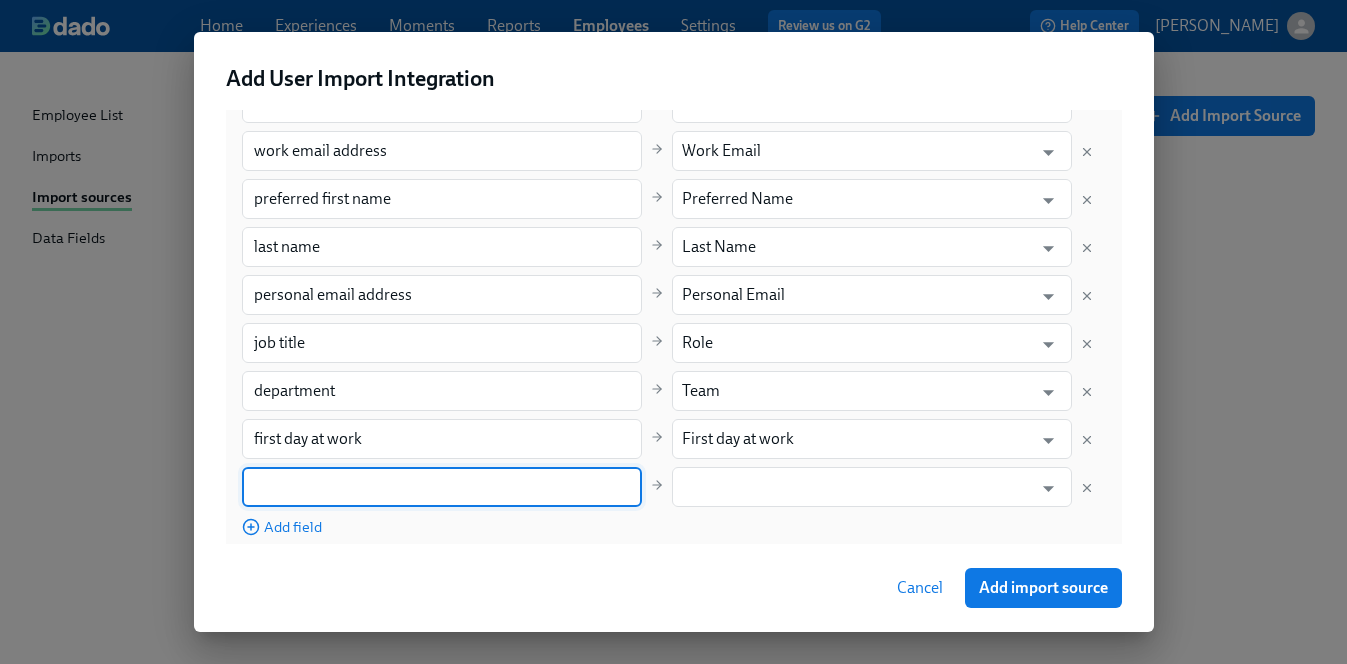 paste on "last day at work" 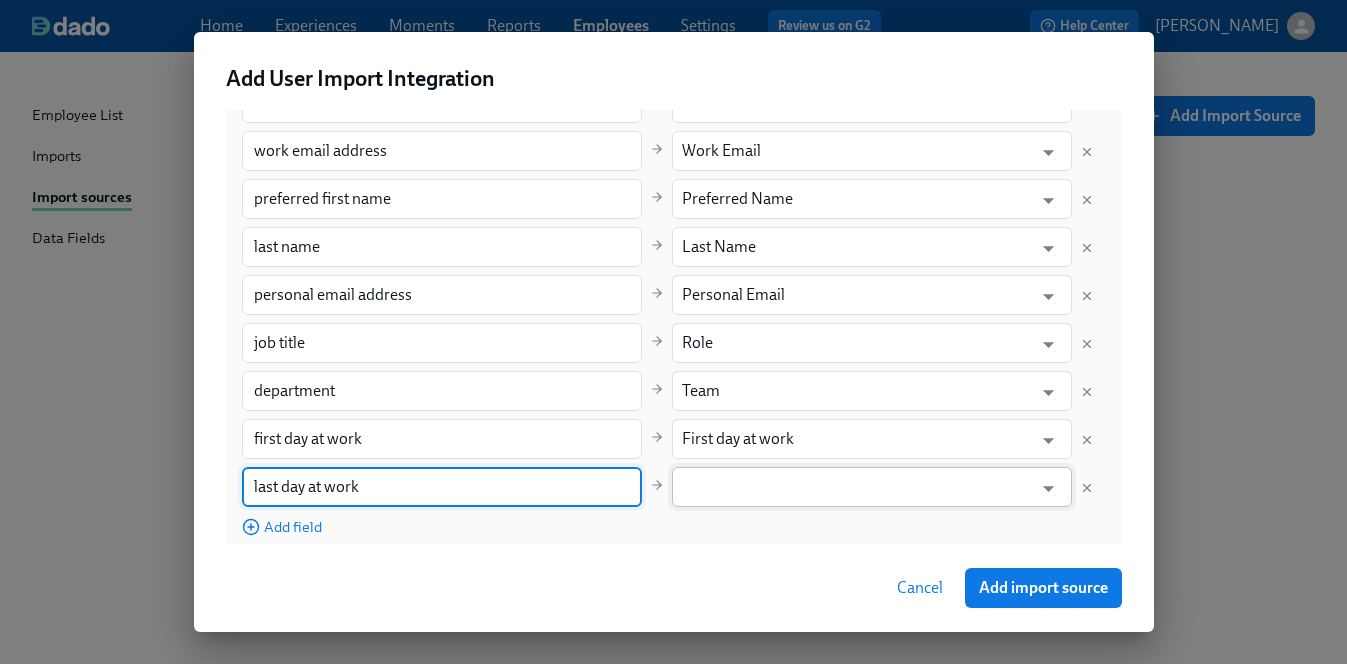 type on "last day at work" 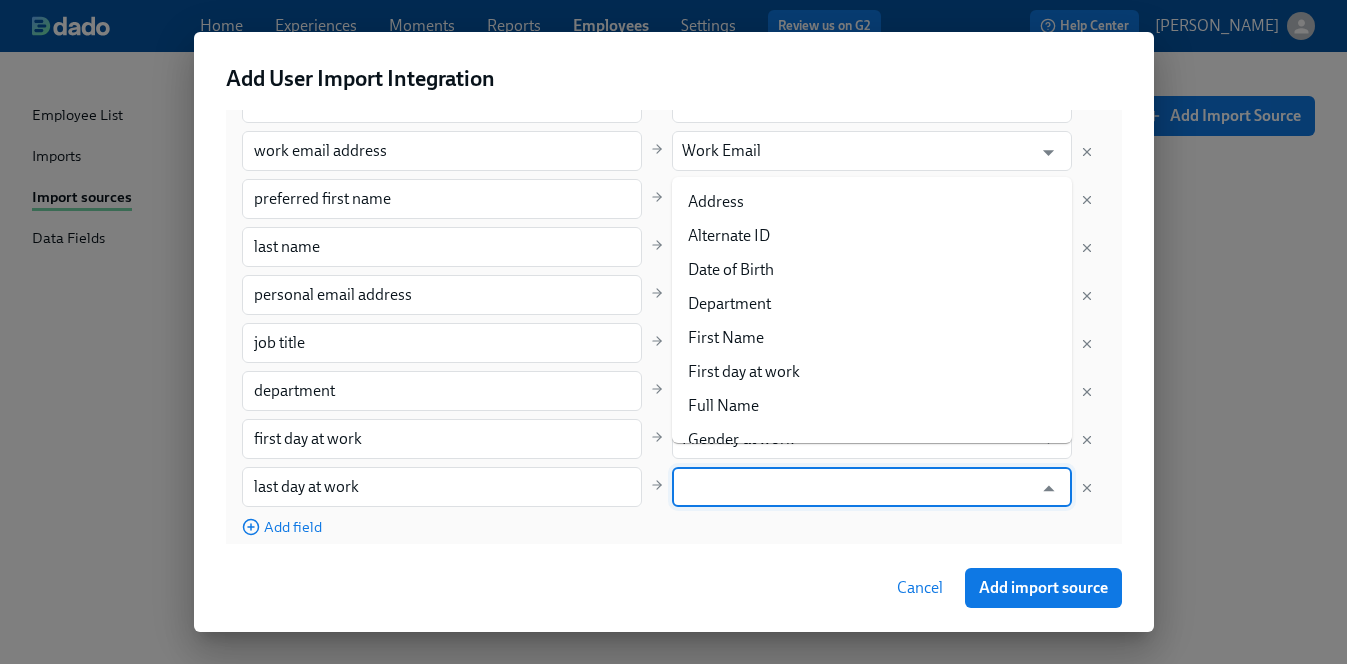 click at bounding box center (857, 487) 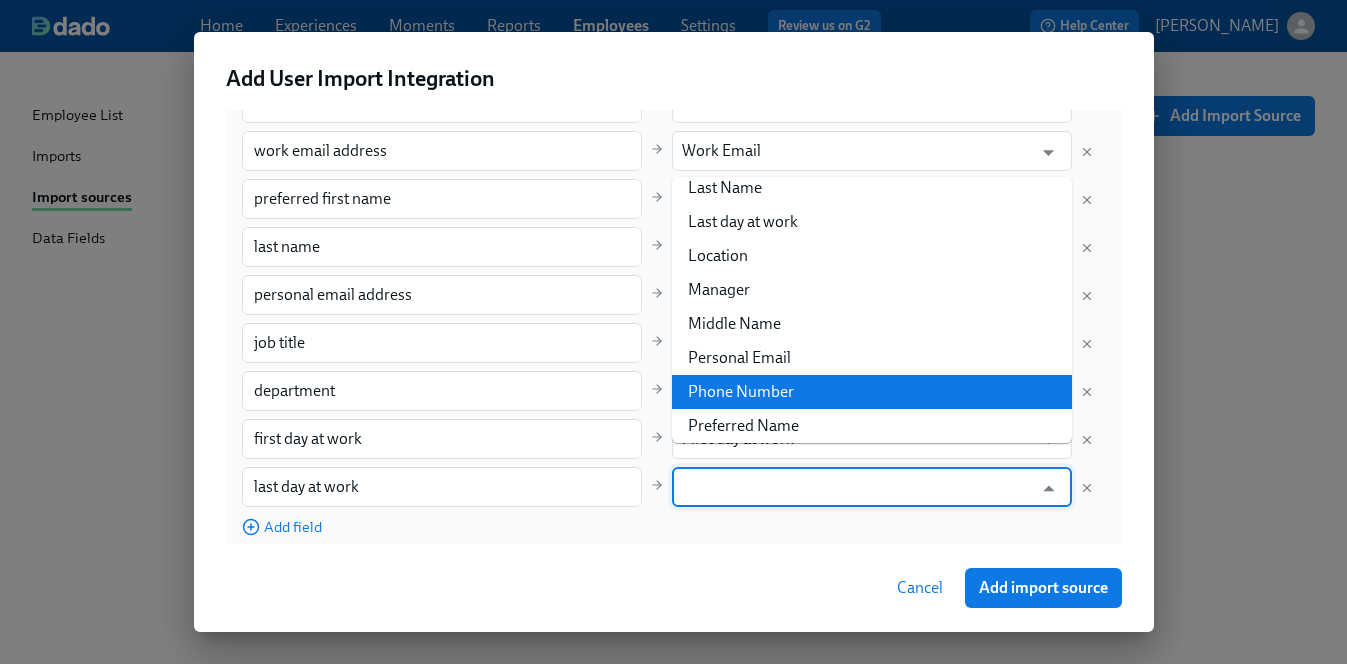 scroll, scrollTop: 281, scrollLeft: 0, axis: vertical 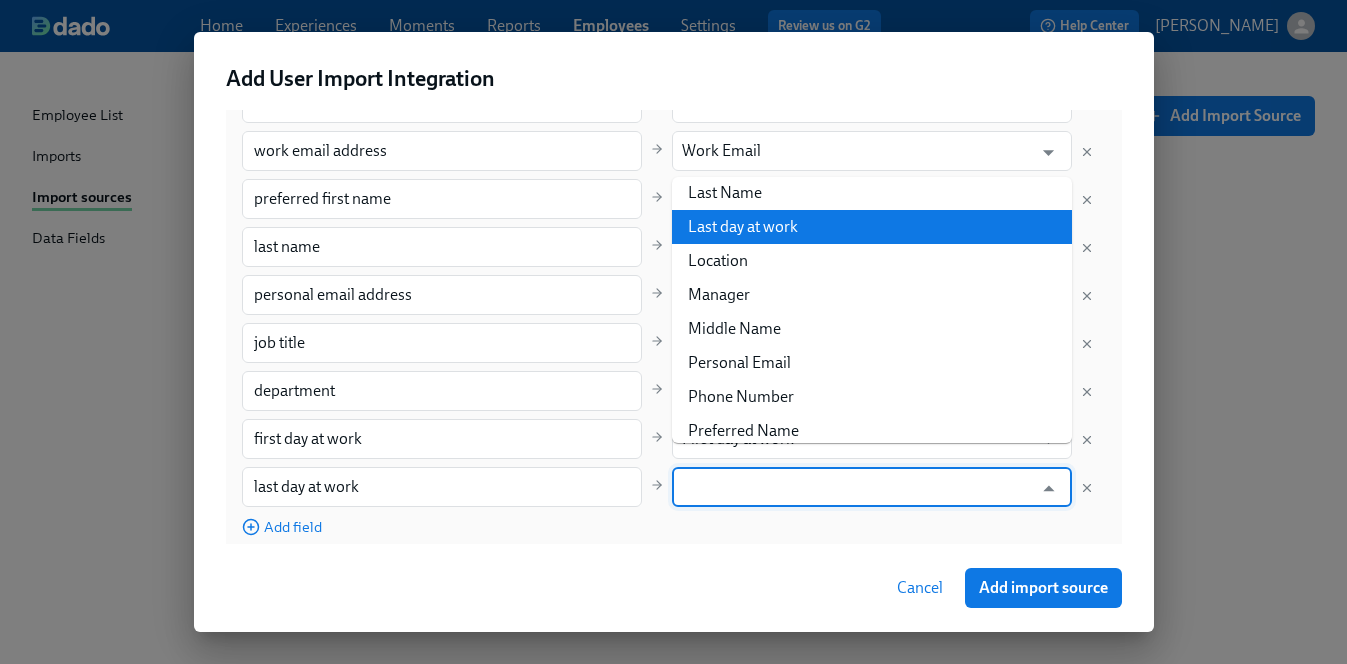 click on "Last day at work" at bounding box center (872, 227) 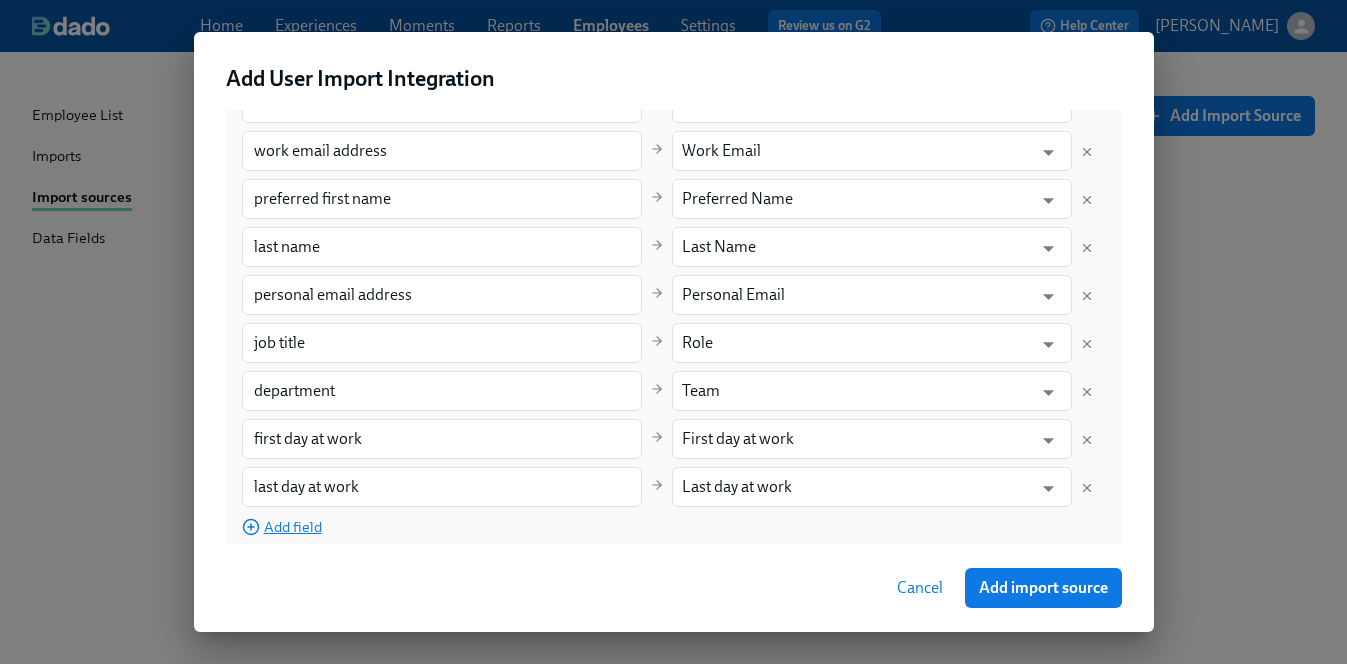 click on "Add field" at bounding box center (282, 527) 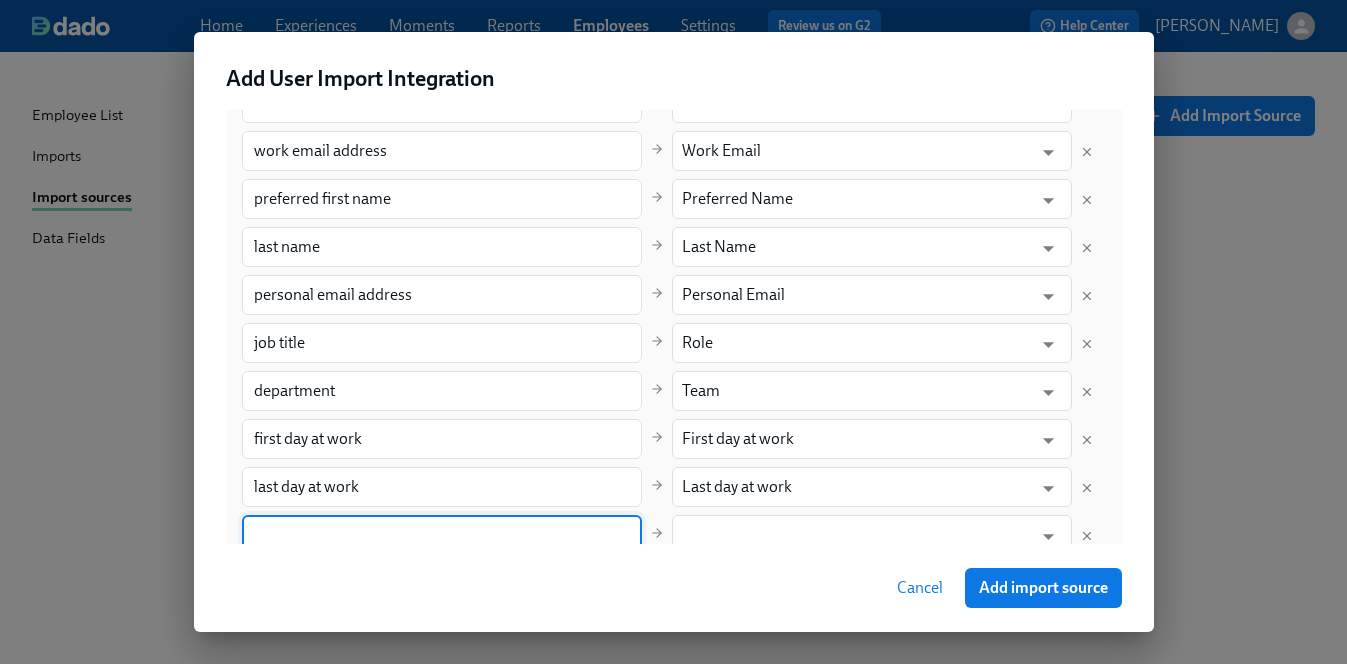 click at bounding box center [442, 535] 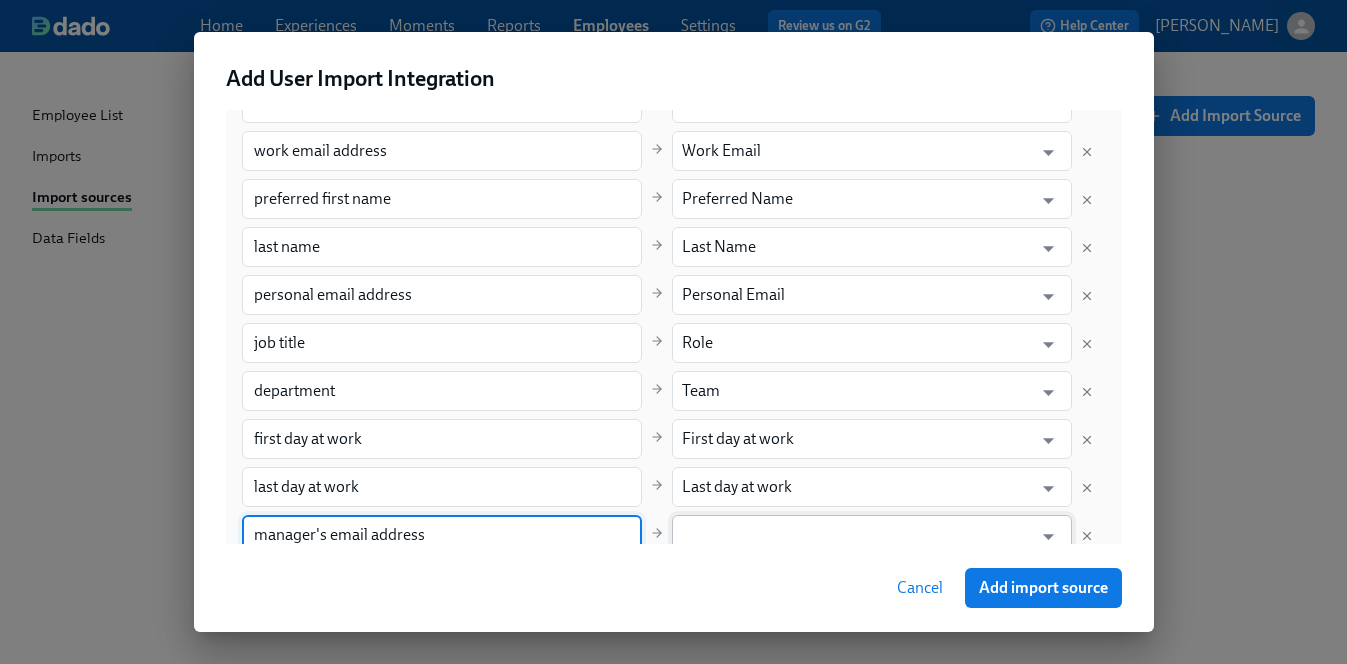 type on "manager's email address" 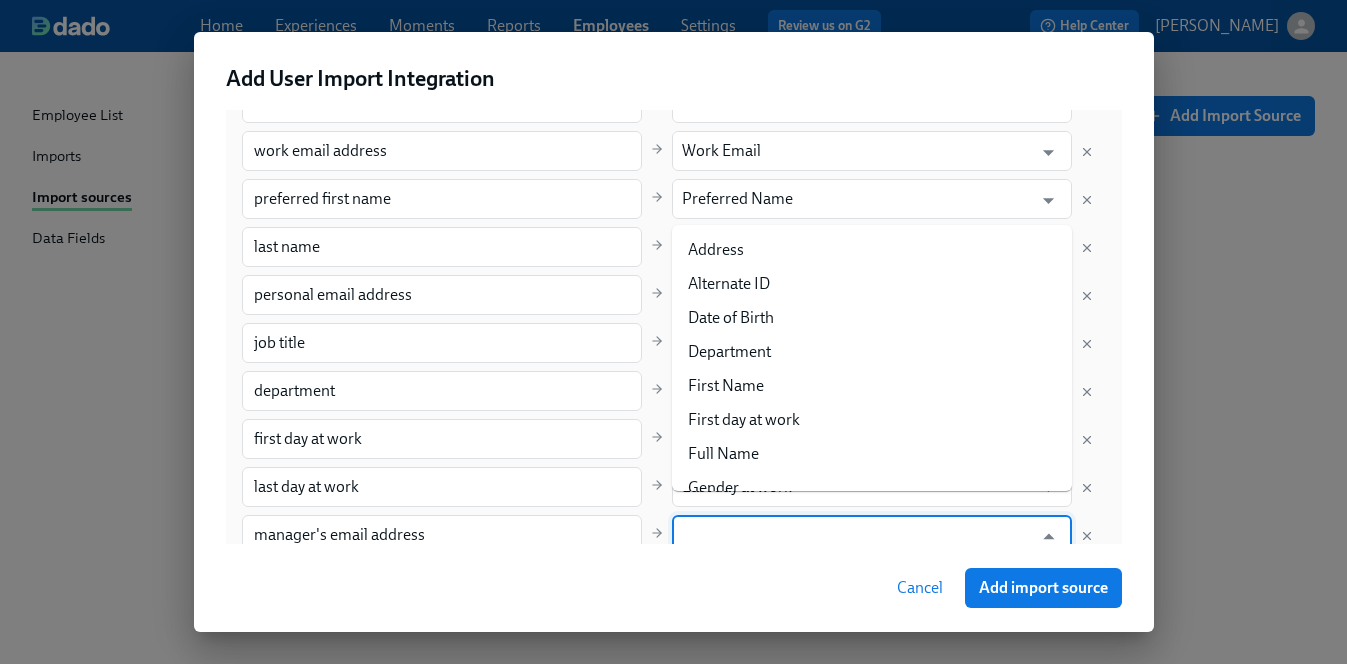 click at bounding box center [857, 535] 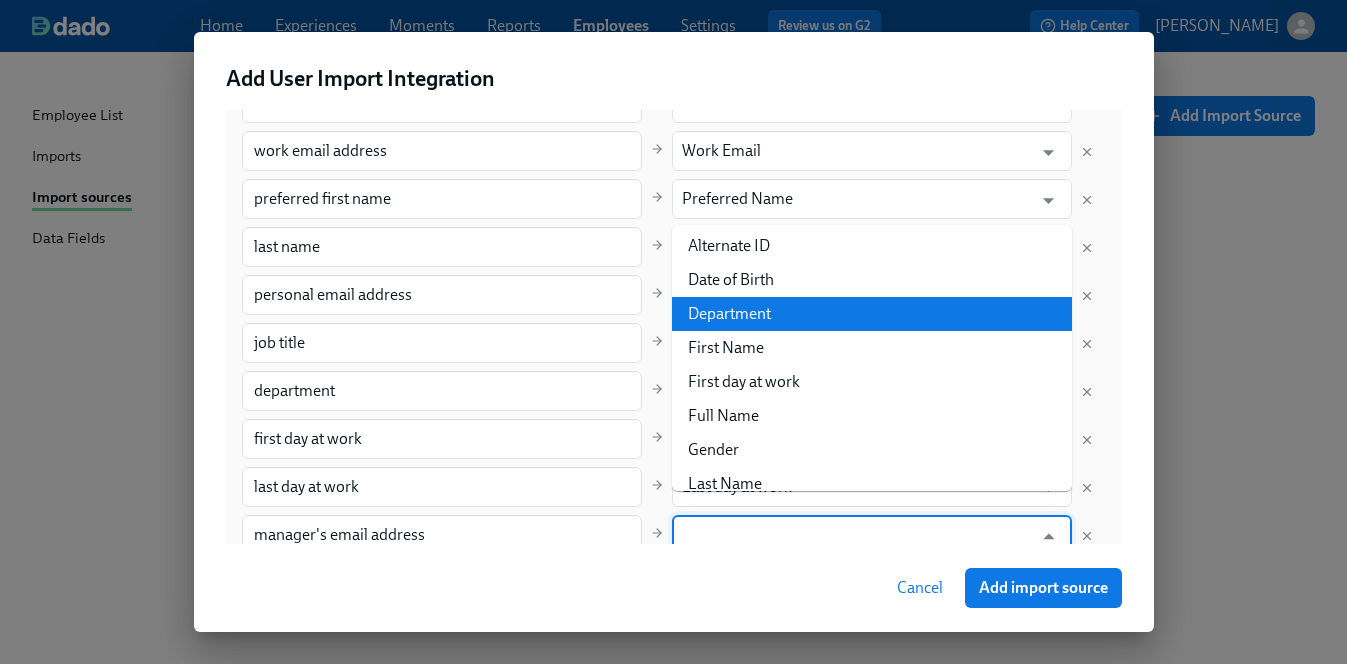 scroll, scrollTop: 40, scrollLeft: 0, axis: vertical 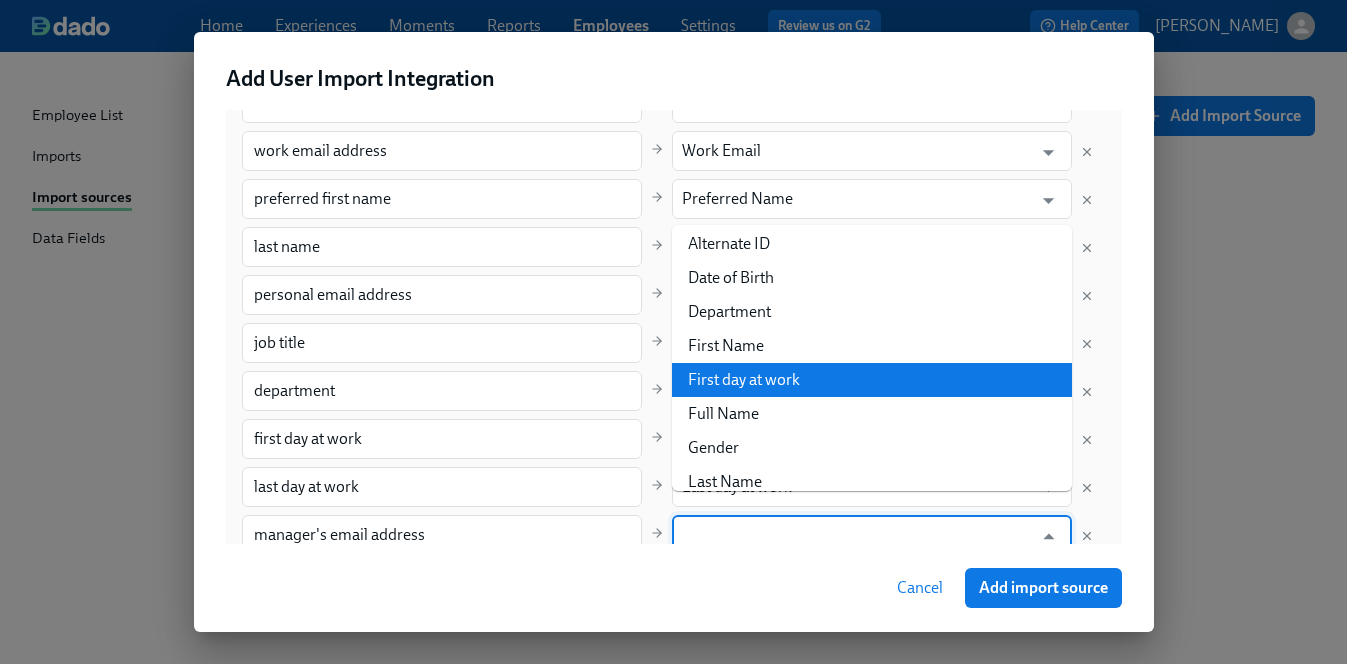 click on "Cancel Add import source" at bounding box center [674, 588] 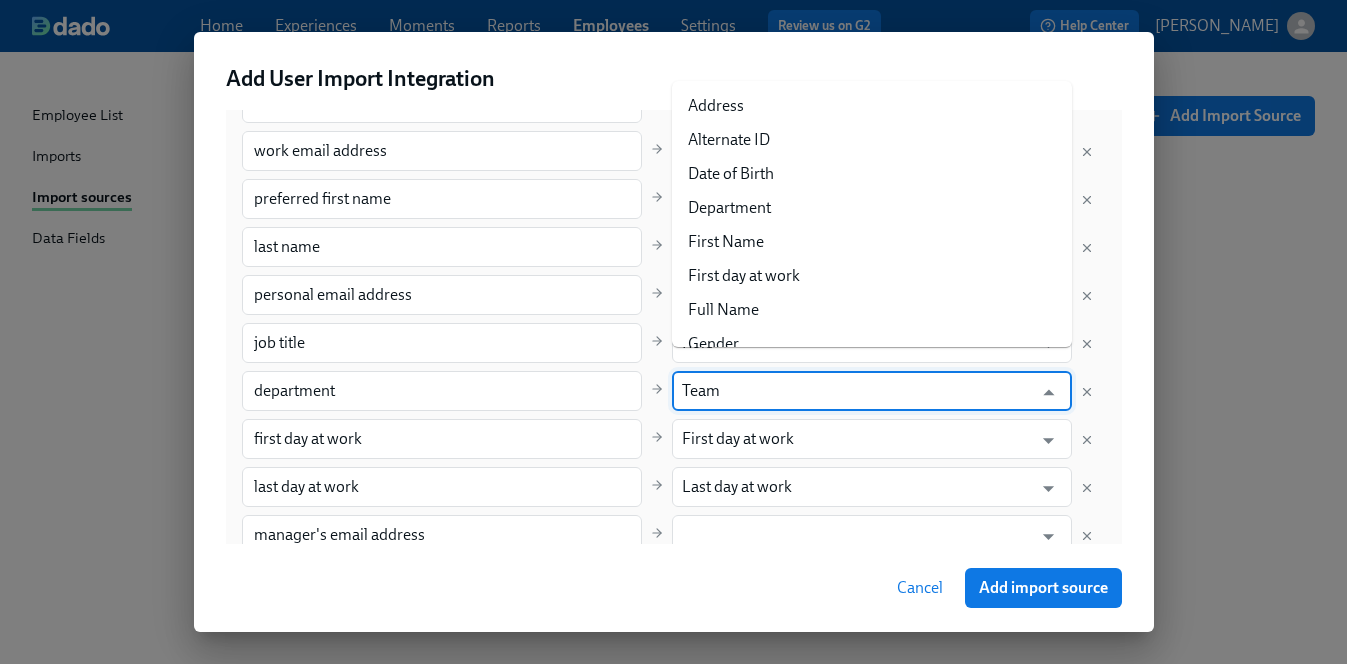 click on "Team" at bounding box center (857, 391) 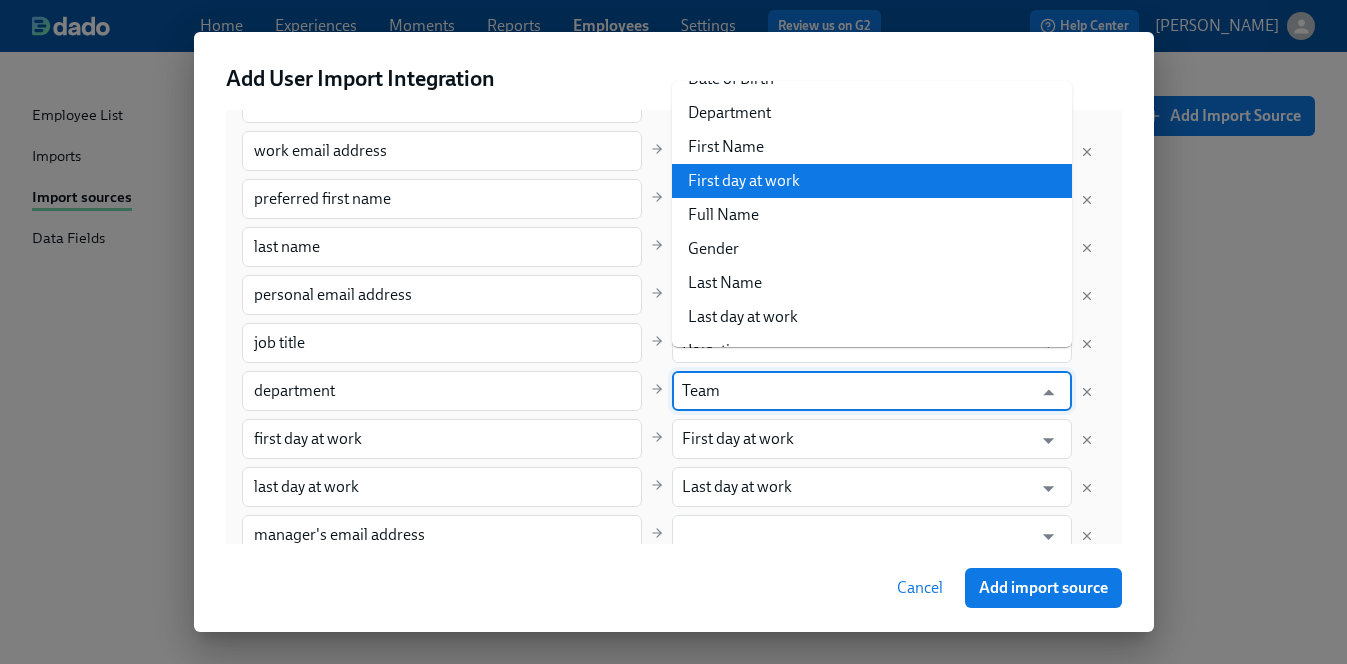 scroll, scrollTop: 97, scrollLeft: 0, axis: vertical 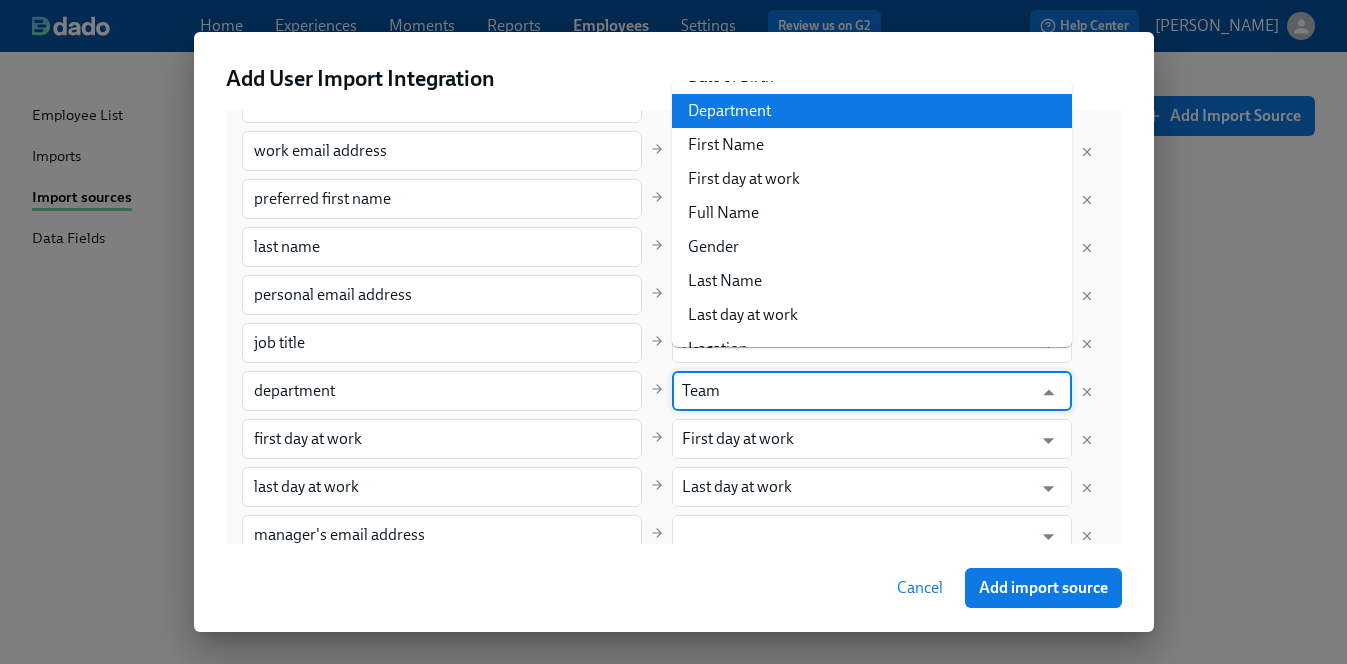 click on "Department" at bounding box center (872, 111) 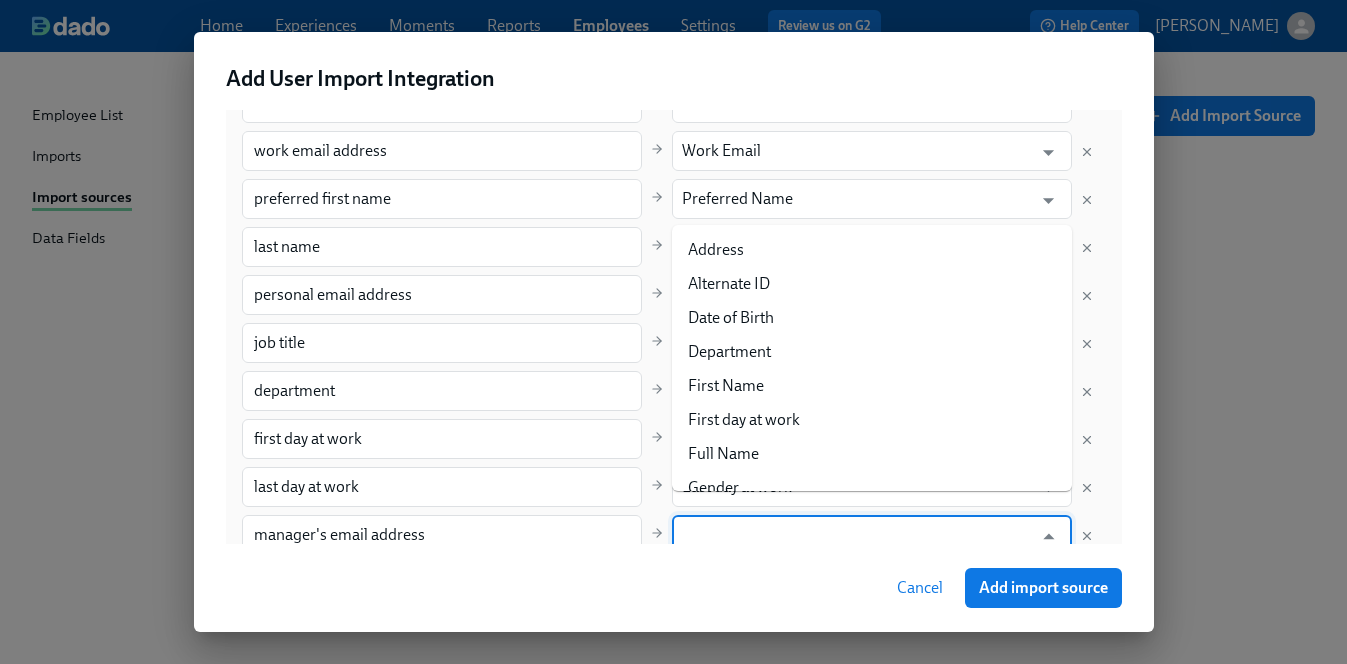 click at bounding box center [857, 535] 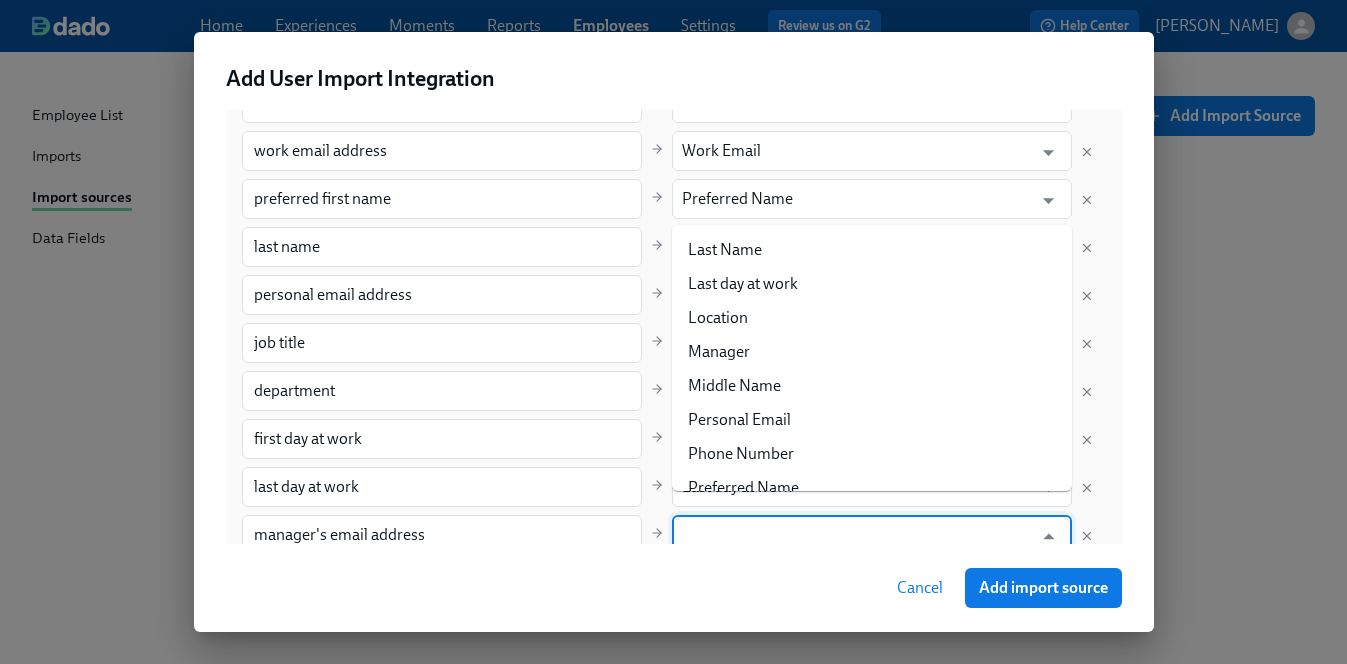 scroll, scrollTop: 270, scrollLeft: 0, axis: vertical 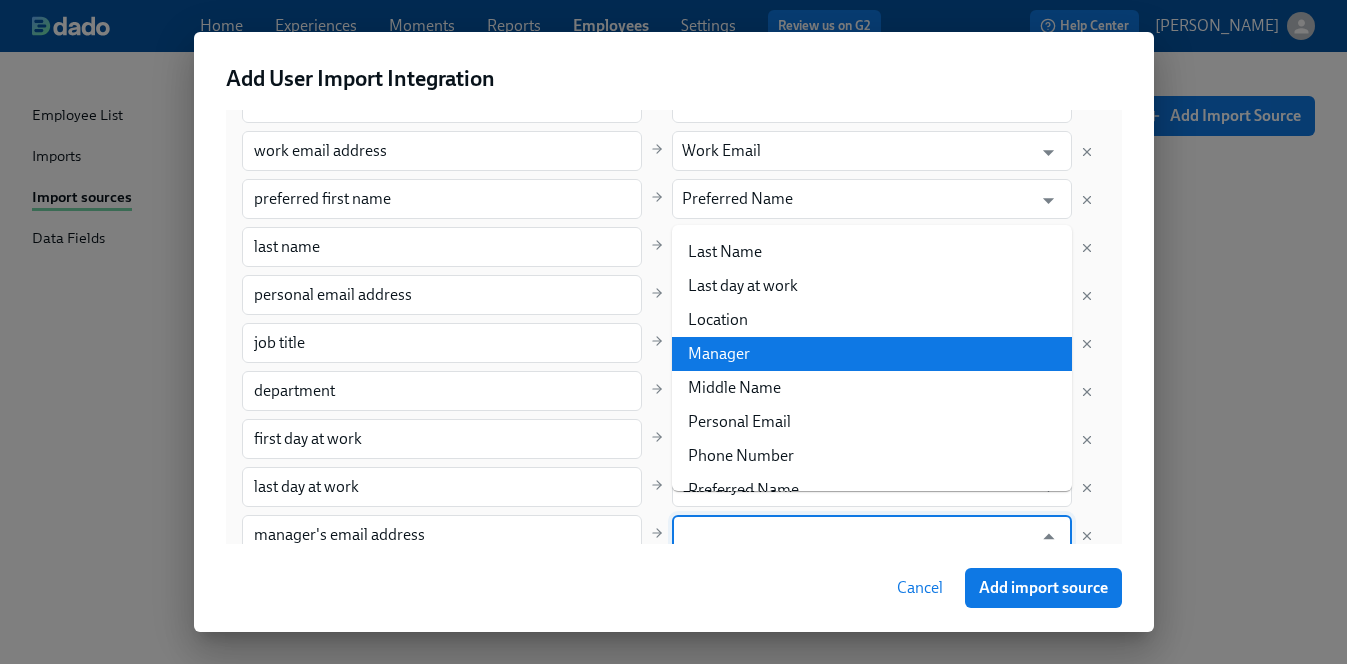 click on "Manager" at bounding box center [872, 354] 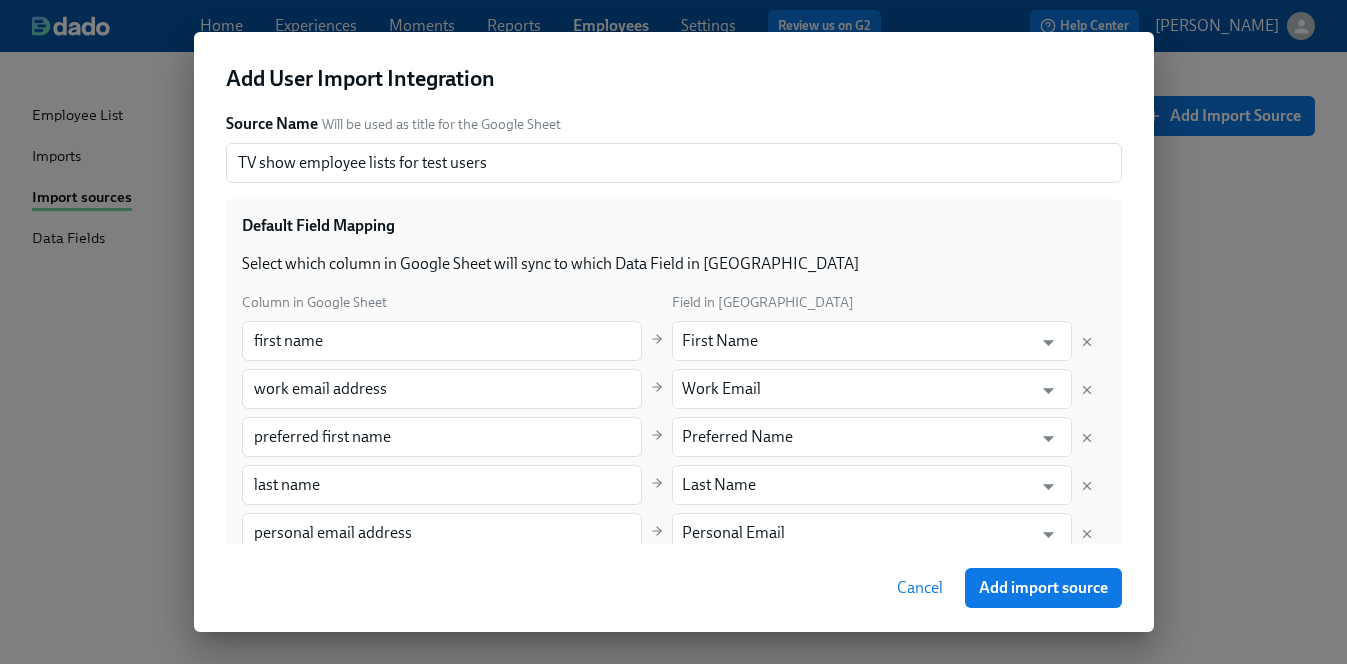 scroll, scrollTop: 182, scrollLeft: 0, axis: vertical 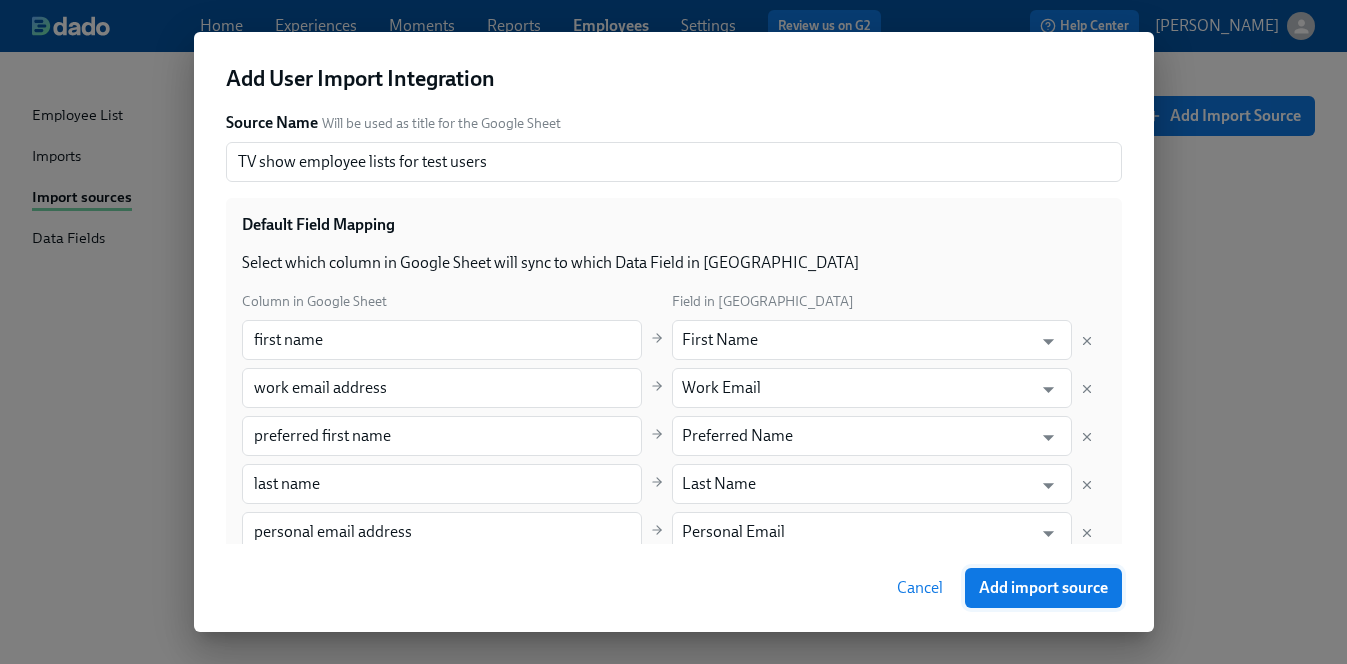 click on "Add import source" at bounding box center [1043, 588] 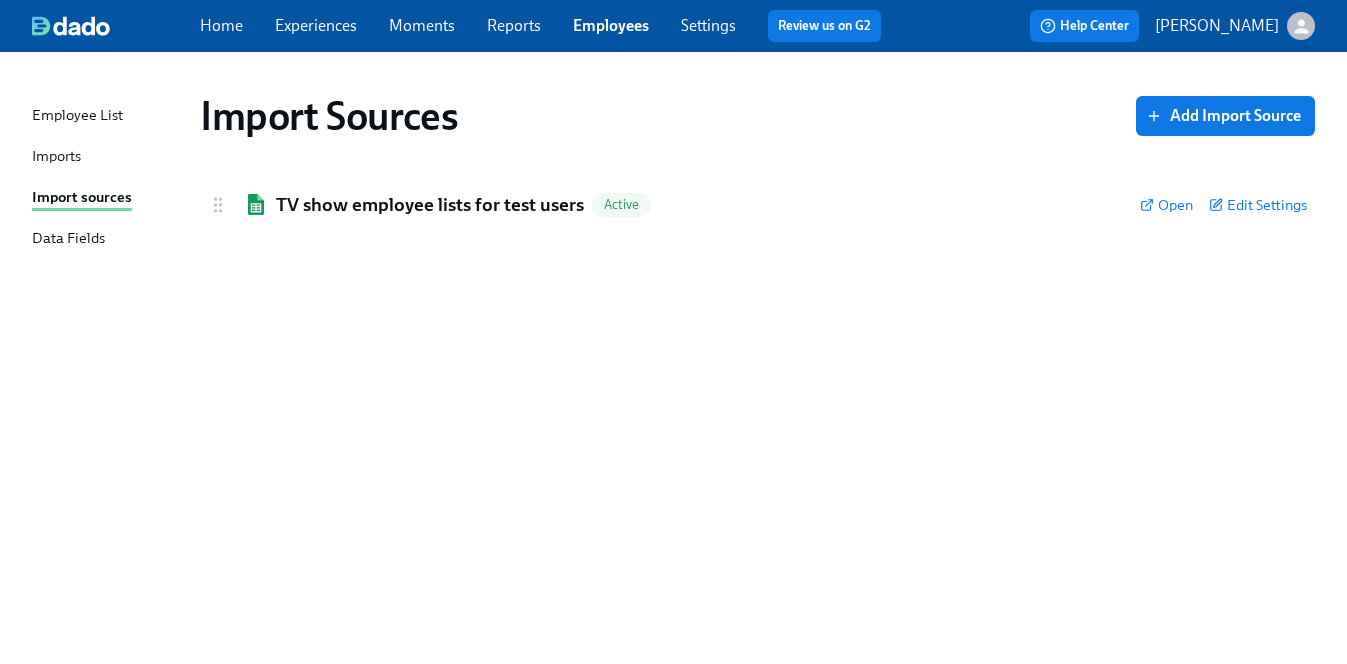 click on "Employee List" at bounding box center (77, 116) 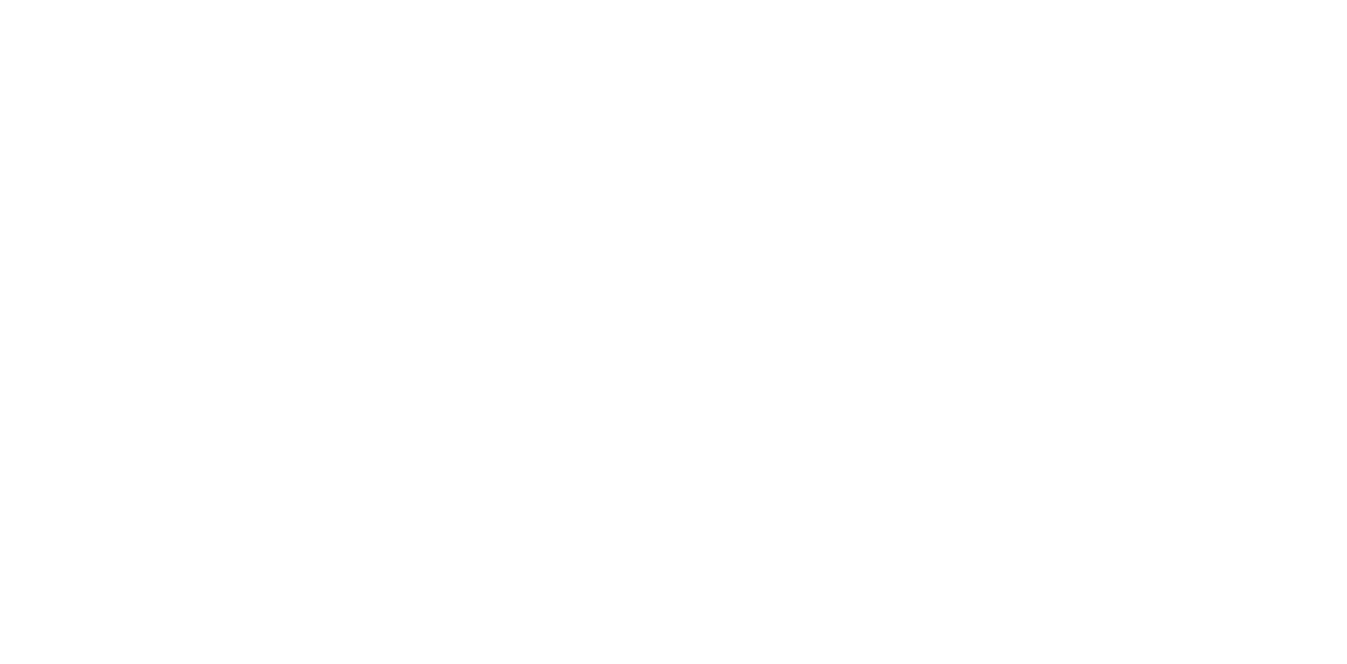 scroll, scrollTop: 0, scrollLeft: 0, axis: both 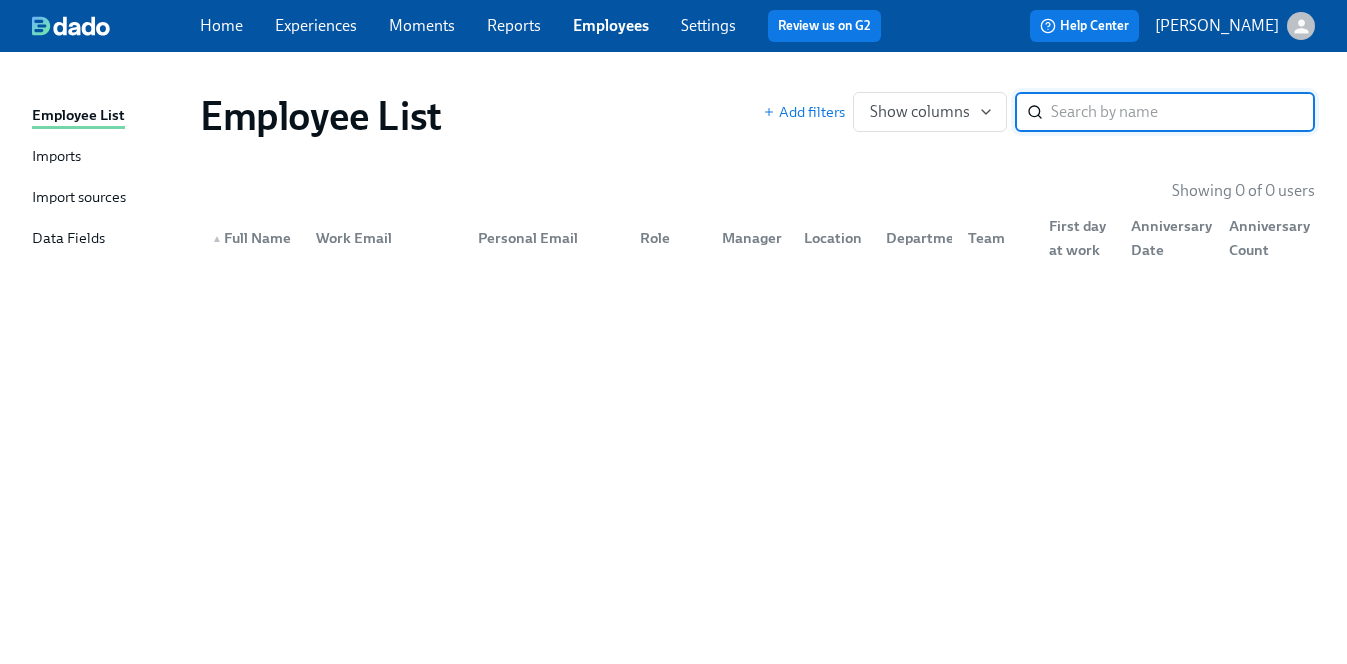 click on "Import sources" at bounding box center (79, 198) 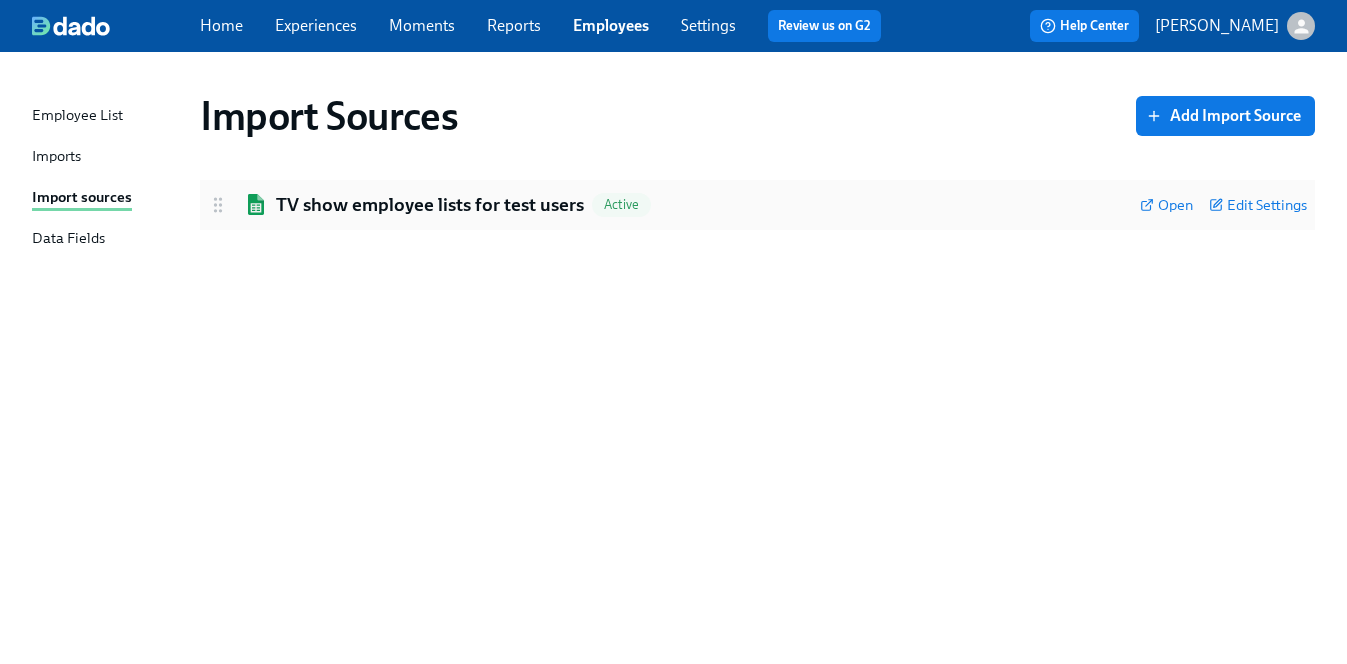 click on "TV show employee lists for test users" at bounding box center [430, 205] 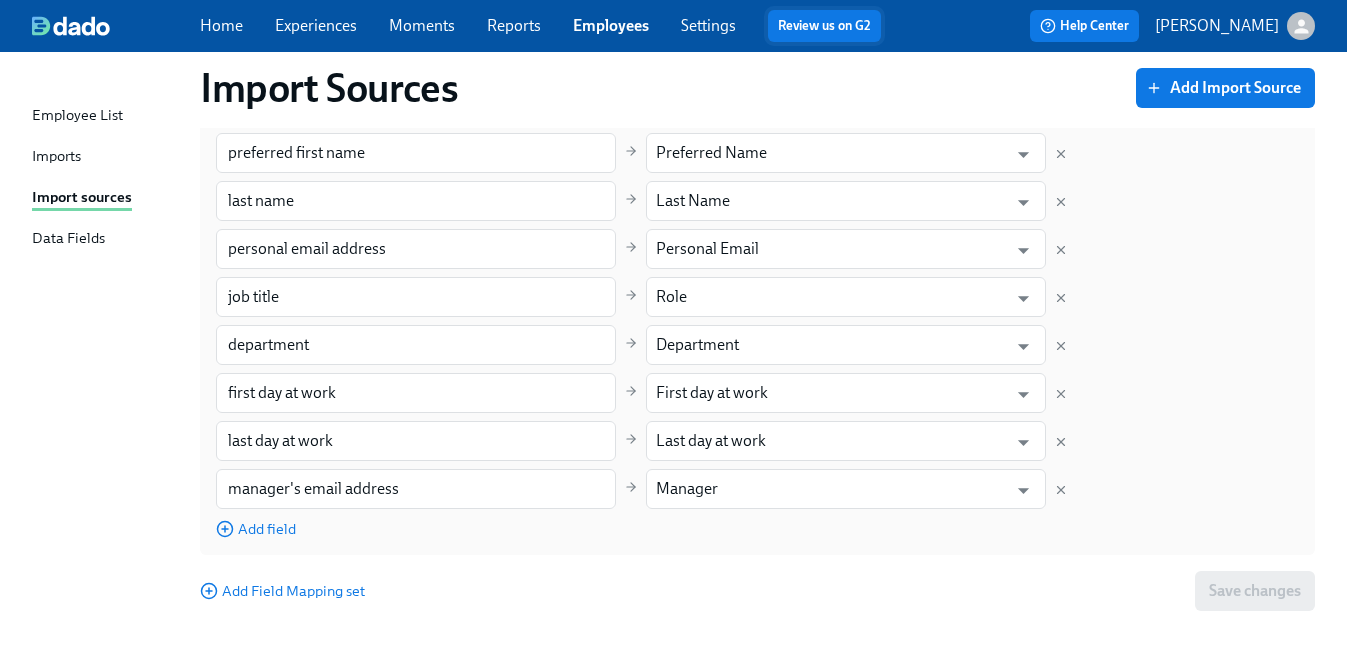 scroll, scrollTop: 370, scrollLeft: 0, axis: vertical 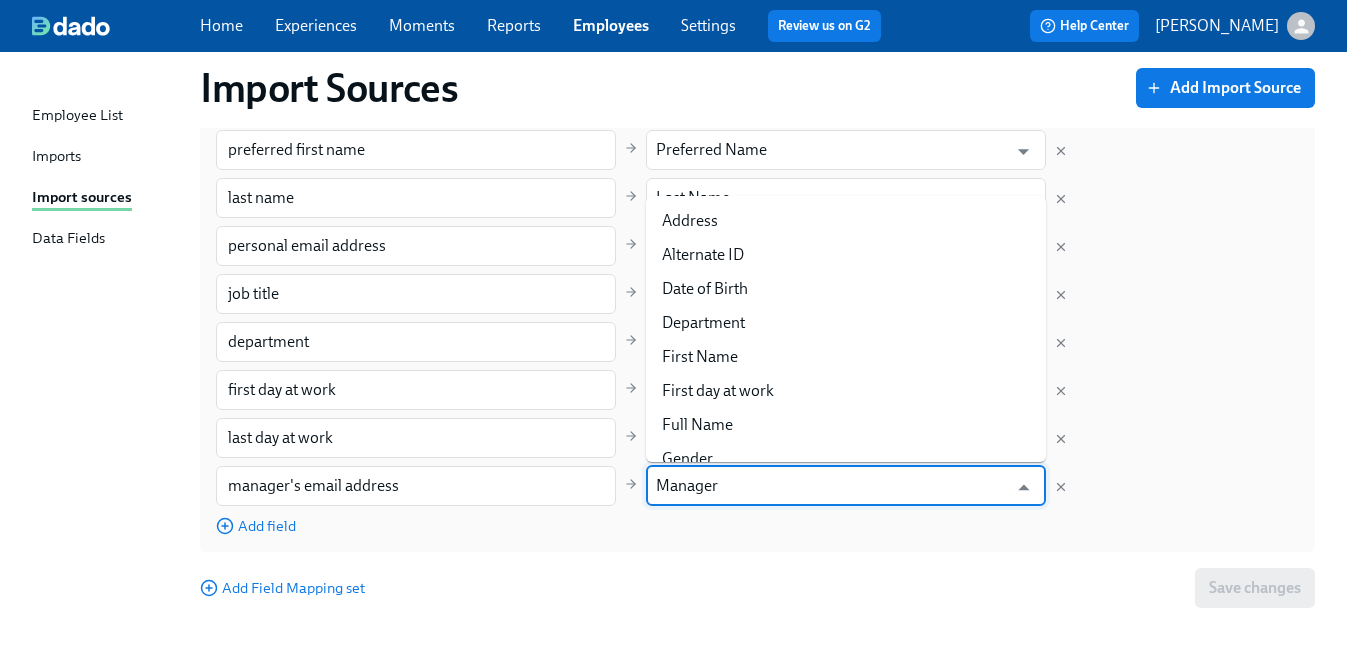 click on "Manager" at bounding box center [831, 486] 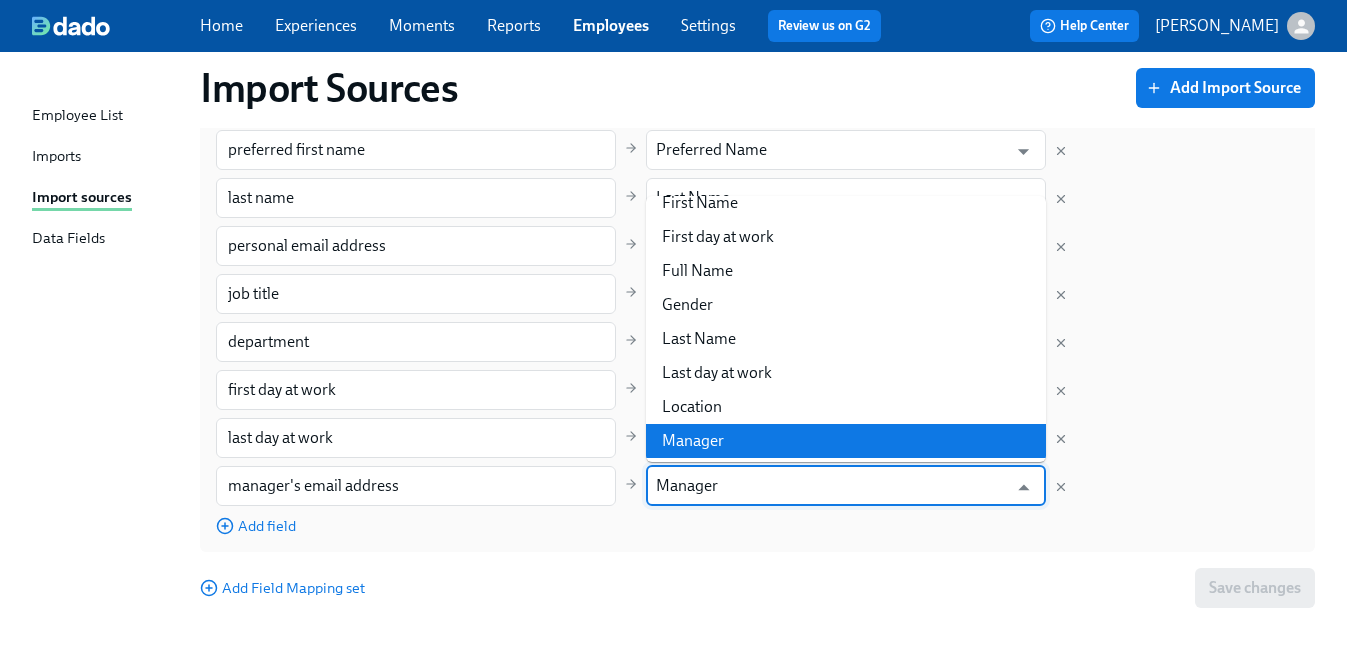 click on "Manager" at bounding box center [846, 441] 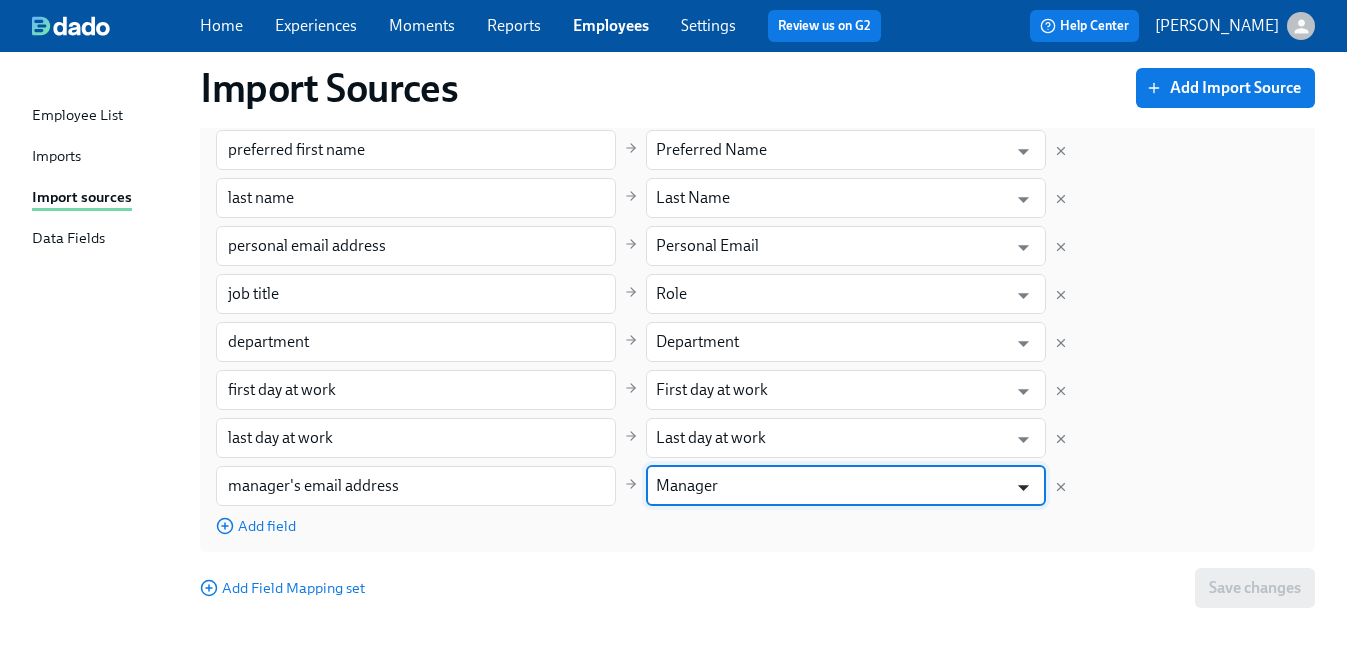 click 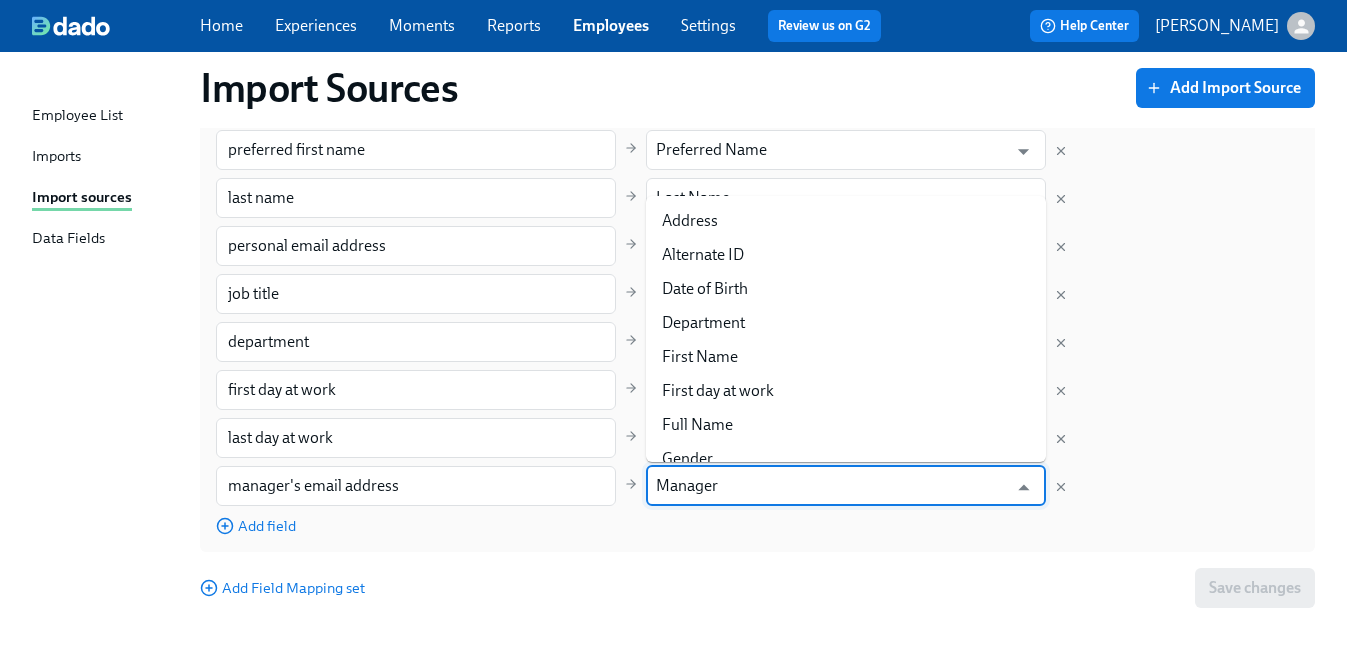 scroll, scrollTop: 154, scrollLeft: 0, axis: vertical 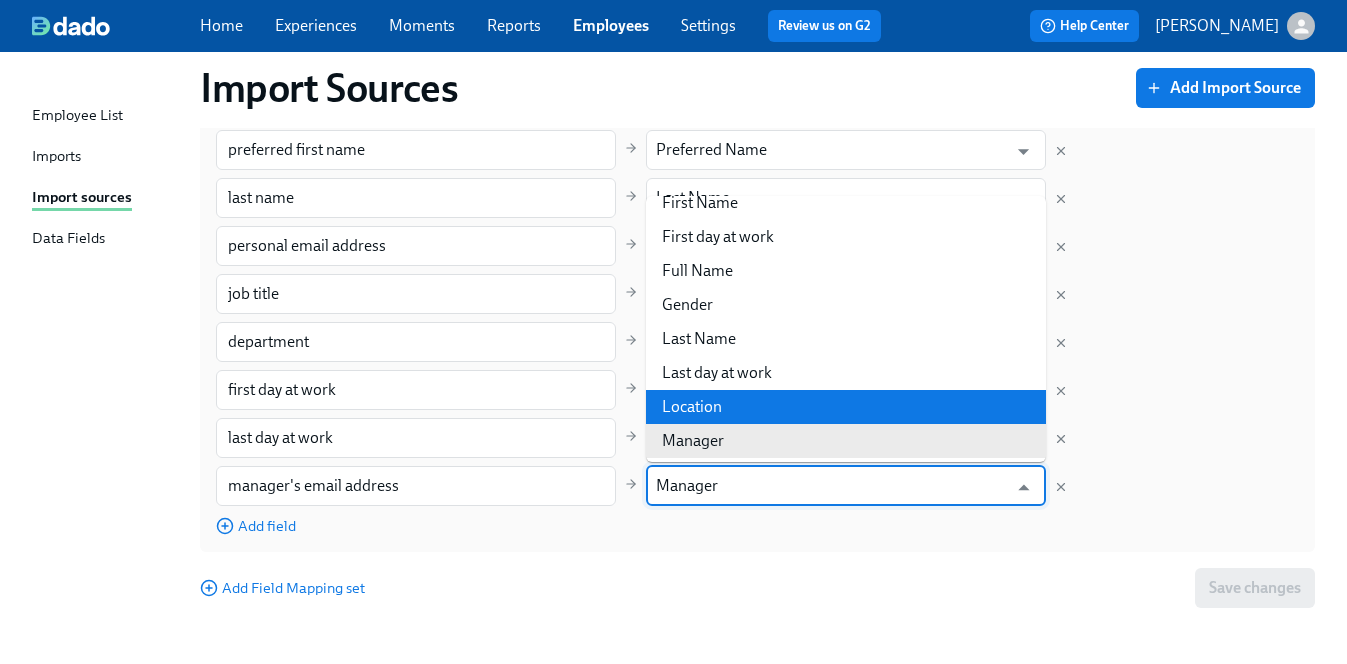 click on "Location" at bounding box center (846, 407) 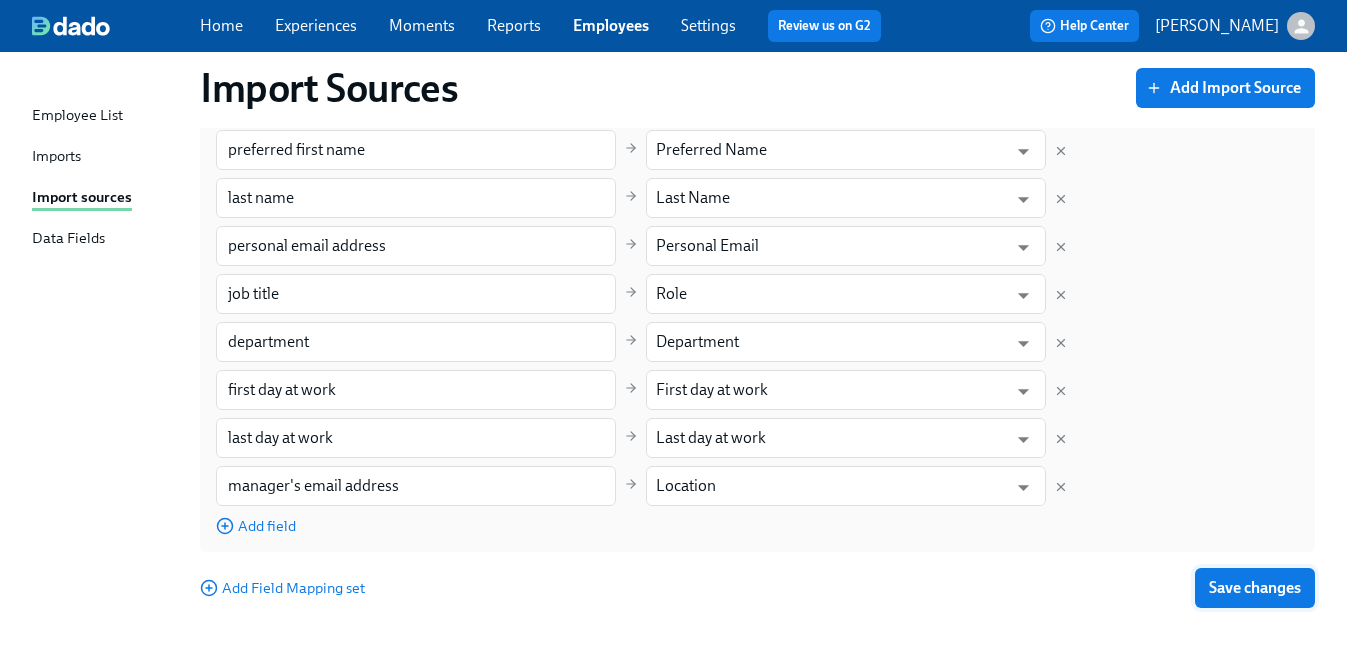 click on "Save changes" at bounding box center [1255, 588] 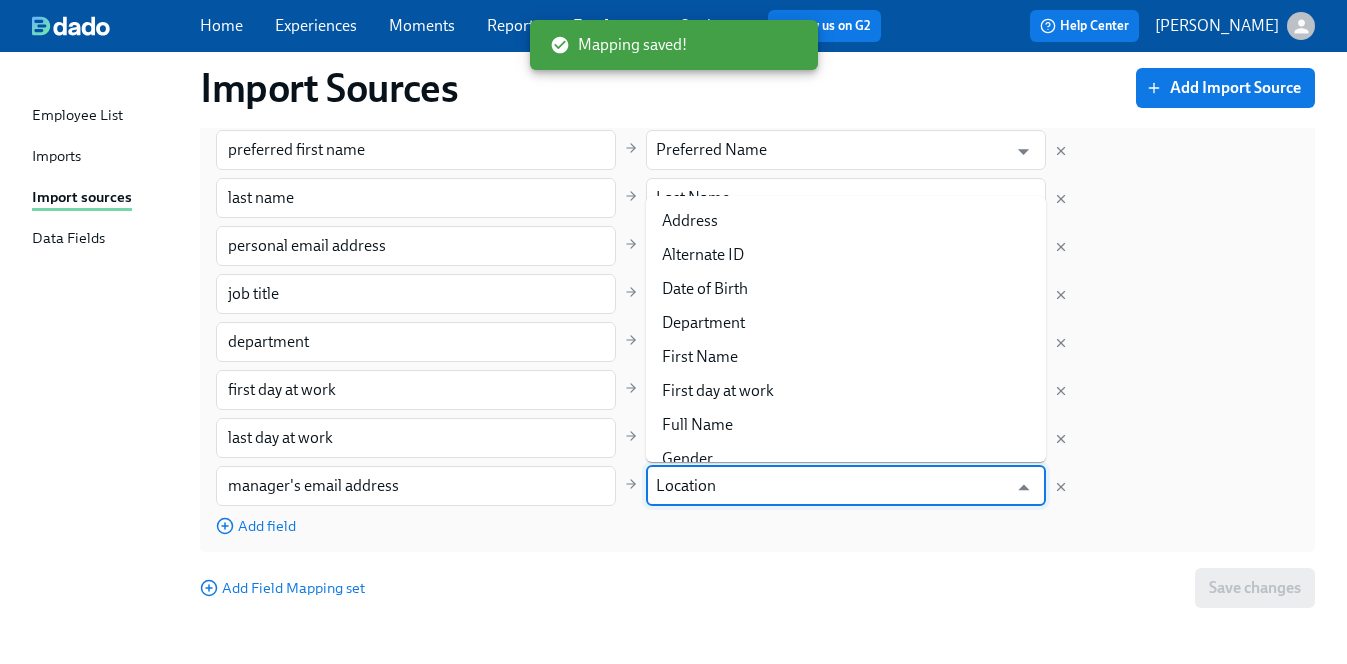 click on "Location" at bounding box center (831, 486) 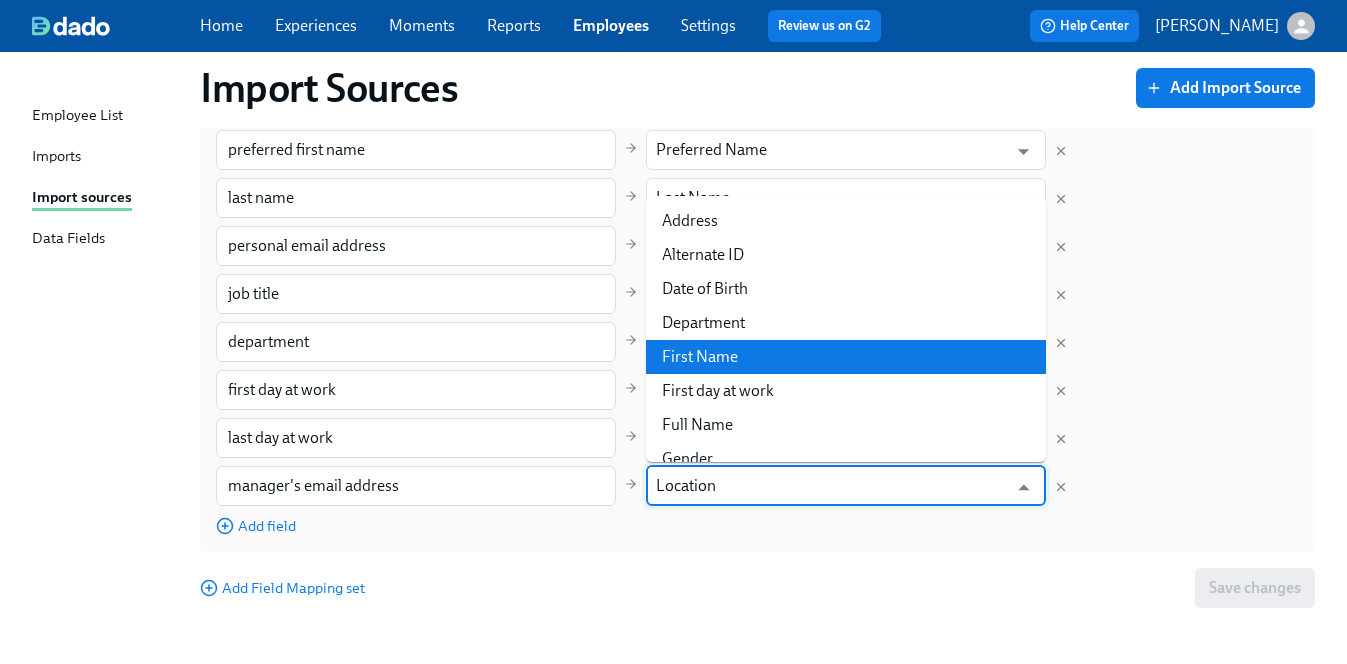 scroll, scrollTop: 161, scrollLeft: 0, axis: vertical 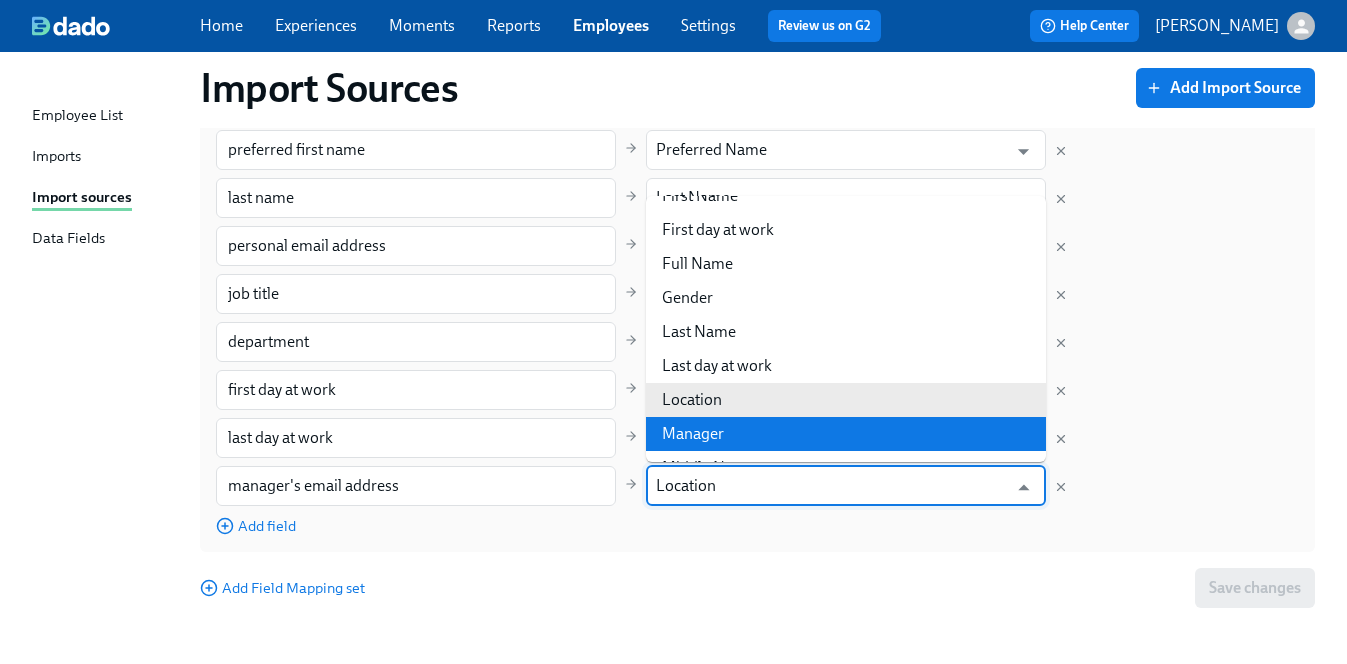 click on "Manager" at bounding box center [846, 434] 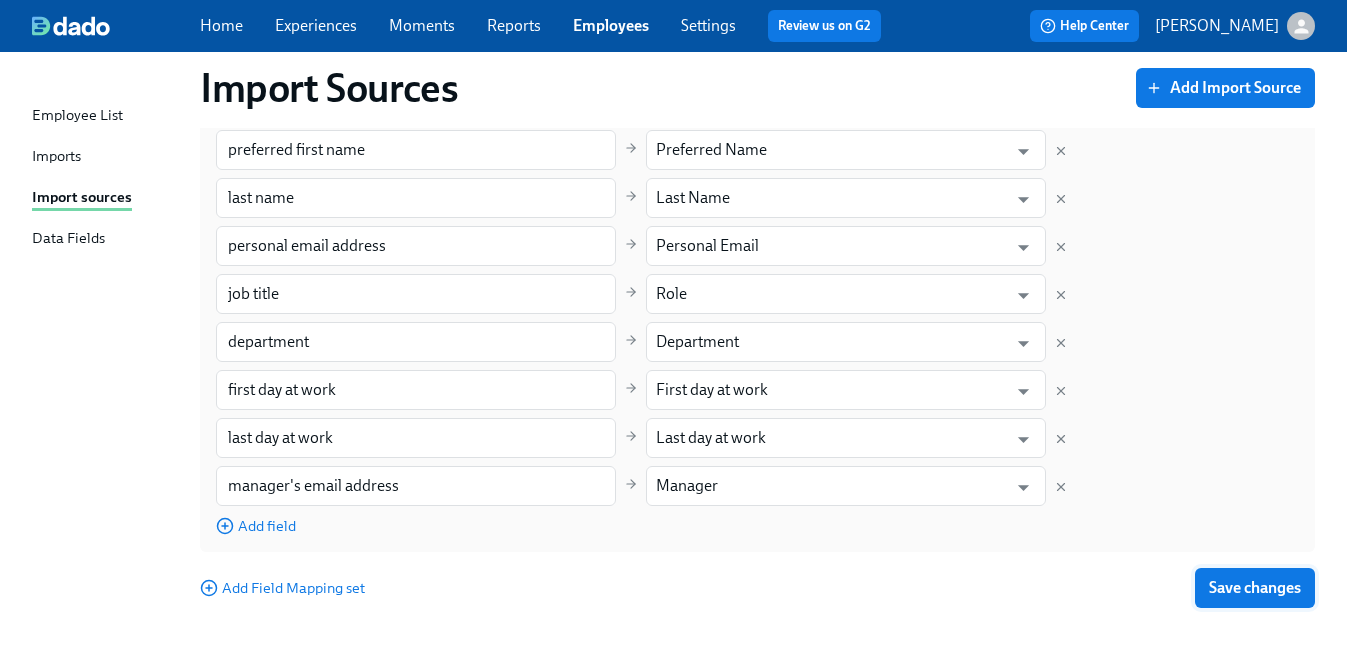 click on "Save changes" at bounding box center [1255, 588] 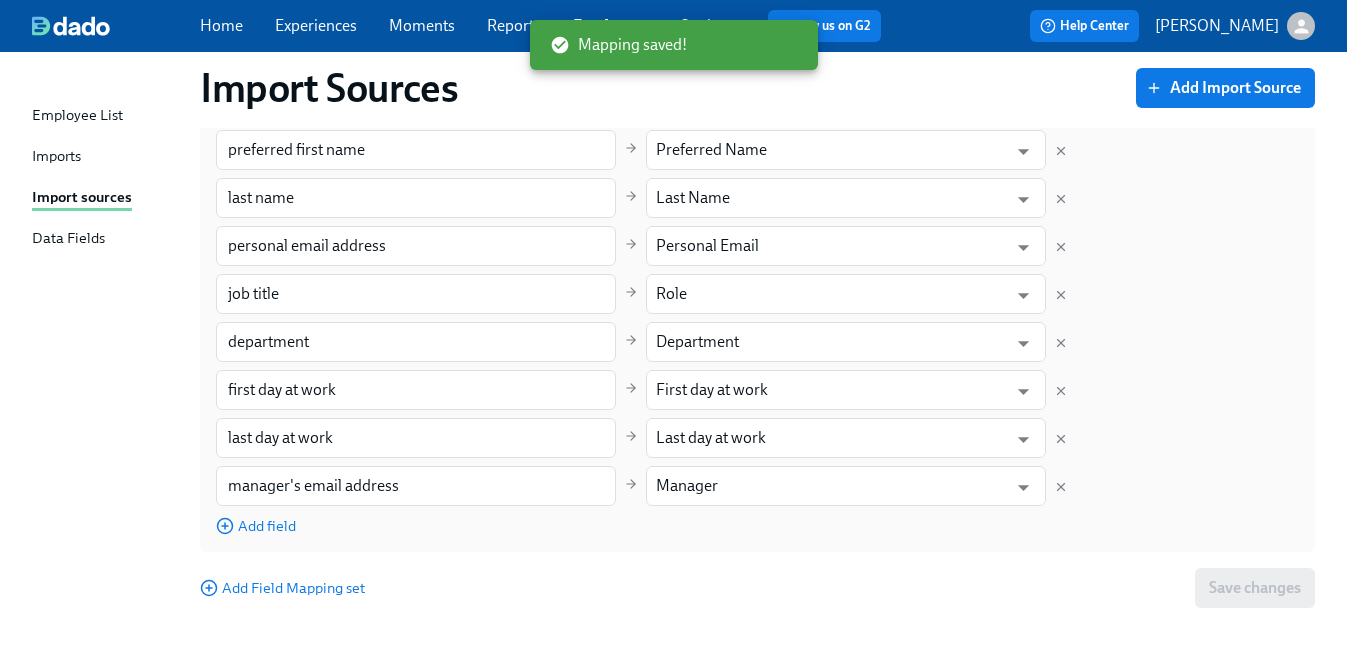 click on "Employee List Imports Import sources Data Fields" at bounding box center (116, 186) 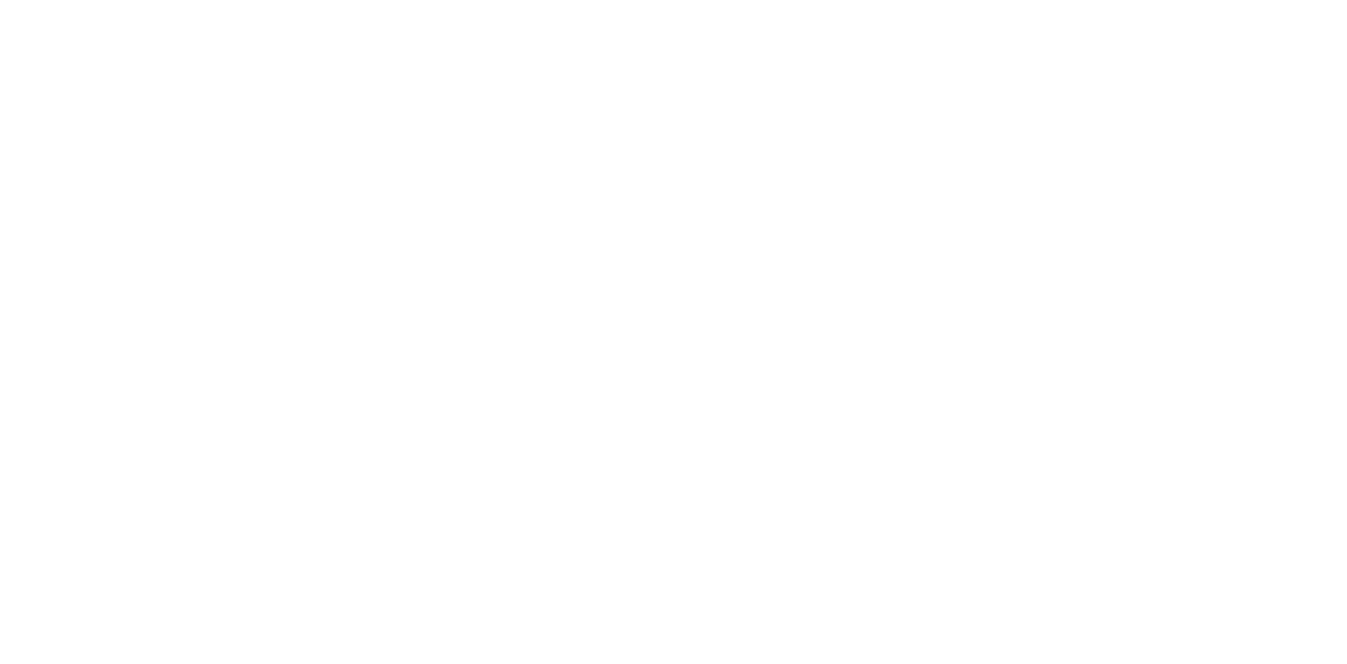 scroll, scrollTop: 0, scrollLeft: 0, axis: both 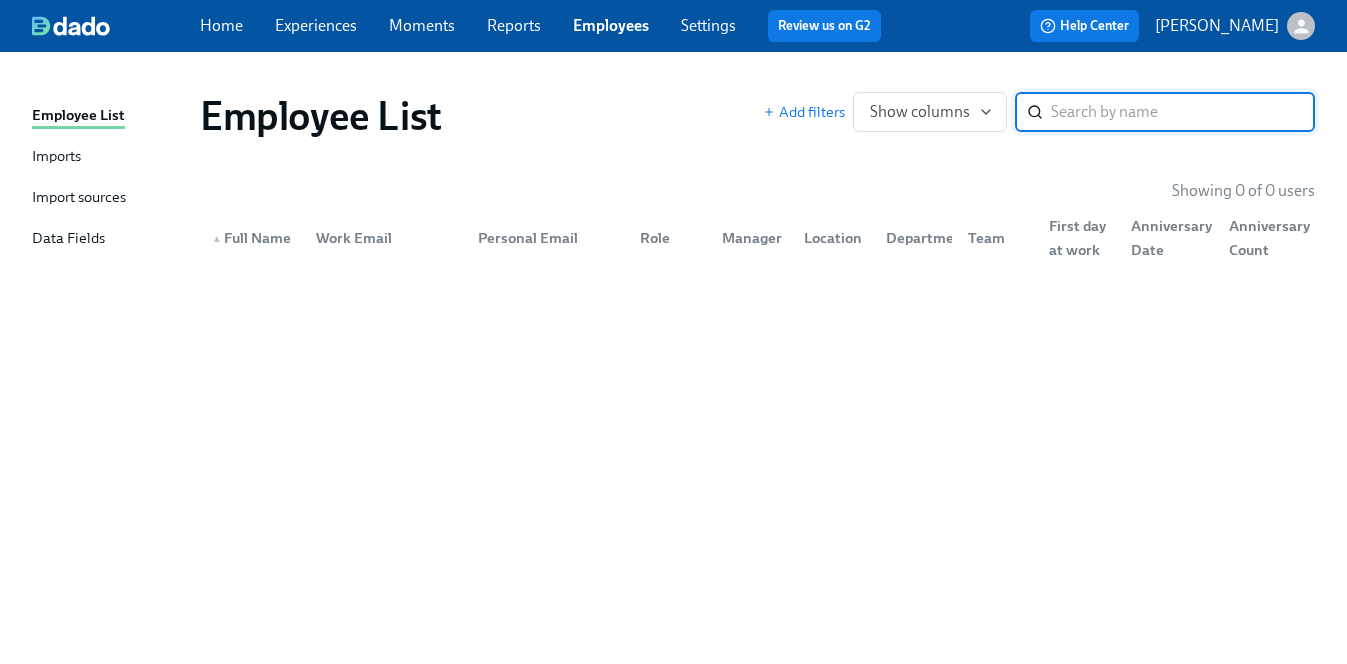 click on "Data Fields" at bounding box center (68, 239) 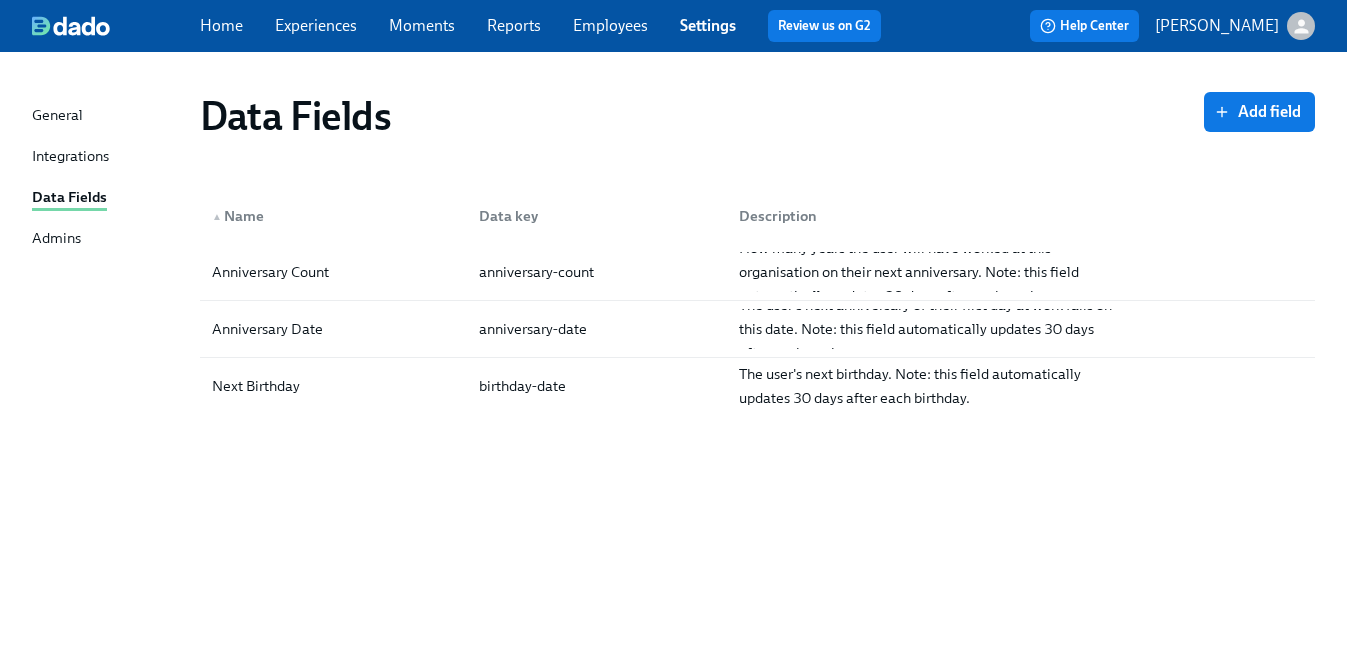 click on "Integrations" at bounding box center (70, 157) 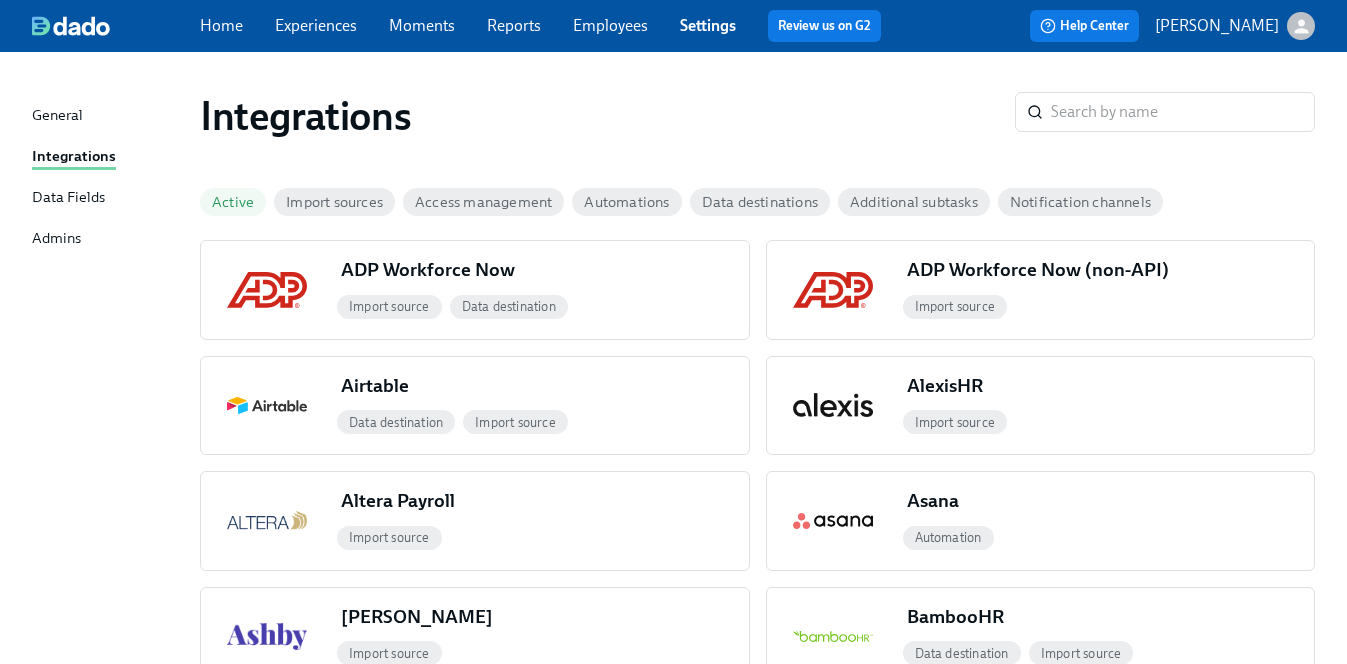 click on "Employees" at bounding box center (610, 25) 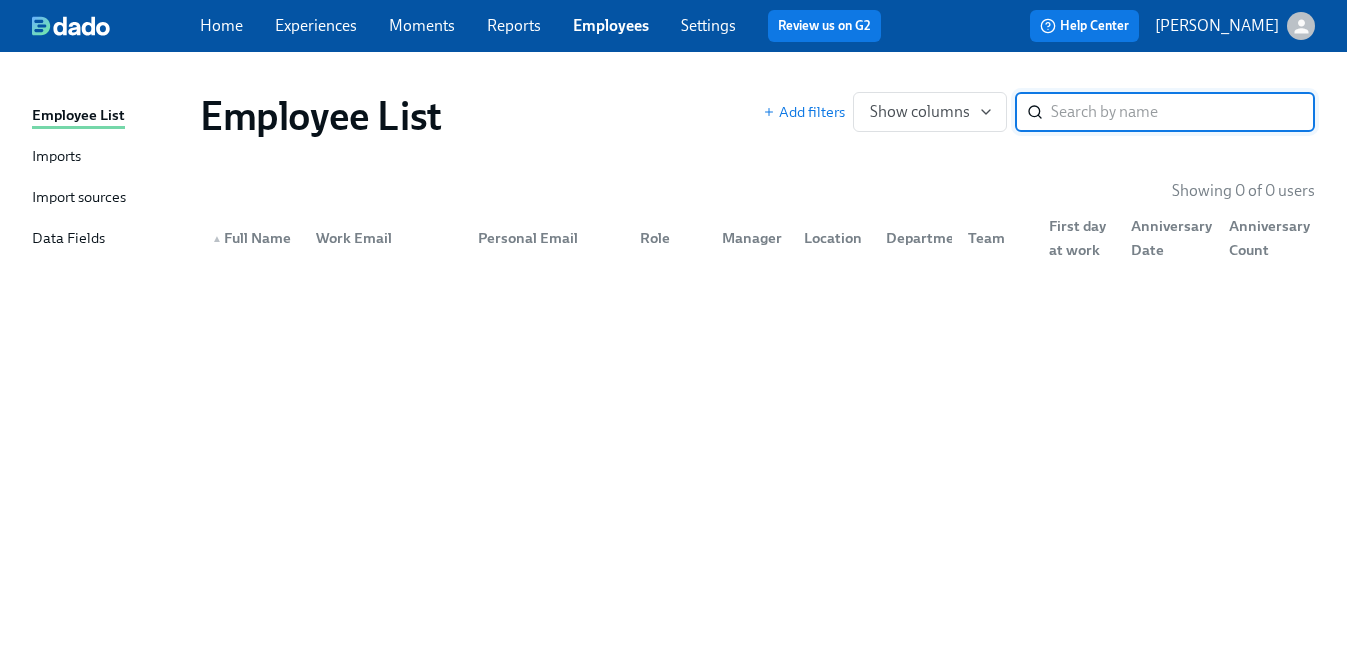 click on "Import sources" at bounding box center (79, 198) 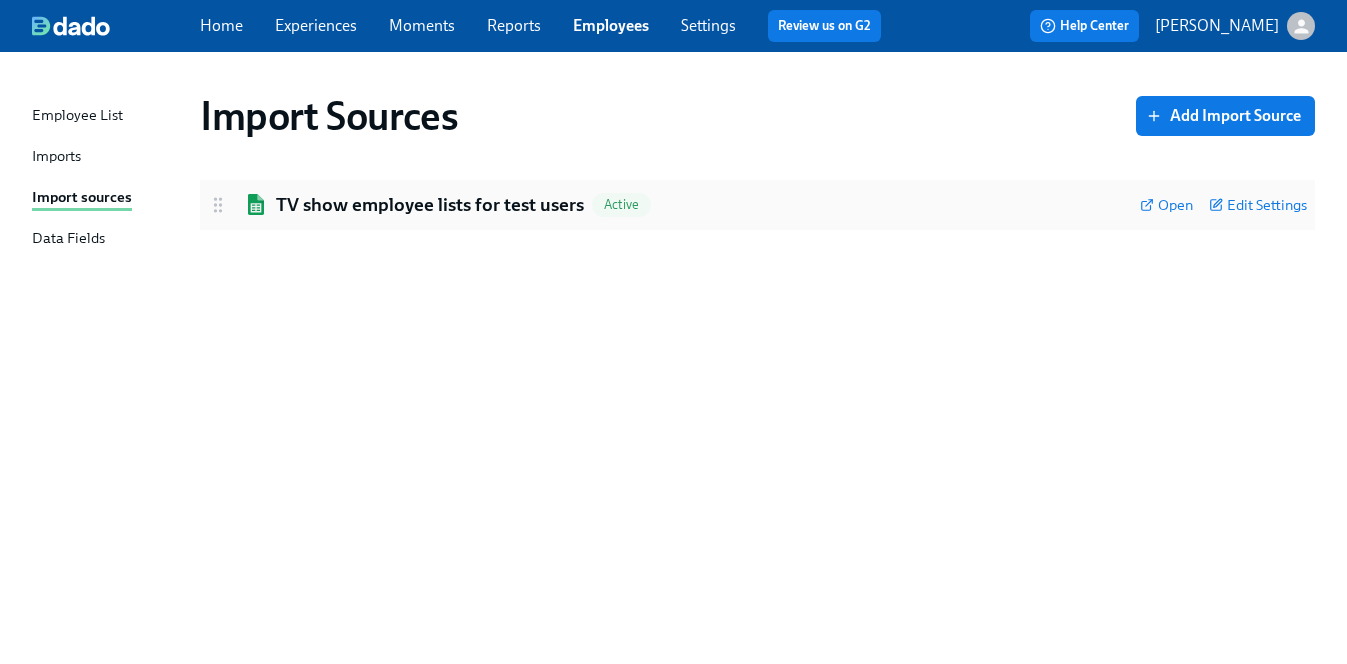 click on "TV show employee lists for test users" at bounding box center (430, 205) 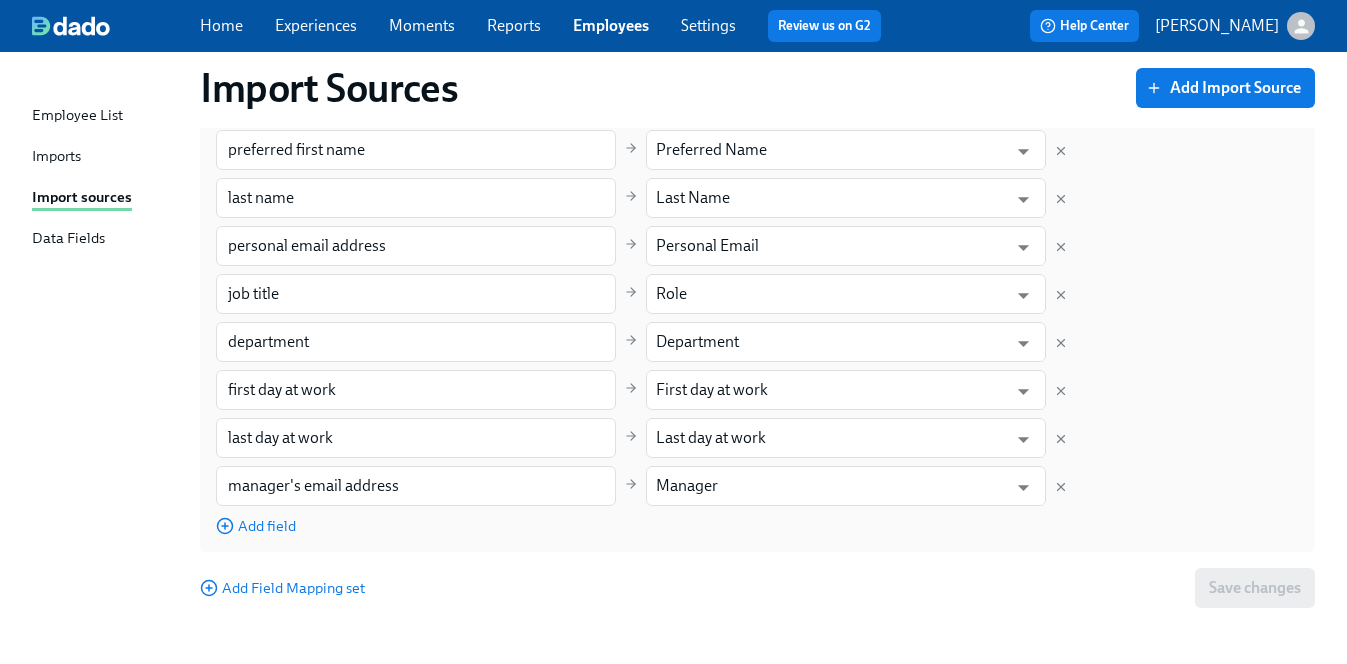 scroll, scrollTop: 0, scrollLeft: 0, axis: both 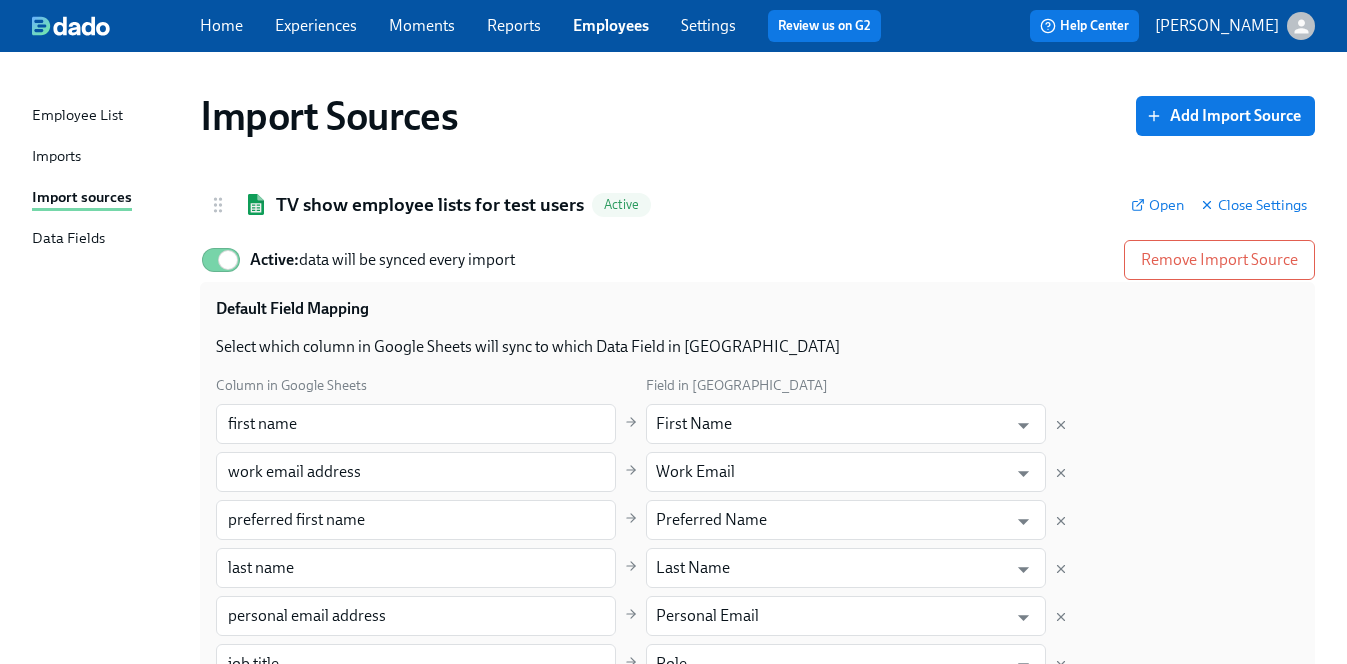 click on "Data Fields" at bounding box center (68, 239) 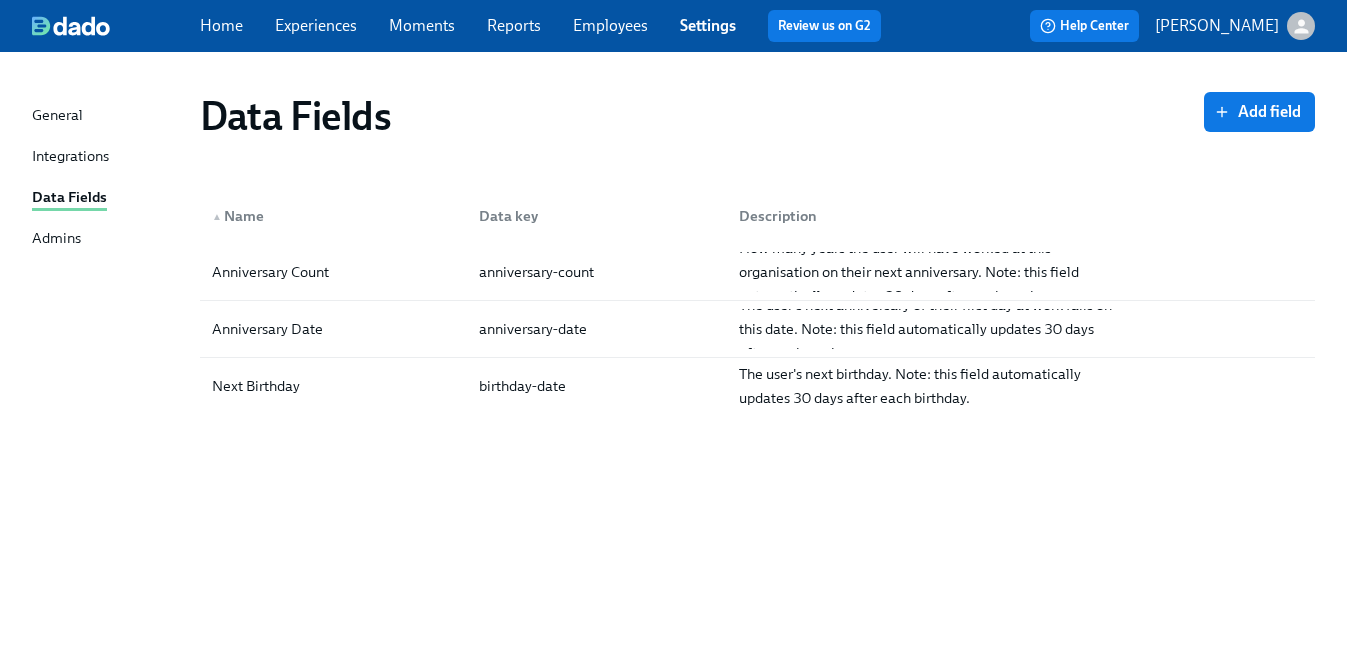 click on "Integrations" at bounding box center [70, 157] 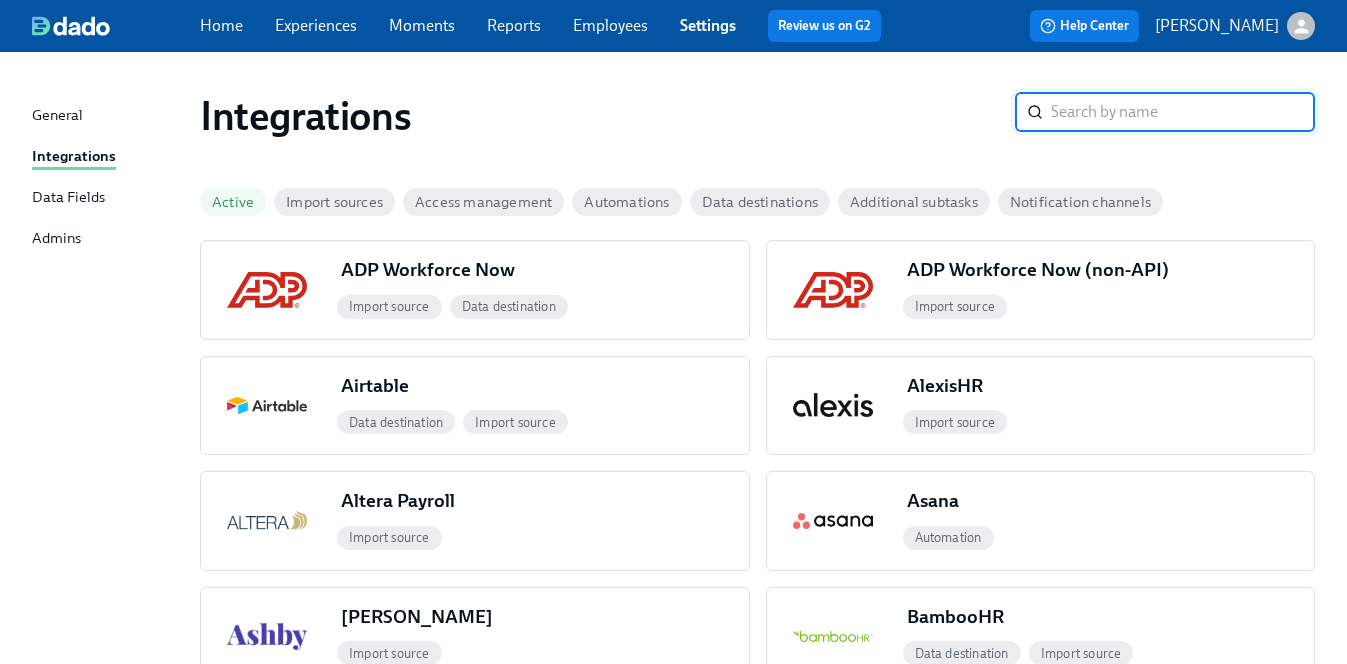 click on "Admins" at bounding box center [56, 239] 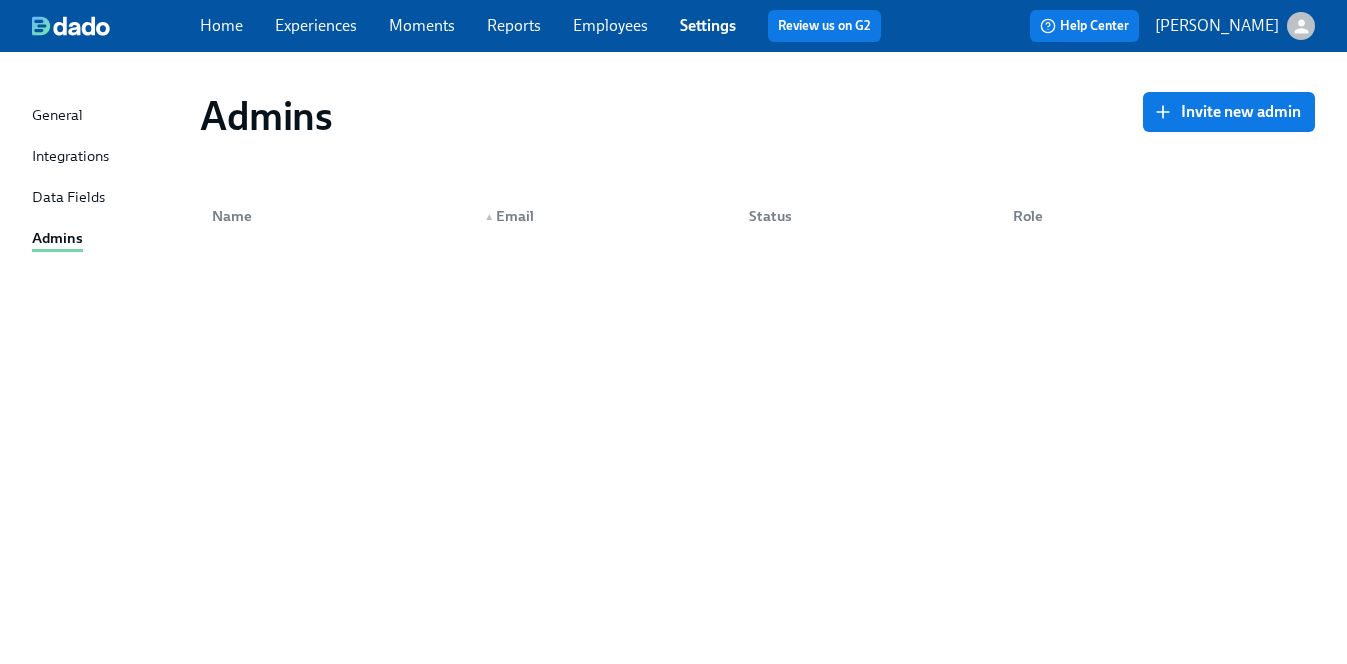 click on "Home Experiences Moments Reports Employees Settings Review us on G2" at bounding box center (548, 26) 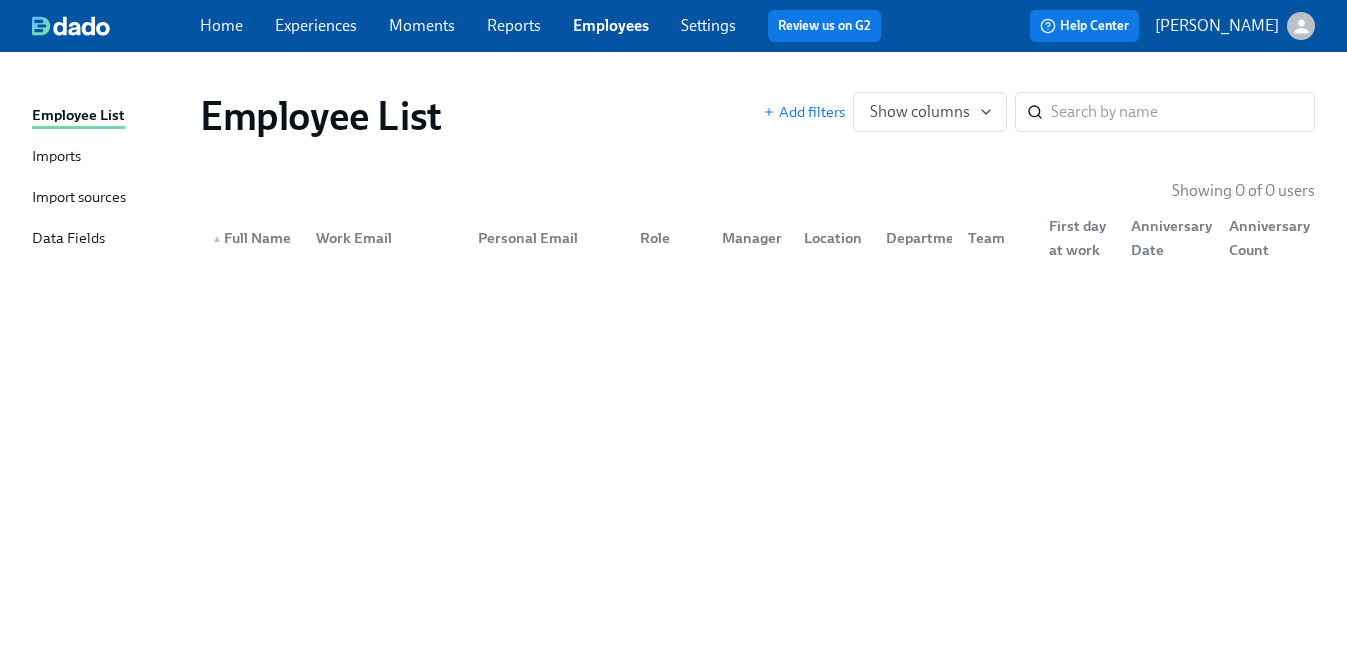 click on "Erica Horowitz" at bounding box center (1217, 26) 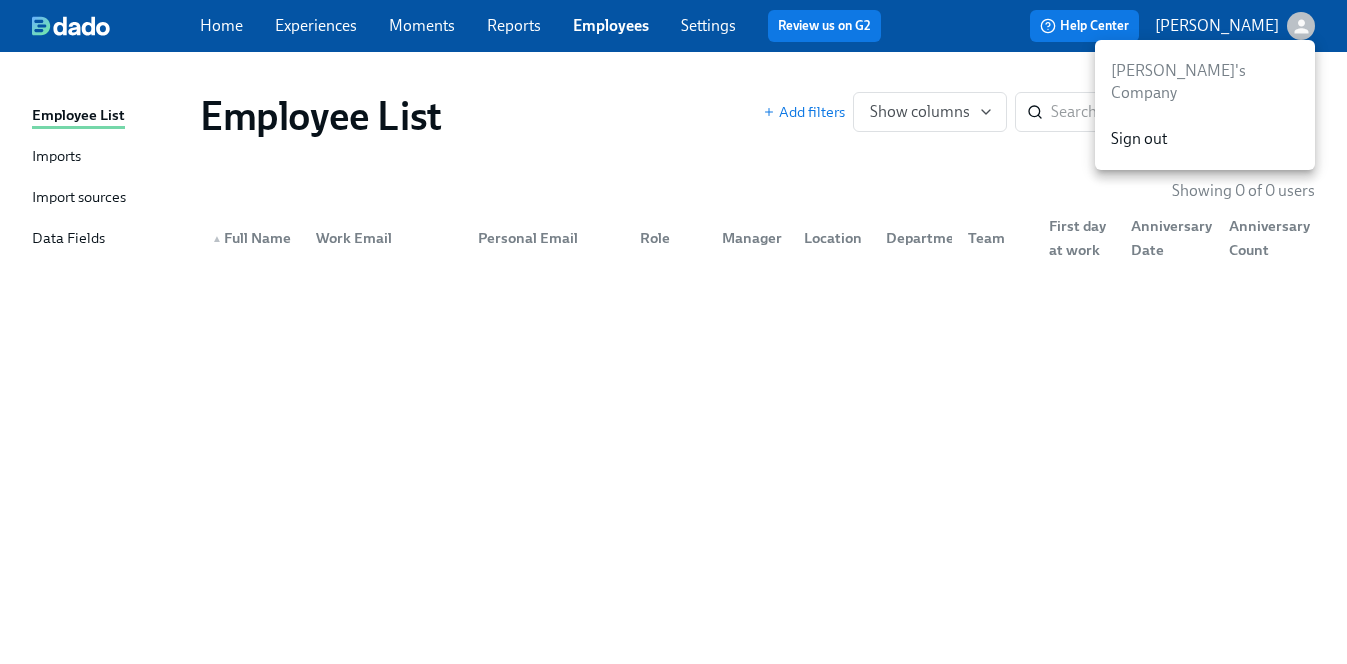 click at bounding box center [673, 332] 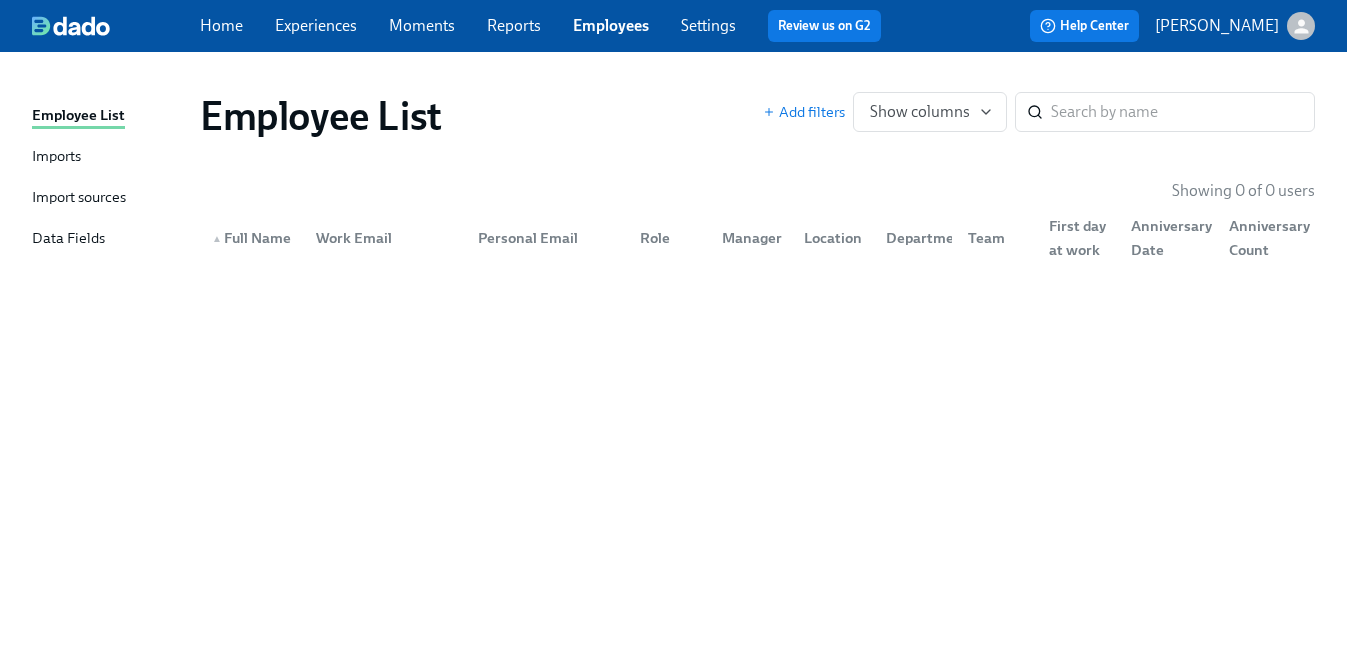 click on "Imports" at bounding box center (56, 157) 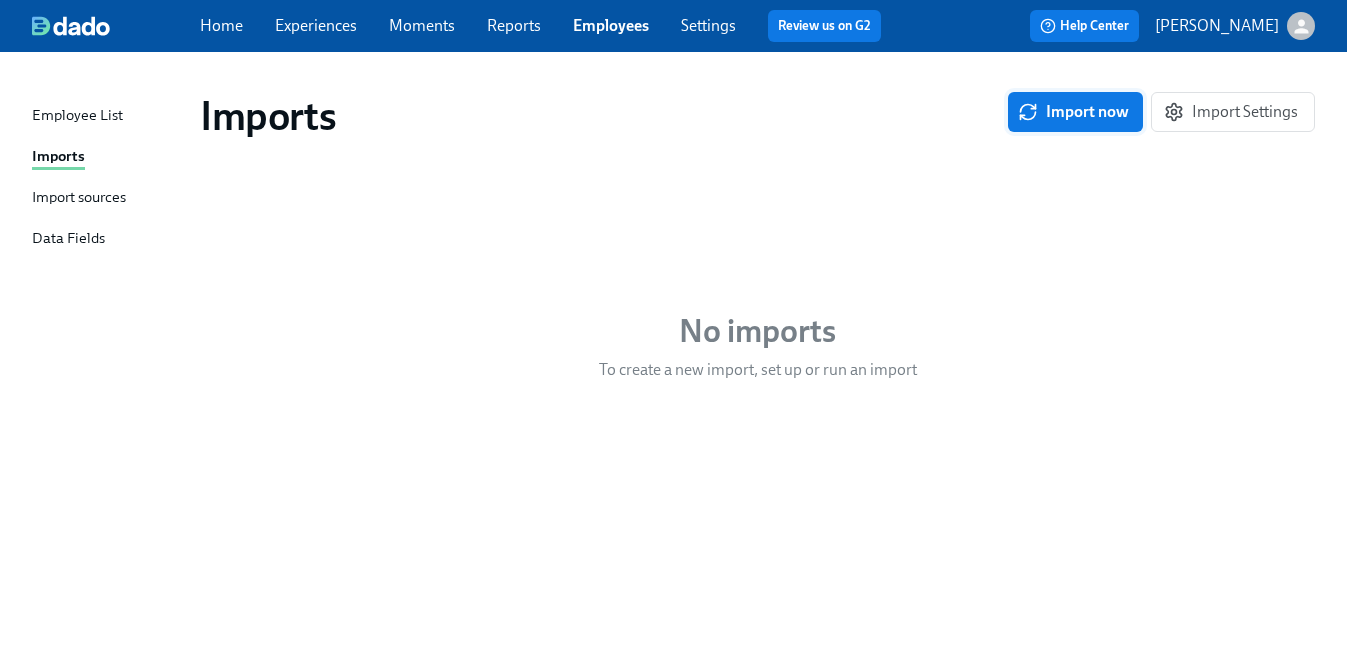 click on "Import now" at bounding box center [1075, 112] 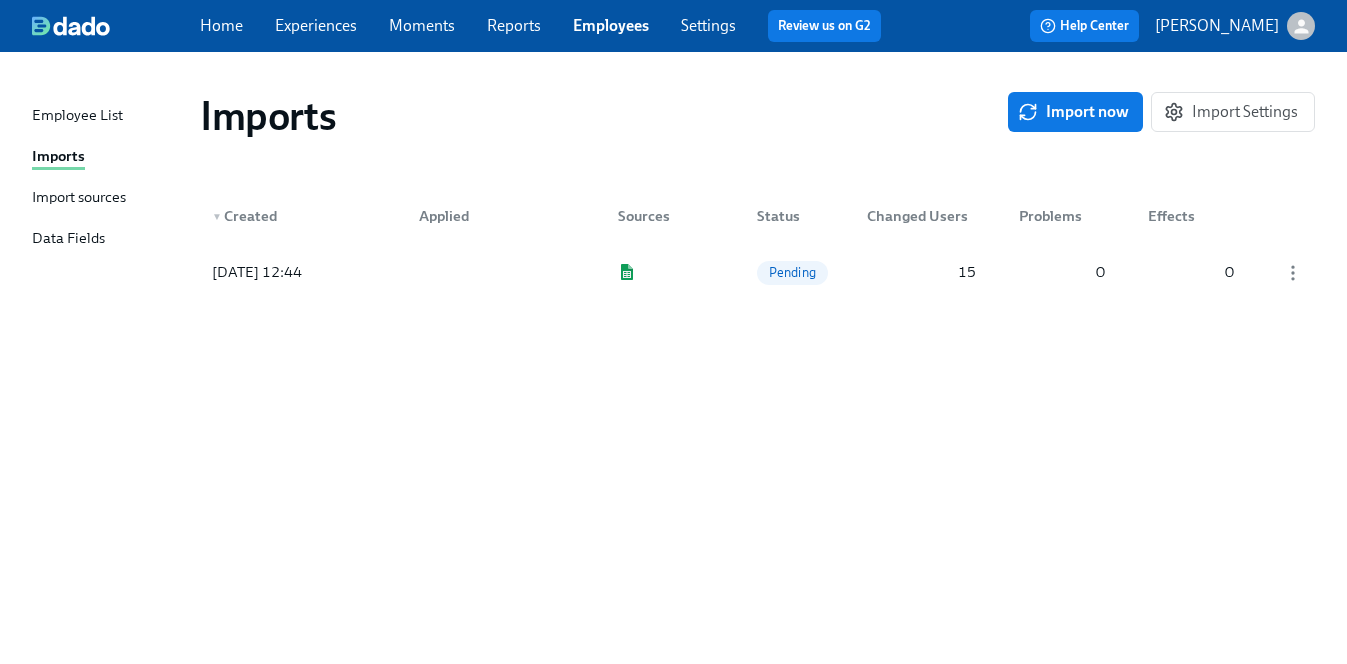 click on "Import sources" at bounding box center [79, 198] 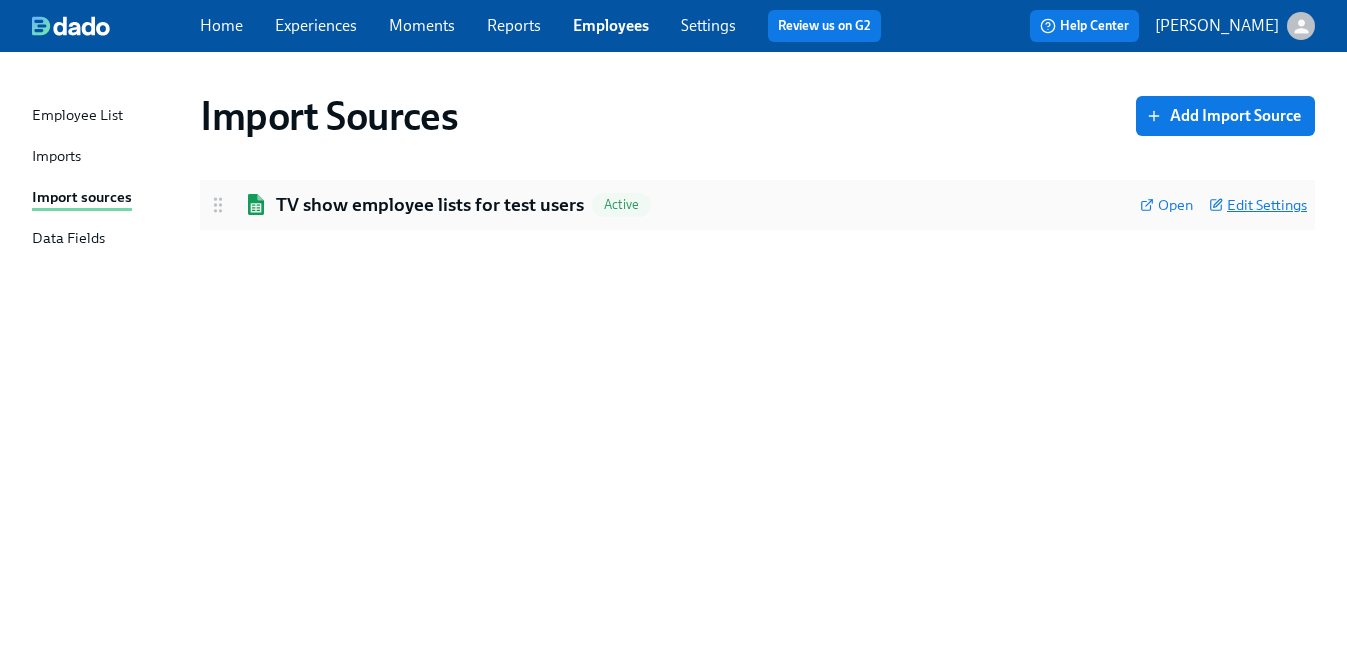 click 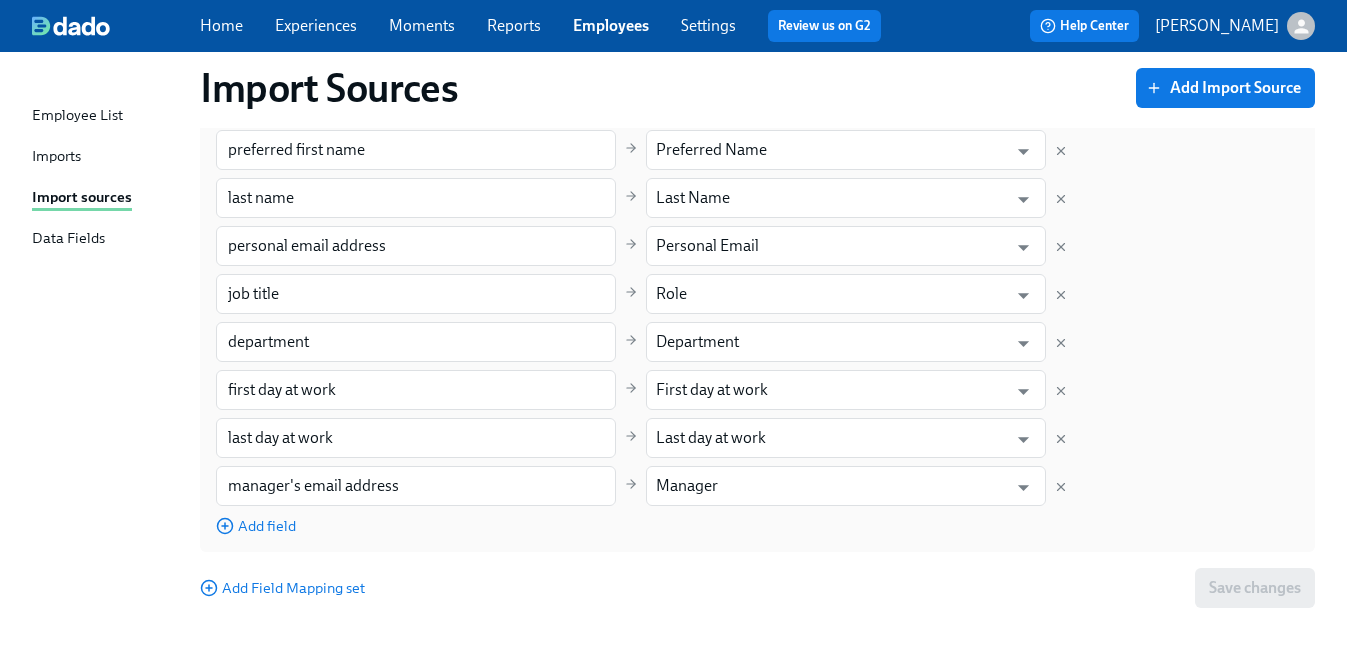 scroll, scrollTop: 0, scrollLeft: 0, axis: both 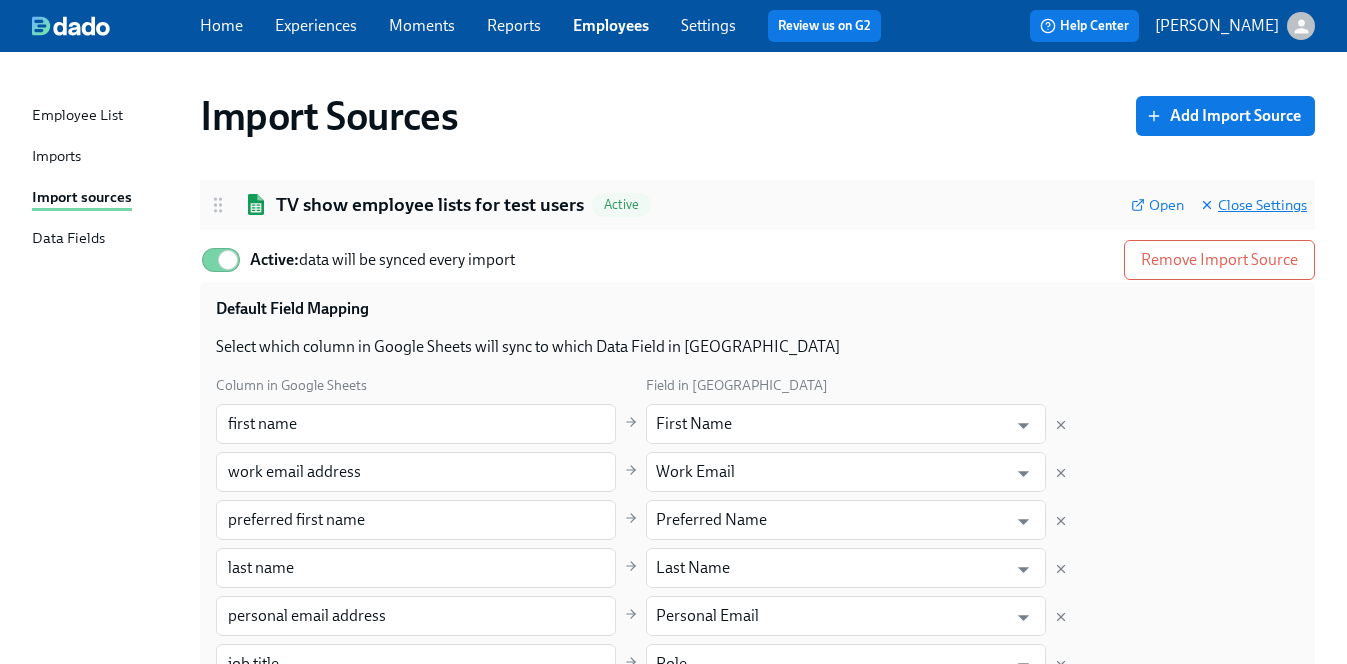 click on "Imports" at bounding box center (56, 157) 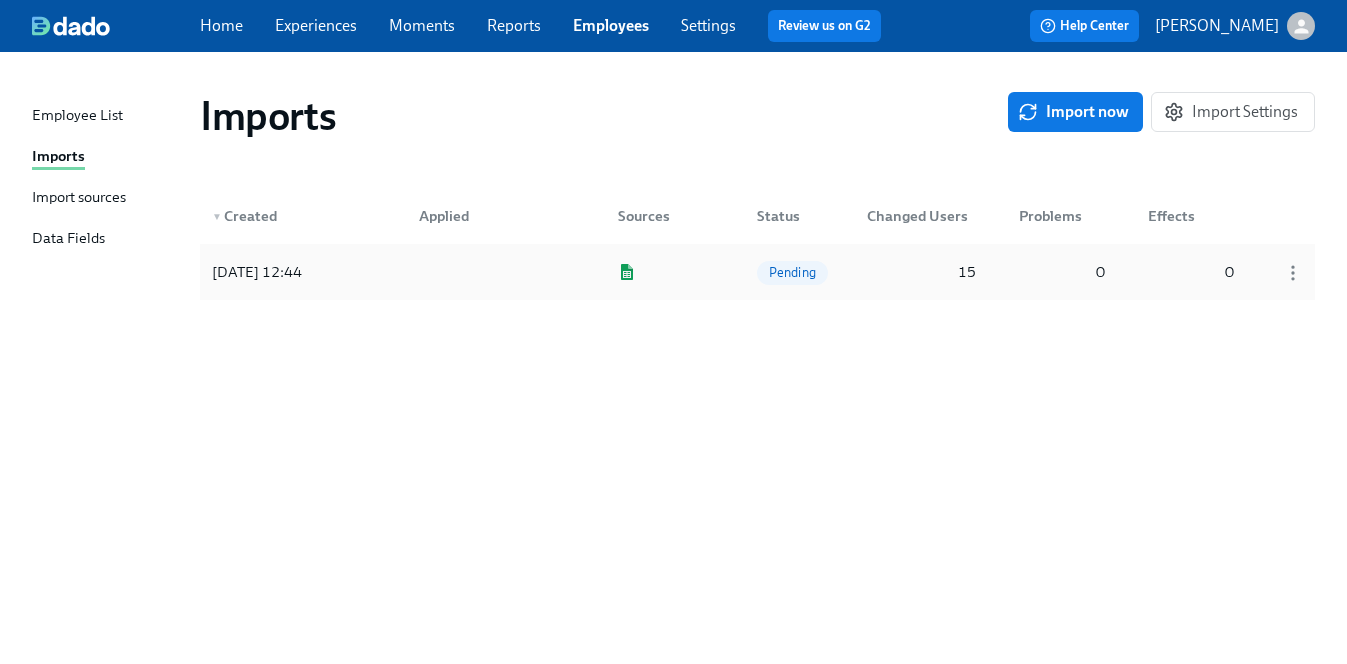 click at bounding box center (1286, 272) 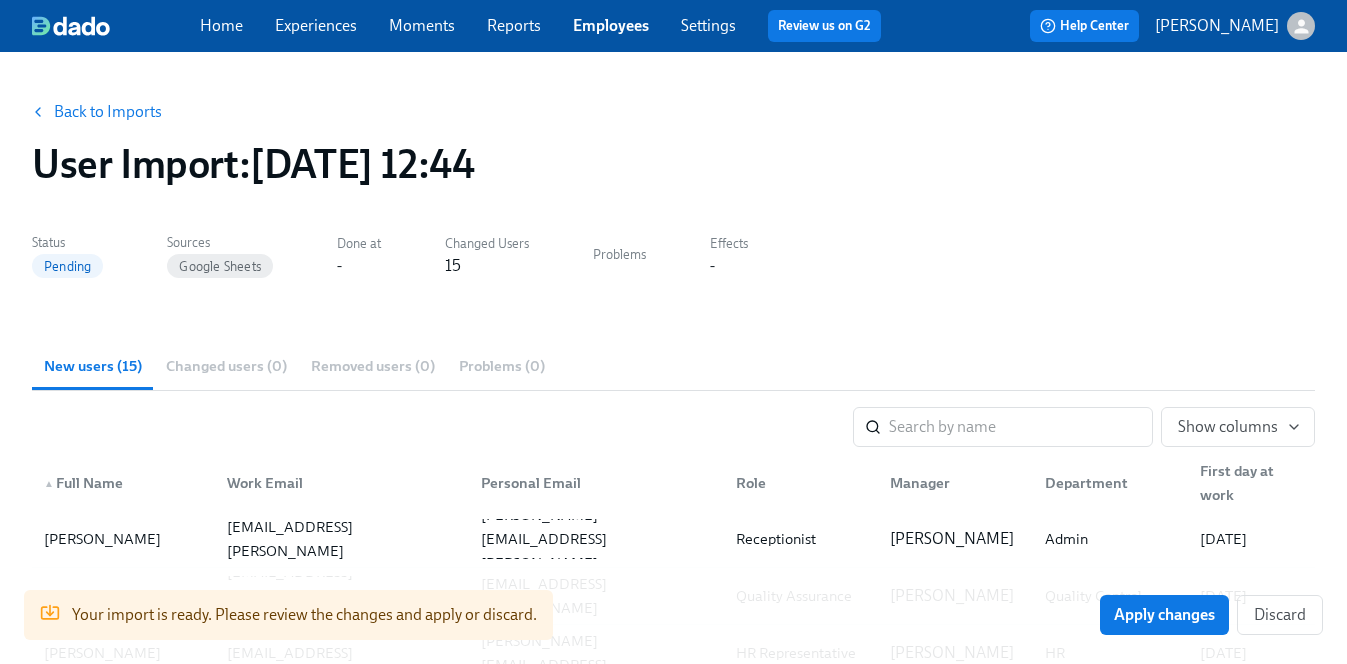 scroll, scrollTop: 218, scrollLeft: 0, axis: vertical 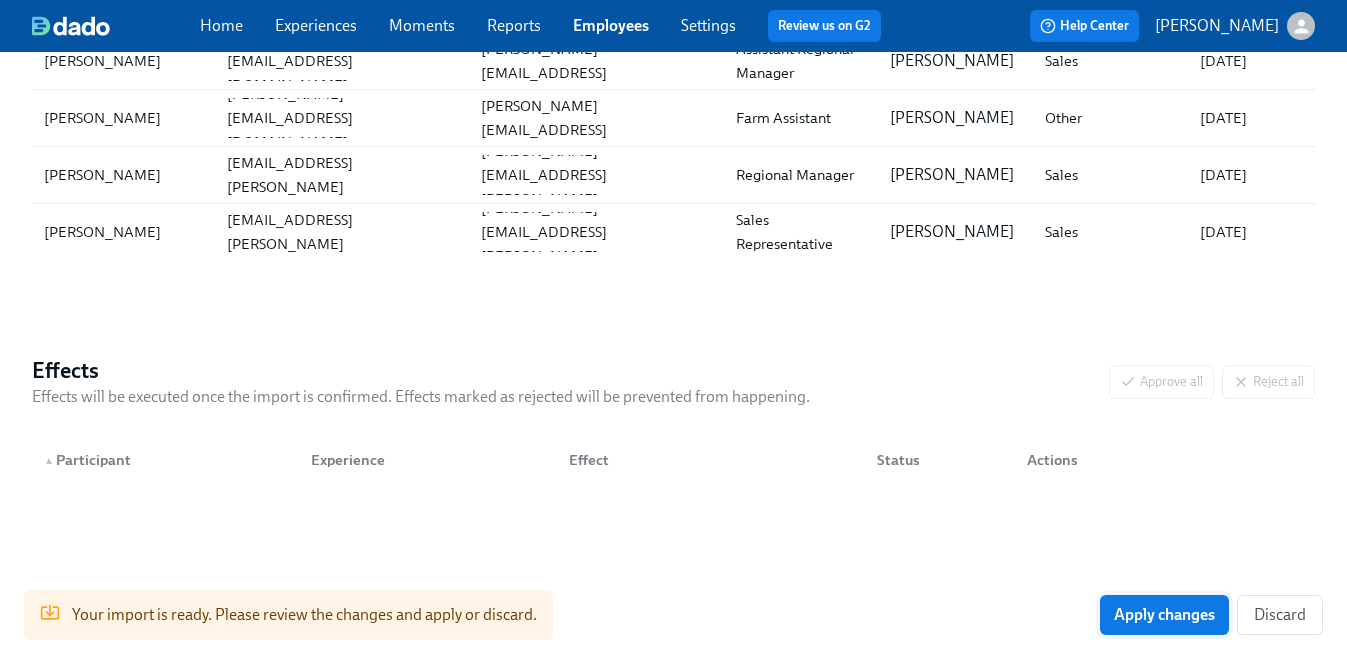 click on "Apply changes" at bounding box center (1164, 615) 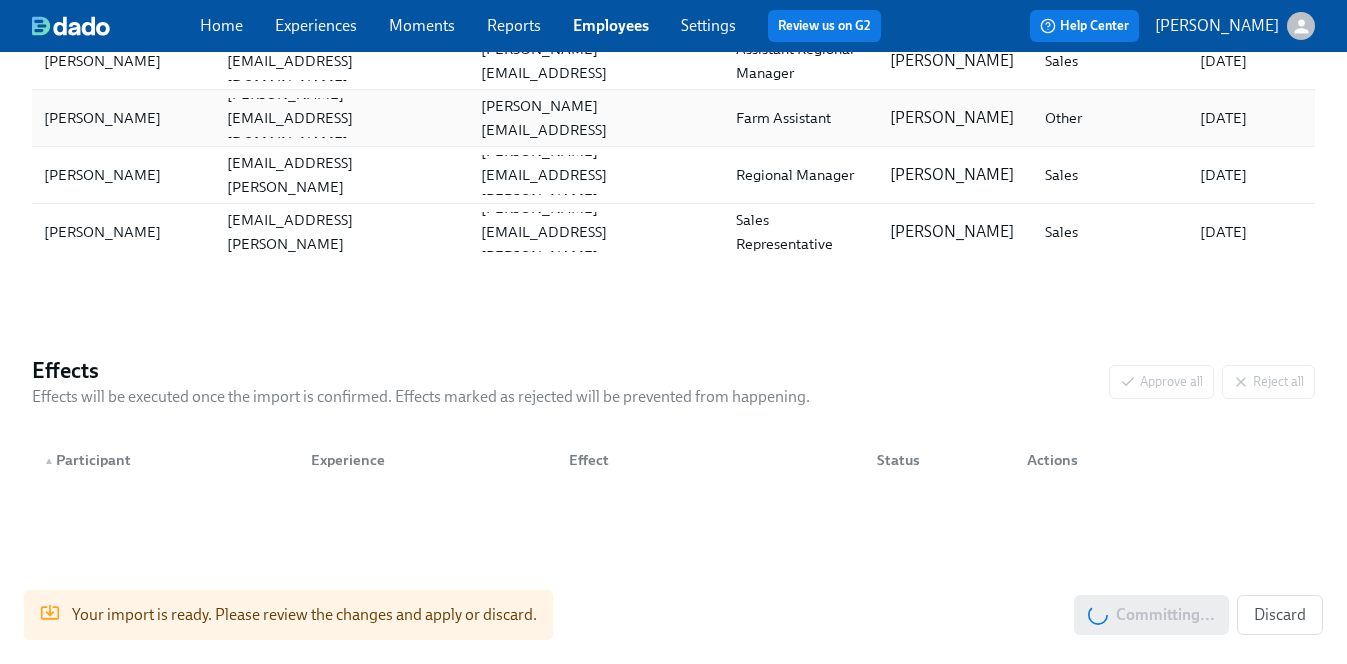scroll, scrollTop: 0, scrollLeft: 0, axis: both 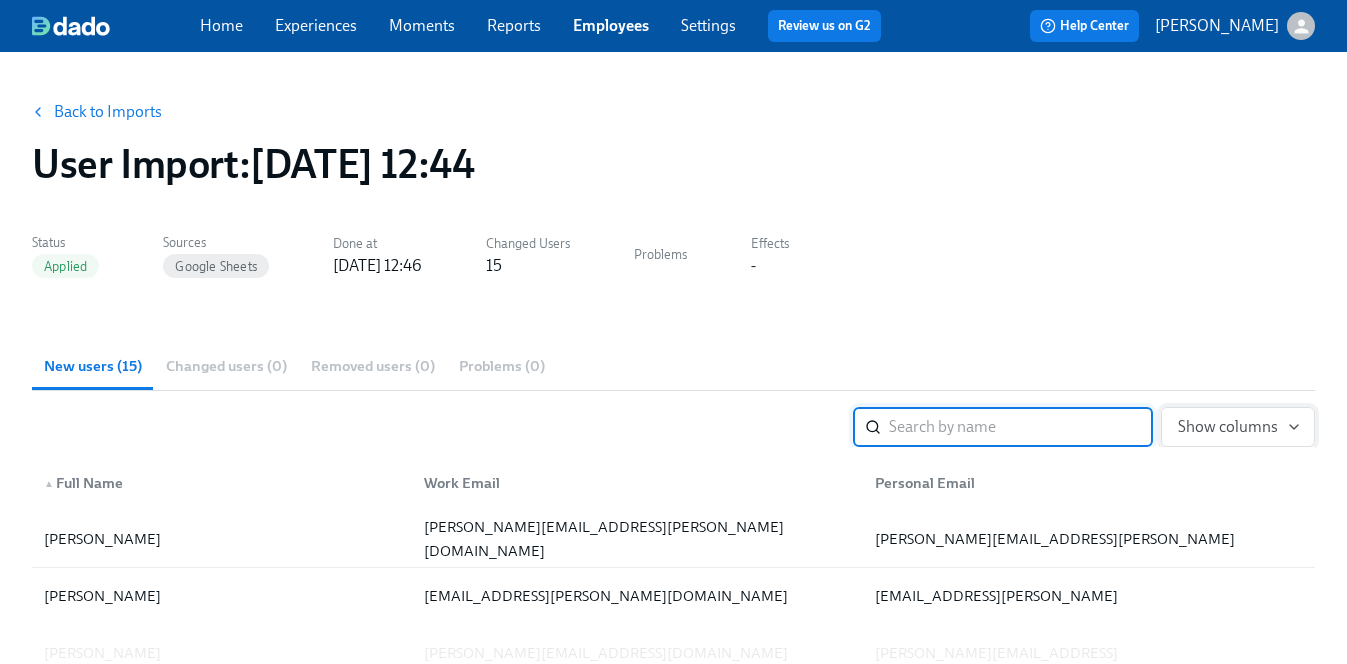 click on "Show columns" at bounding box center [1238, 427] 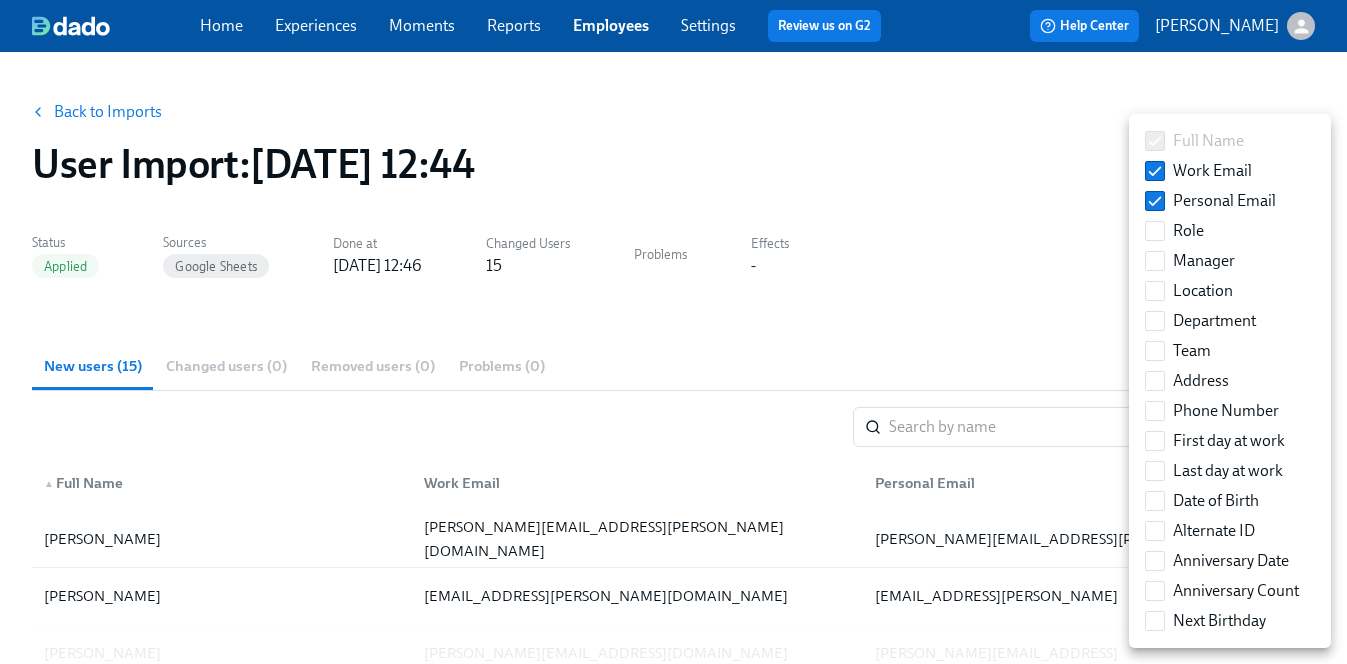 click at bounding box center [673, 332] 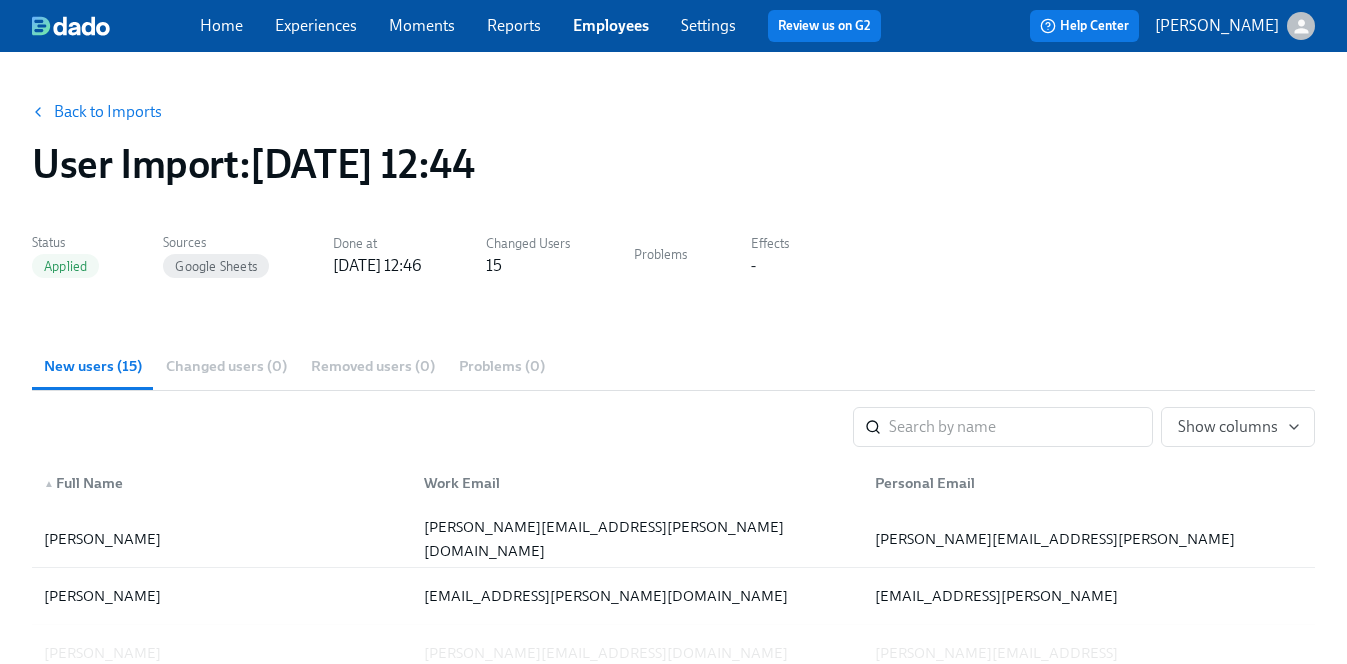 click on "Employees" at bounding box center (611, 25) 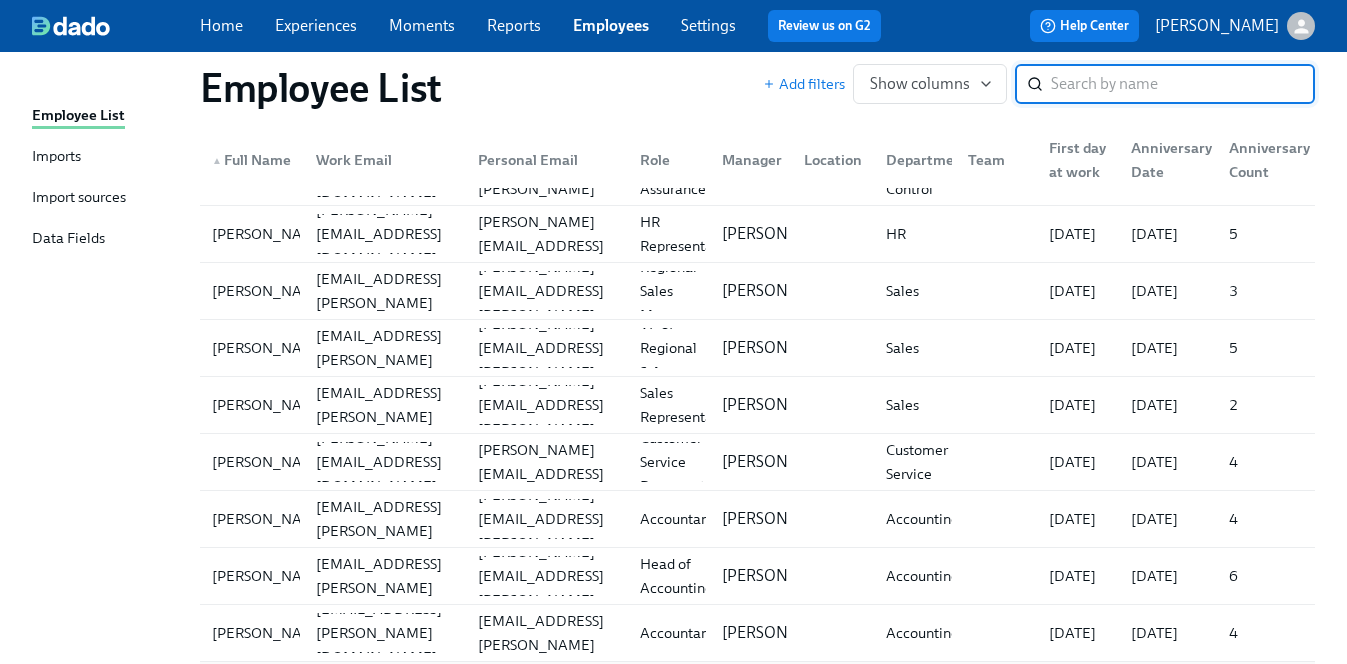 scroll, scrollTop: 0, scrollLeft: 0, axis: both 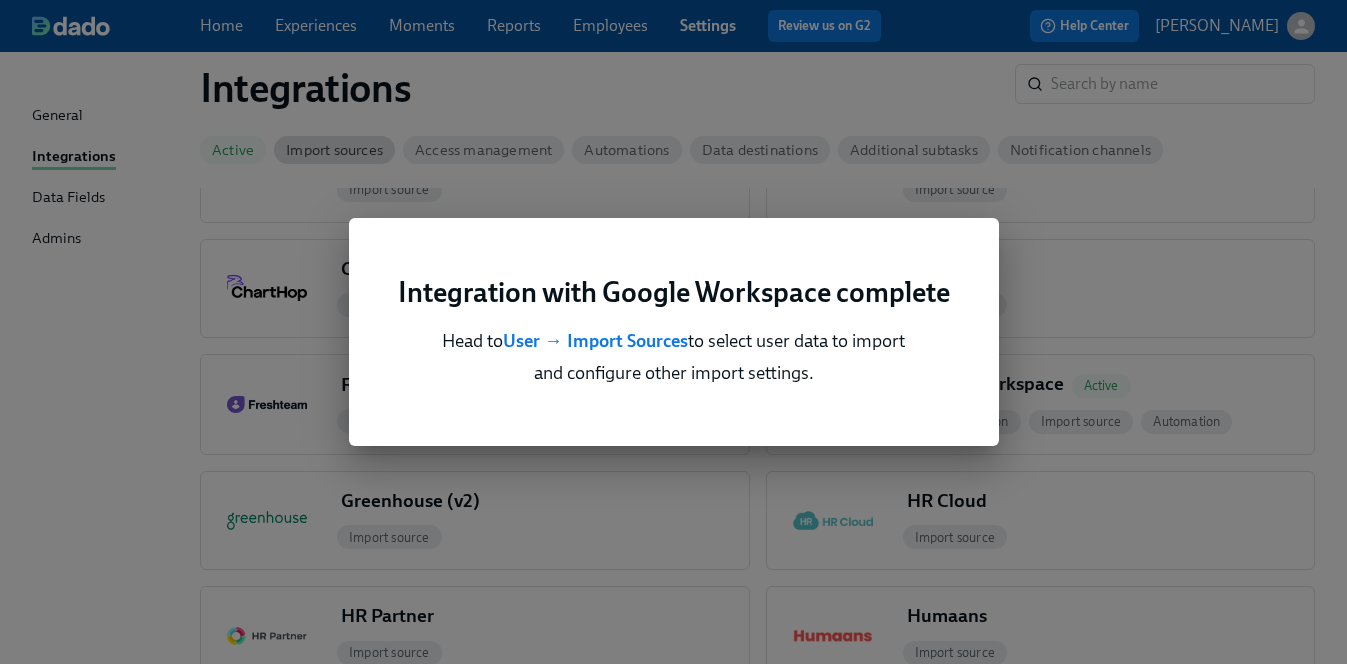 click on "Integration with Google Workspace complete Head to  User → Import Sources  to select user data to import and configure other import settings." at bounding box center (673, 332) 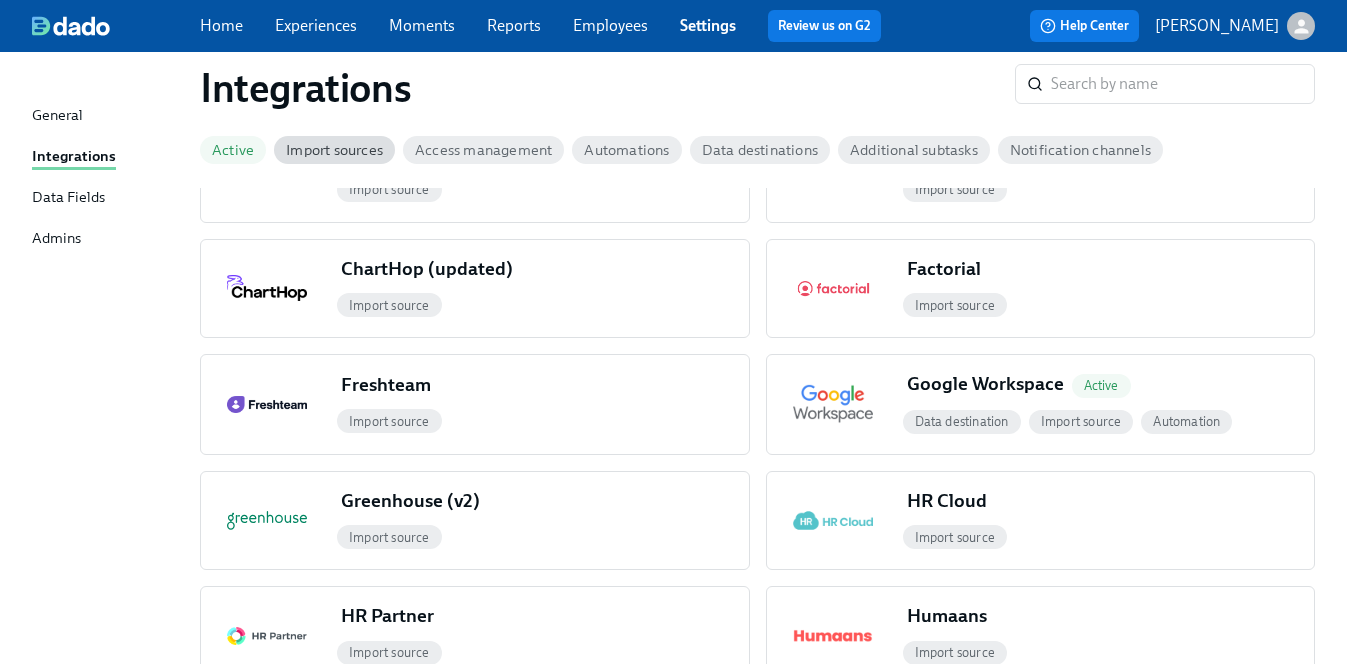 click on "Experiences" at bounding box center [316, 25] 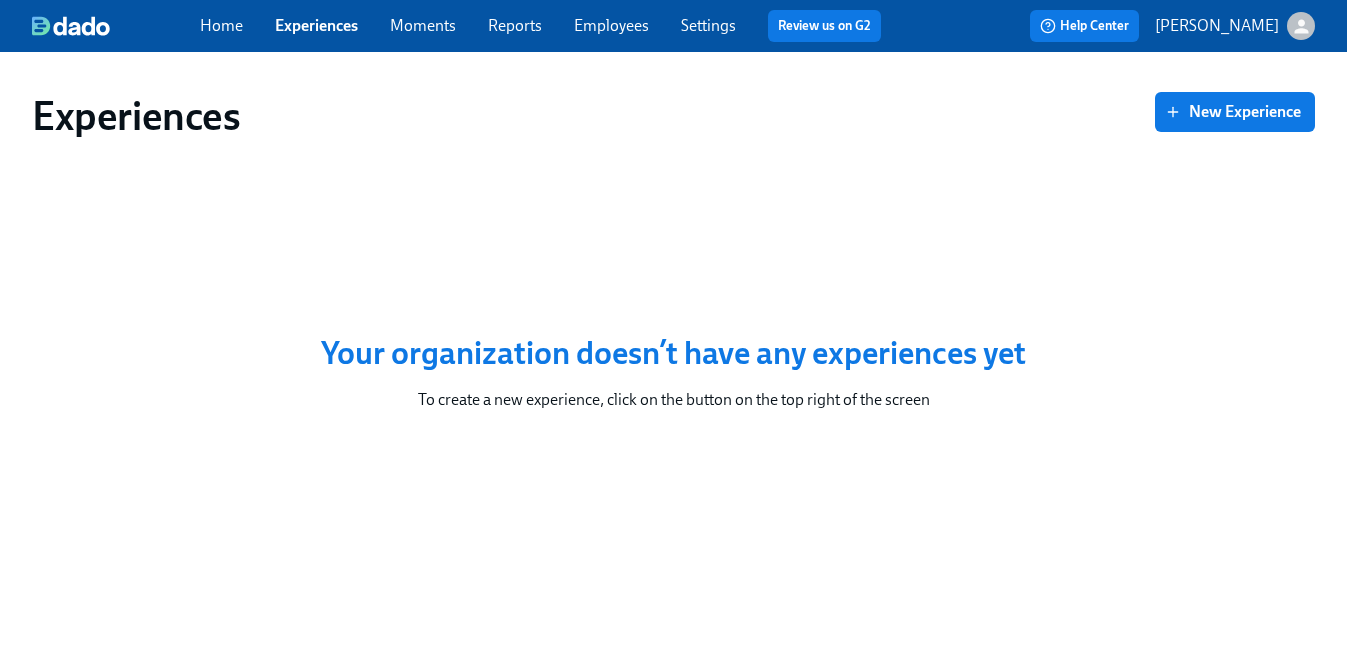 scroll, scrollTop: 0, scrollLeft: 0, axis: both 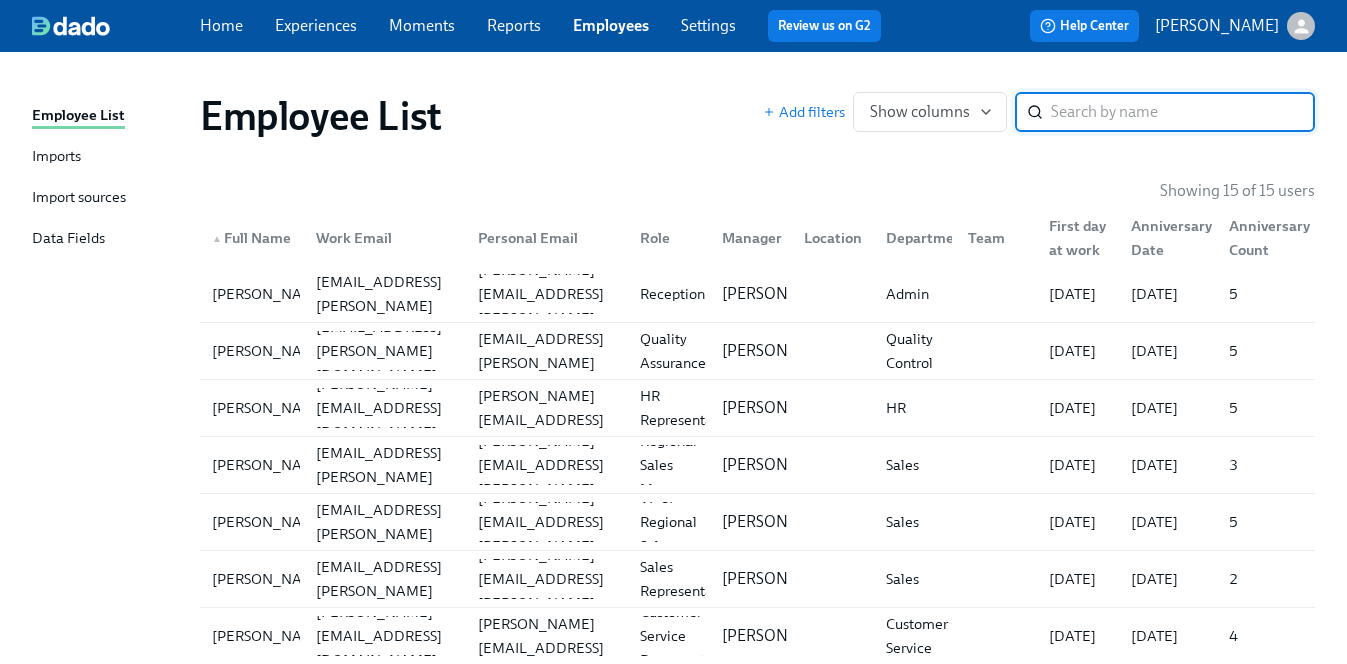 click on "Import sources" at bounding box center (79, 198) 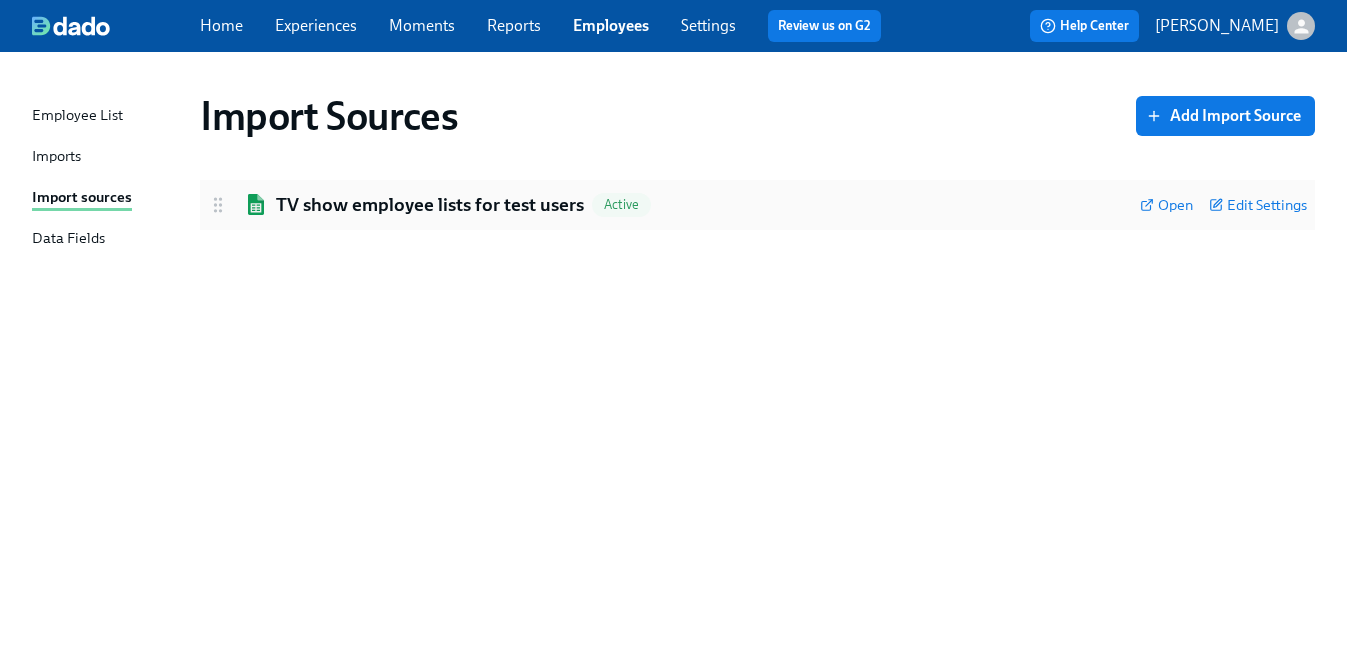 click on "TV show employee lists for test users Active Open Edit Settings" at bounding box center (757, 205) 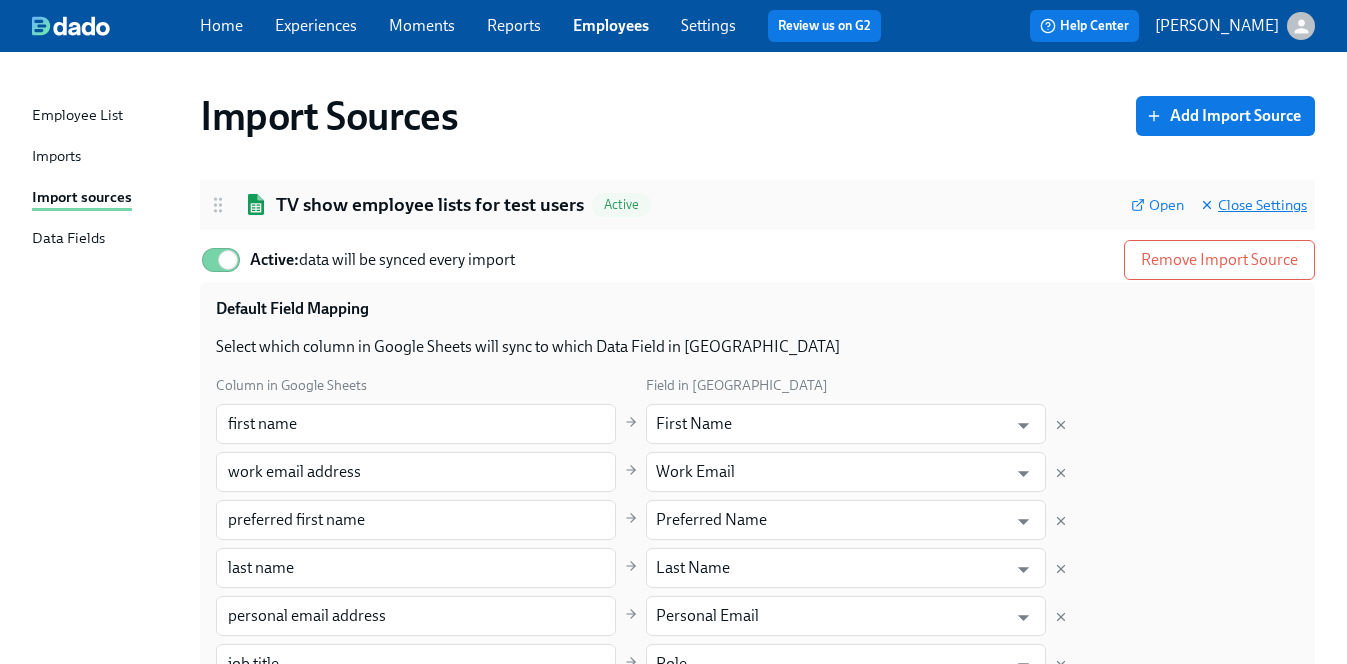 click on "Close Settings" at bounding box center (1253, 205) 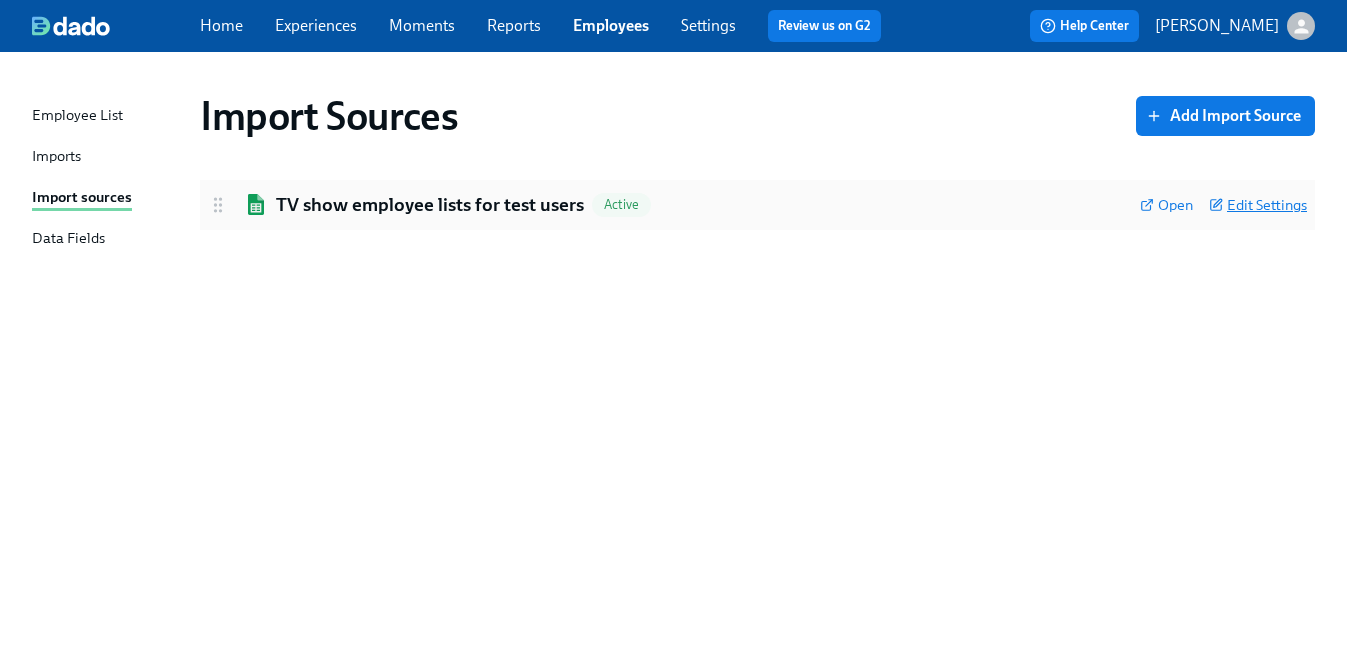 click on "Edit Settings" at bounding box center [1258, 205] 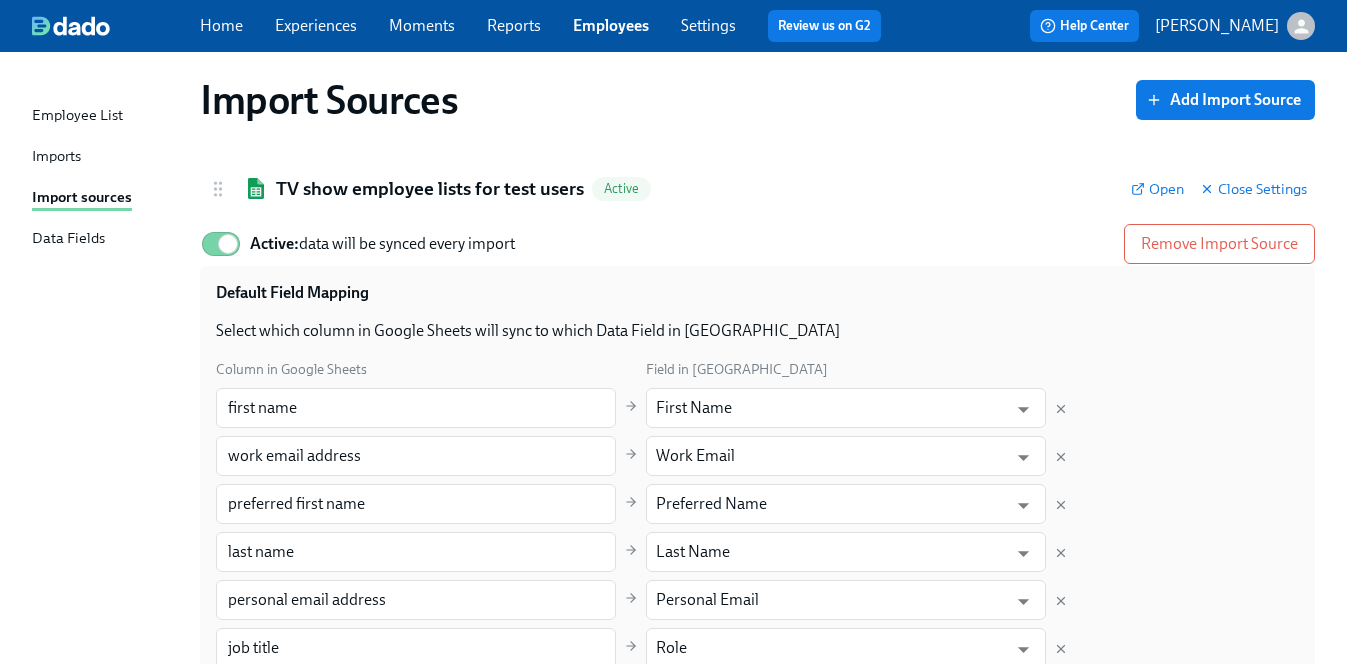 scroll, scrollTop: 0, scrollLeft: 0, axis: both 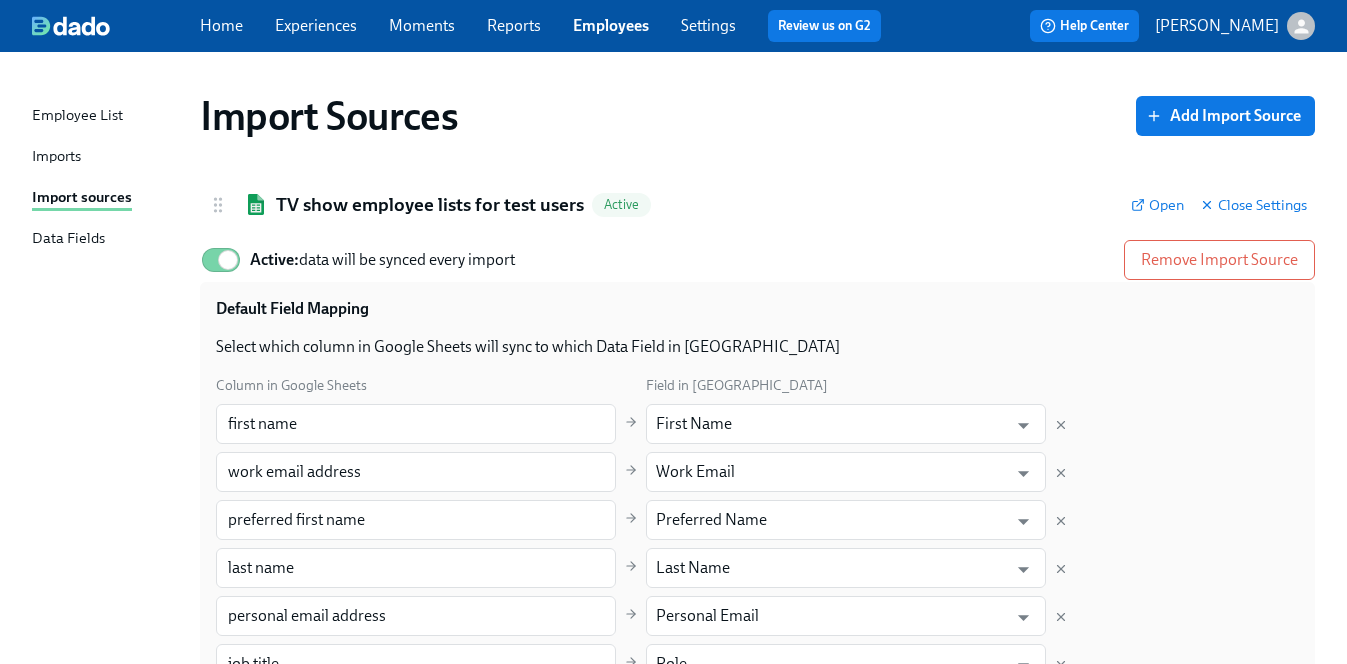 click on "Employee List" at bounding box center (77, 116) 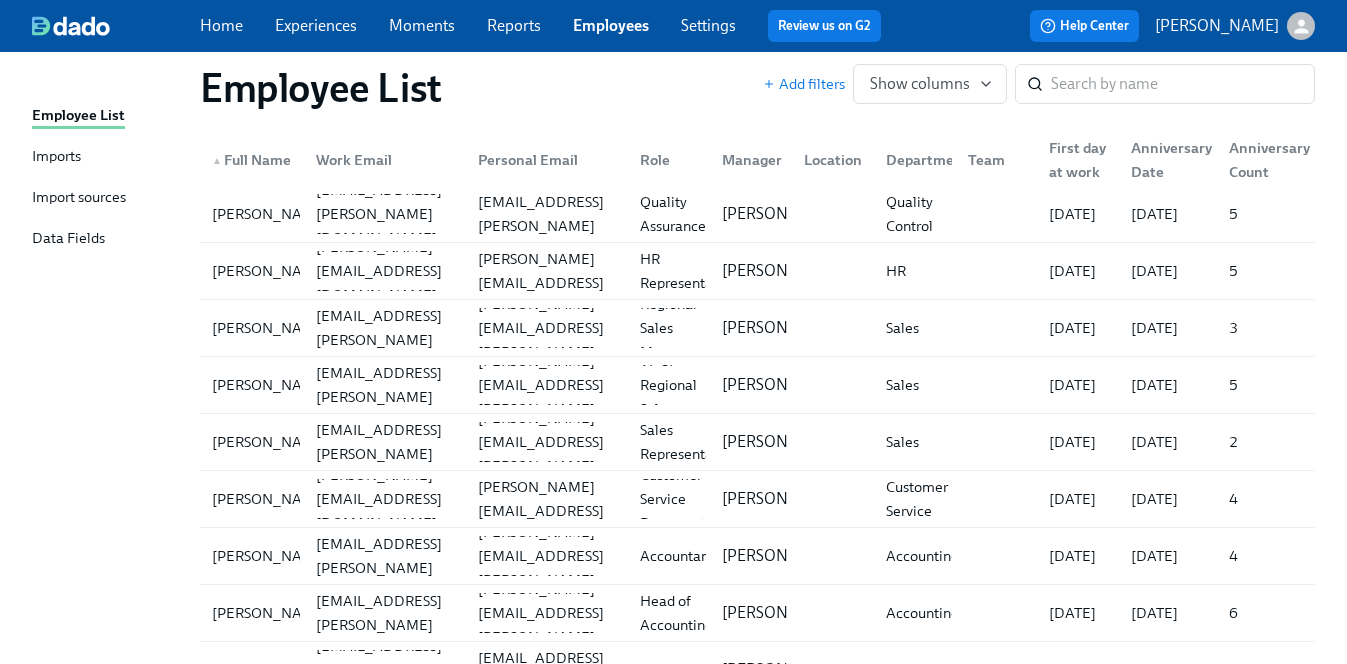 scroll, scrollTop: 0, scrollLeft: 0, axis: both 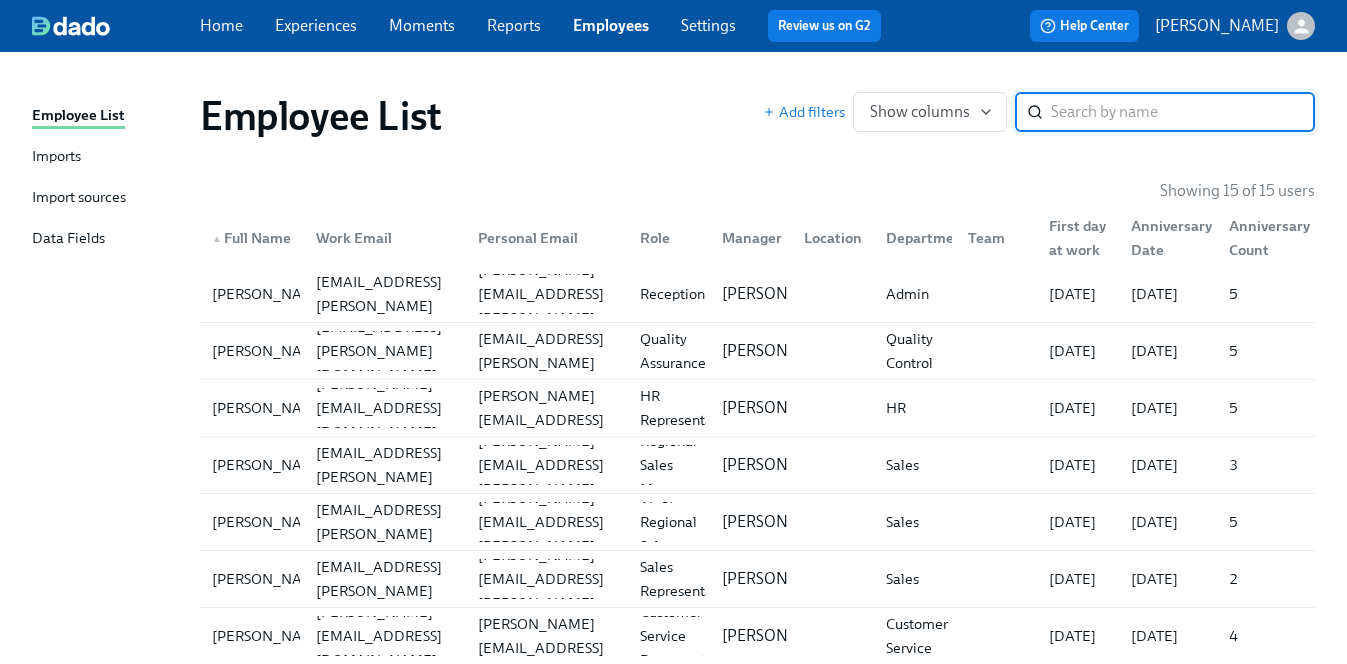 click on "Import sources" at bounding box center [79, 198] 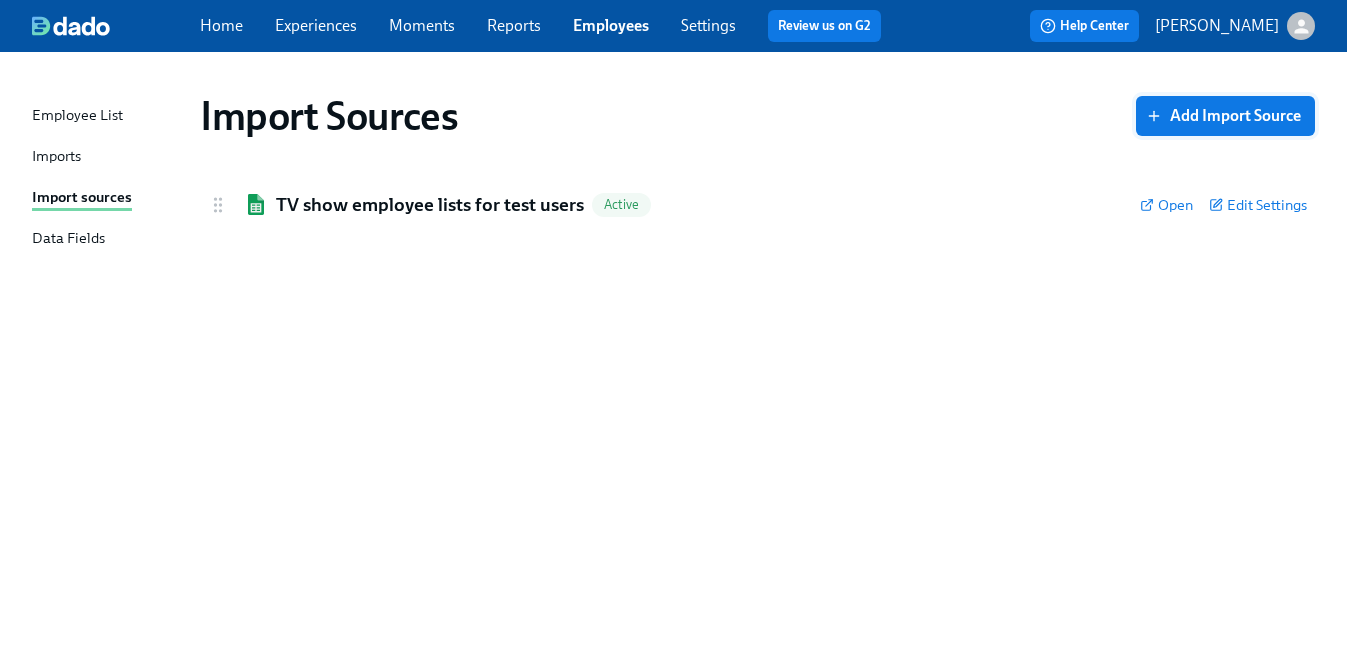 click on "Add Import Source" at bounding box center (1225, 116) 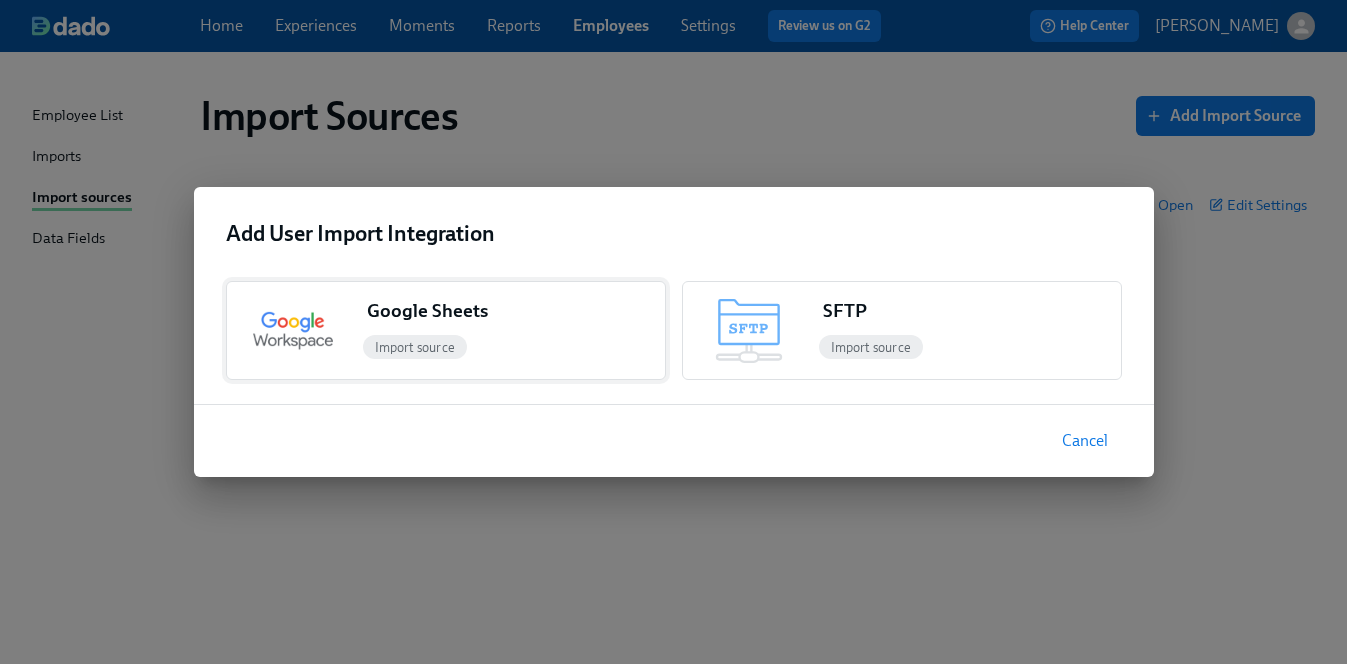 click on "Import source" at bounding box center (512, 347) 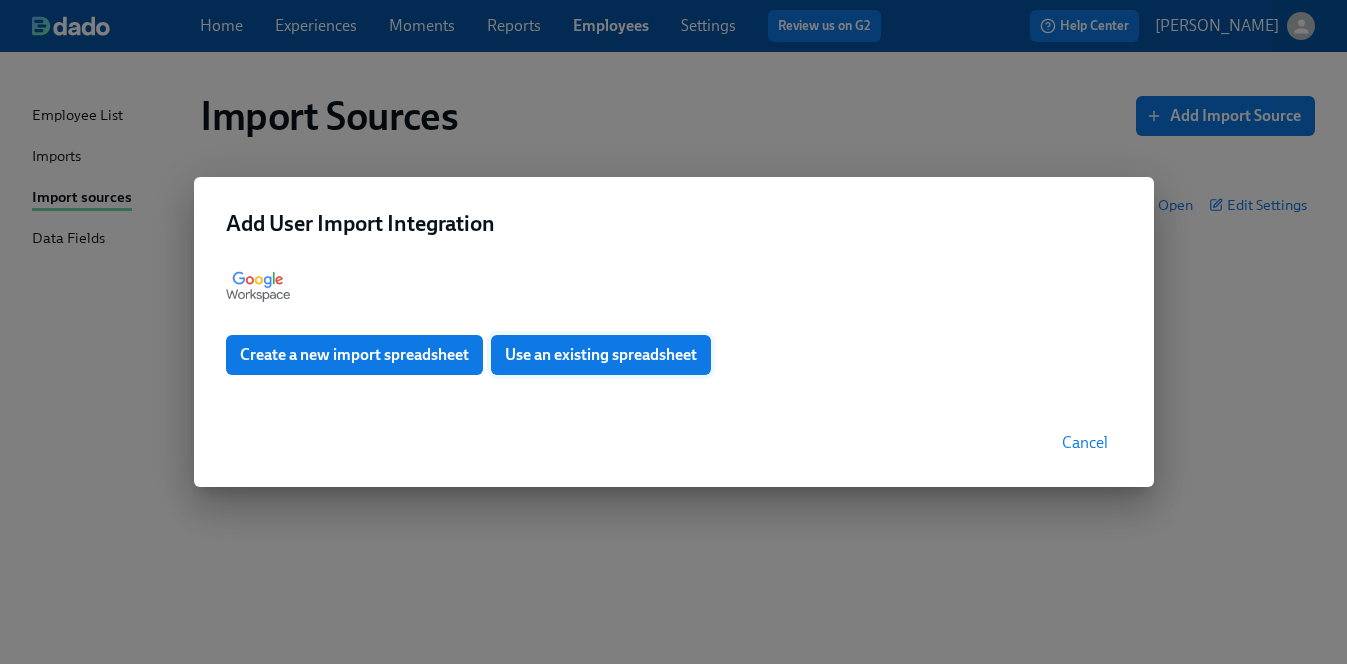 click on "Use an existing spreadsheet" at bounding box center [601, 355] 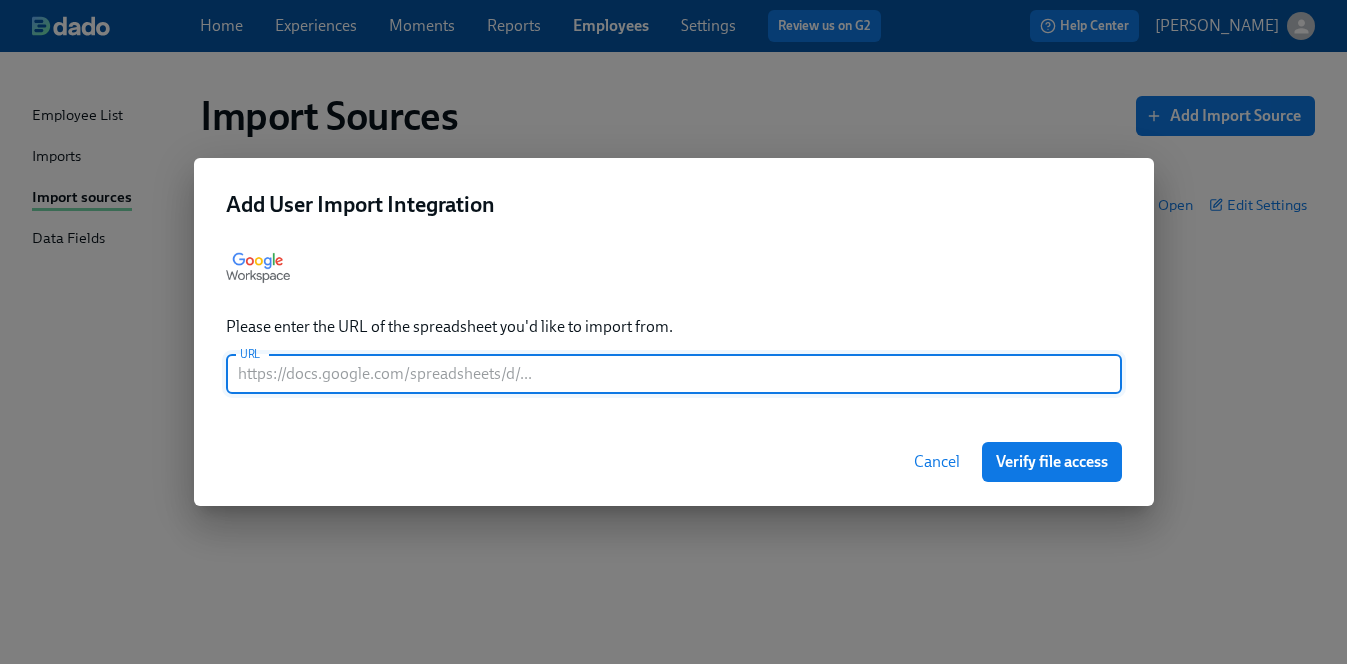 click at bounding box center [674, 374] 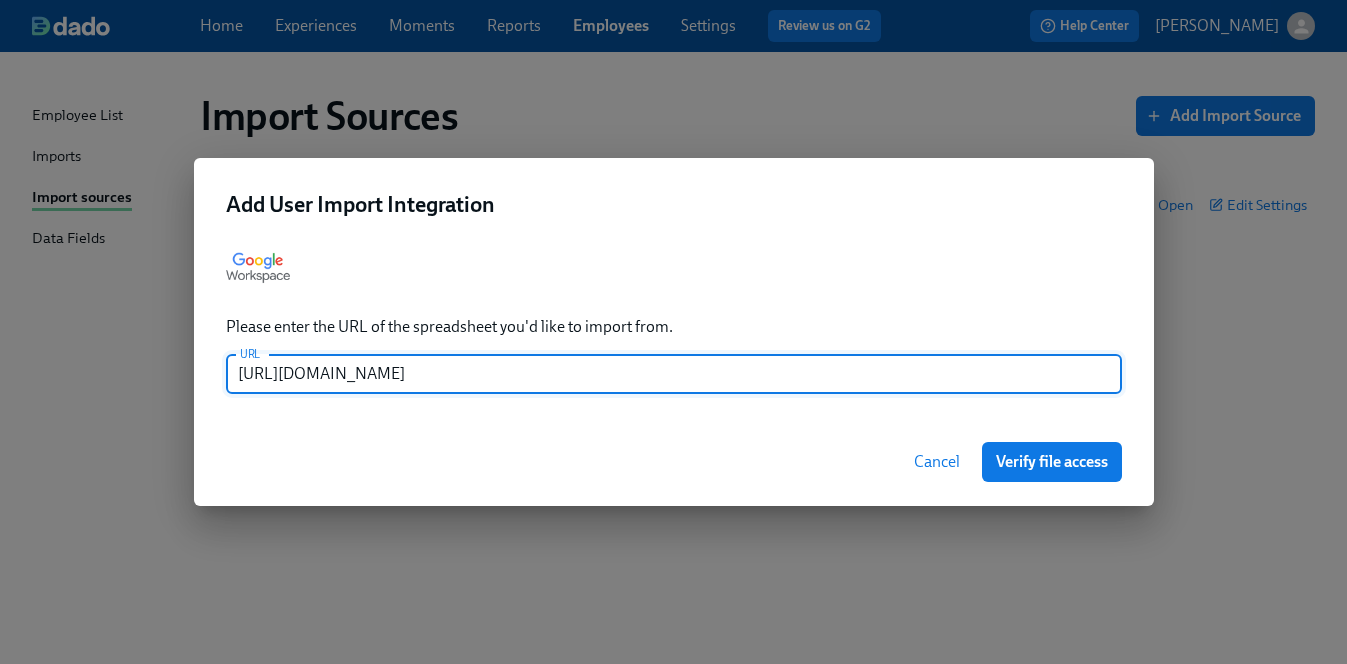 scroll, scrollTop: 0, scrollLeft: 39, axis: horizontal 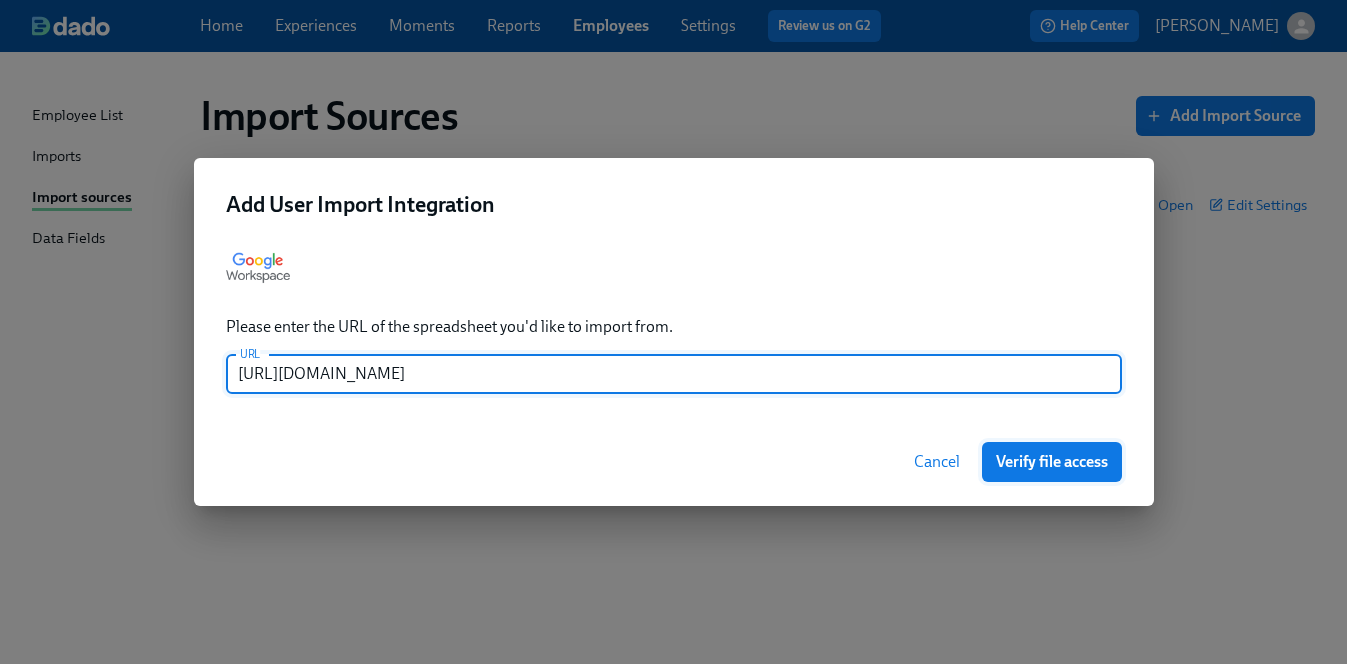 type on "https://docs.google.com/spreadsheets/d/1LFSjrlf56WlhXJtnjGIvQNjxPZtVaVZpJ6vDDBsKSHs/edit?gid=656376561#gid=656376561" 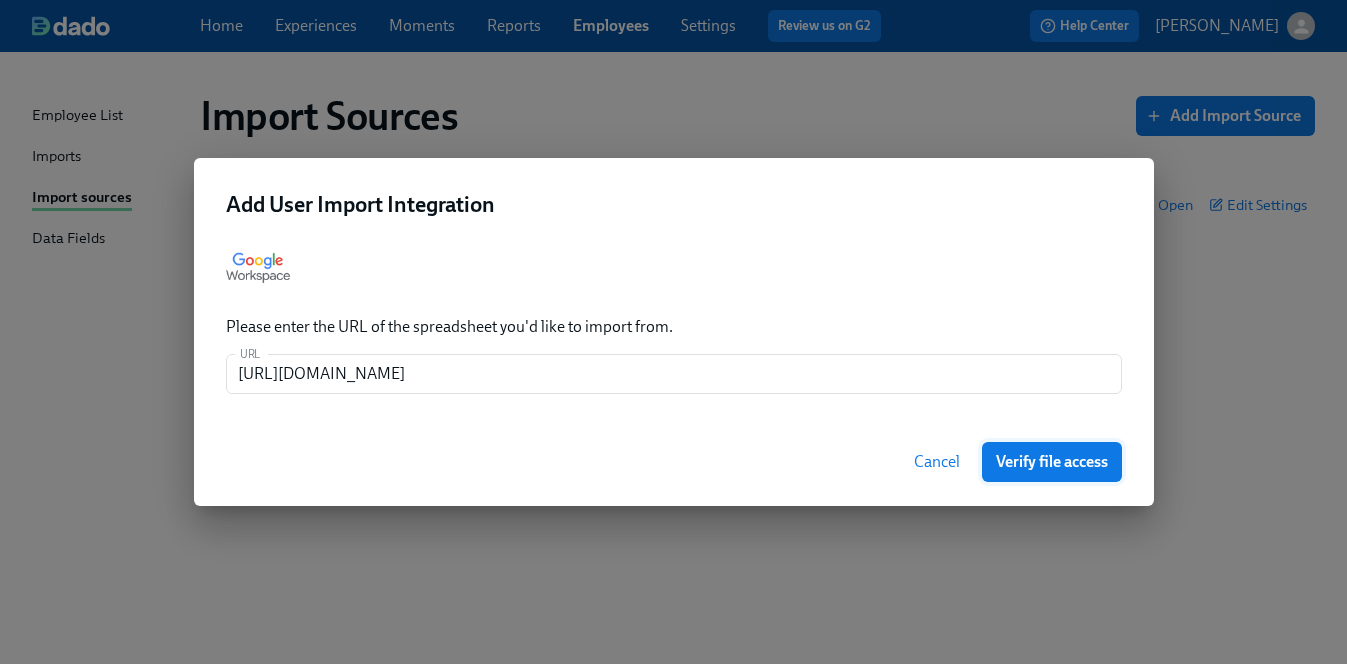 scroll, scrollTop: 0, scrollLeft: 0, axis: both 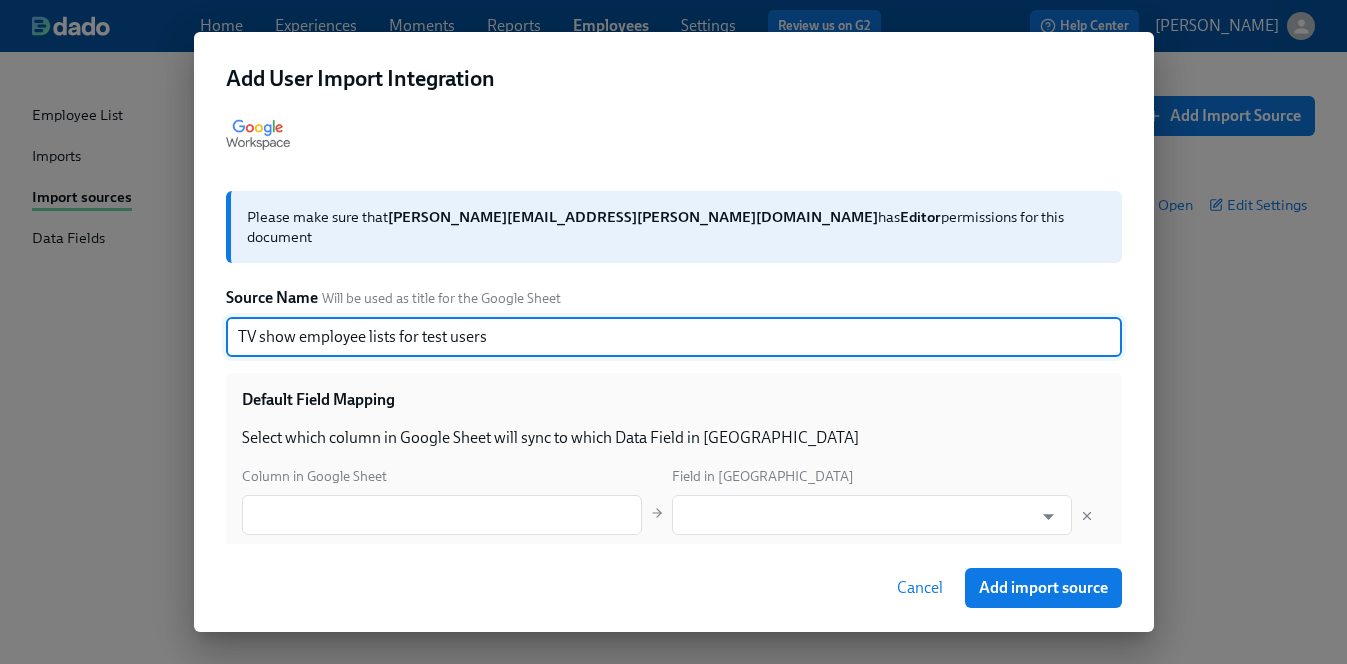 click on "TV show employee lists for test users" at bounding box center (674, 337) 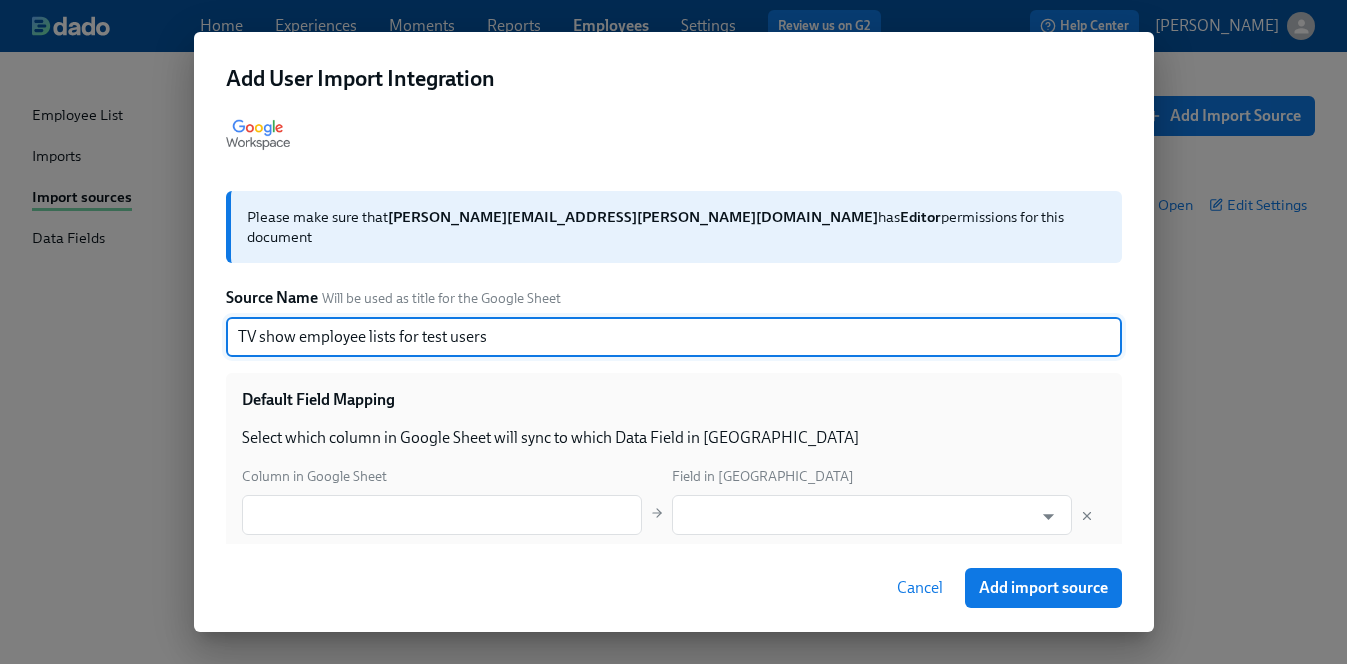 click on "TV show employee lists for test users" at bounding box center [674, 337] 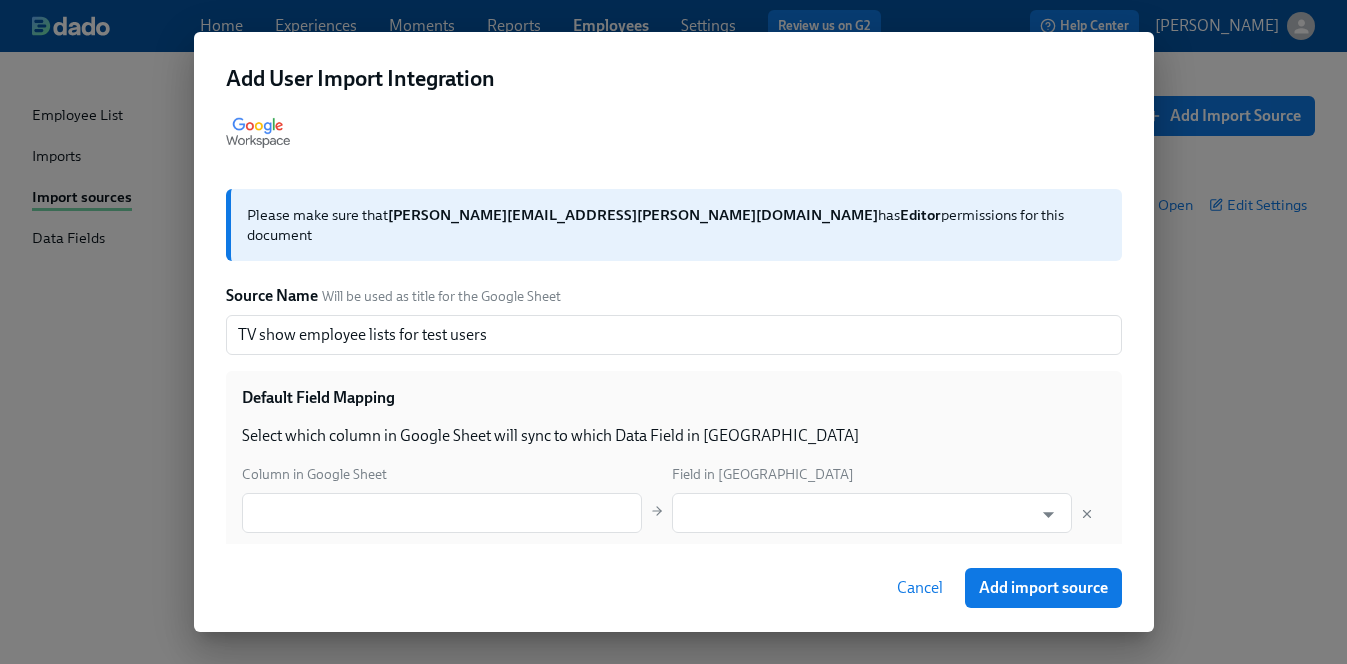 scroll, scrollTop: 84, scrollLeft: 0, axis: vertical 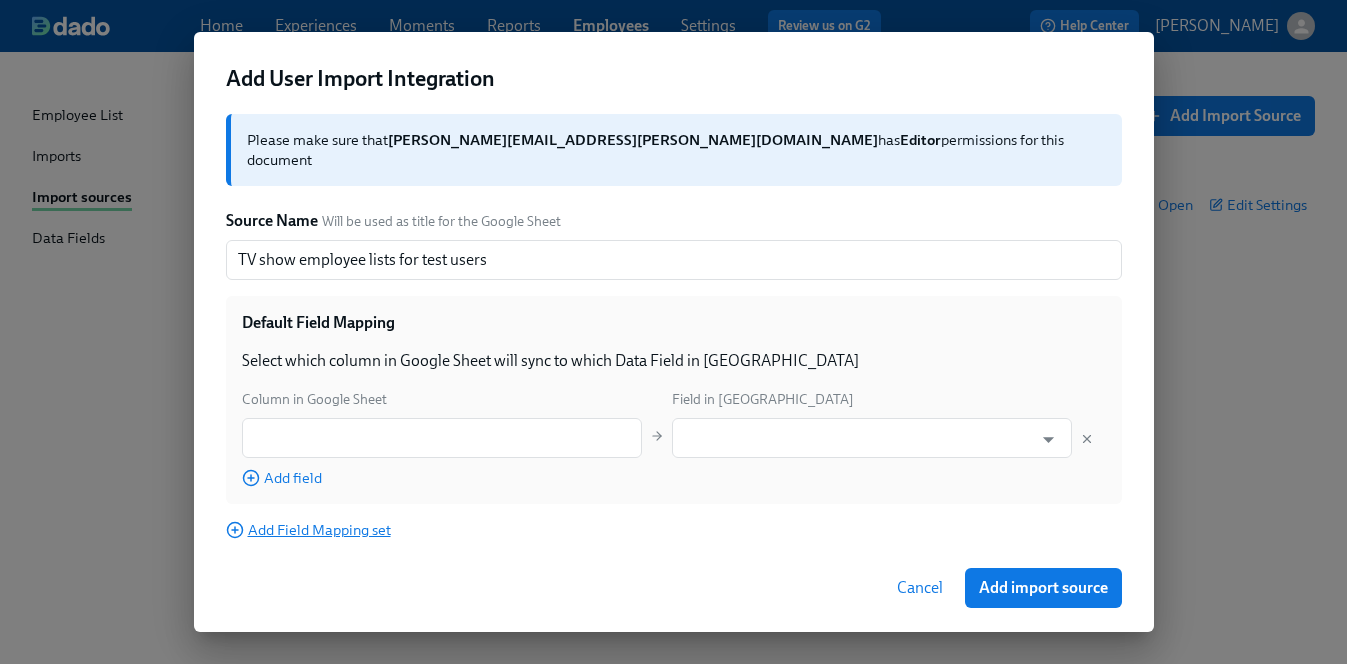 click on "Add Field Mapping set" at bounding box center (308, 530) 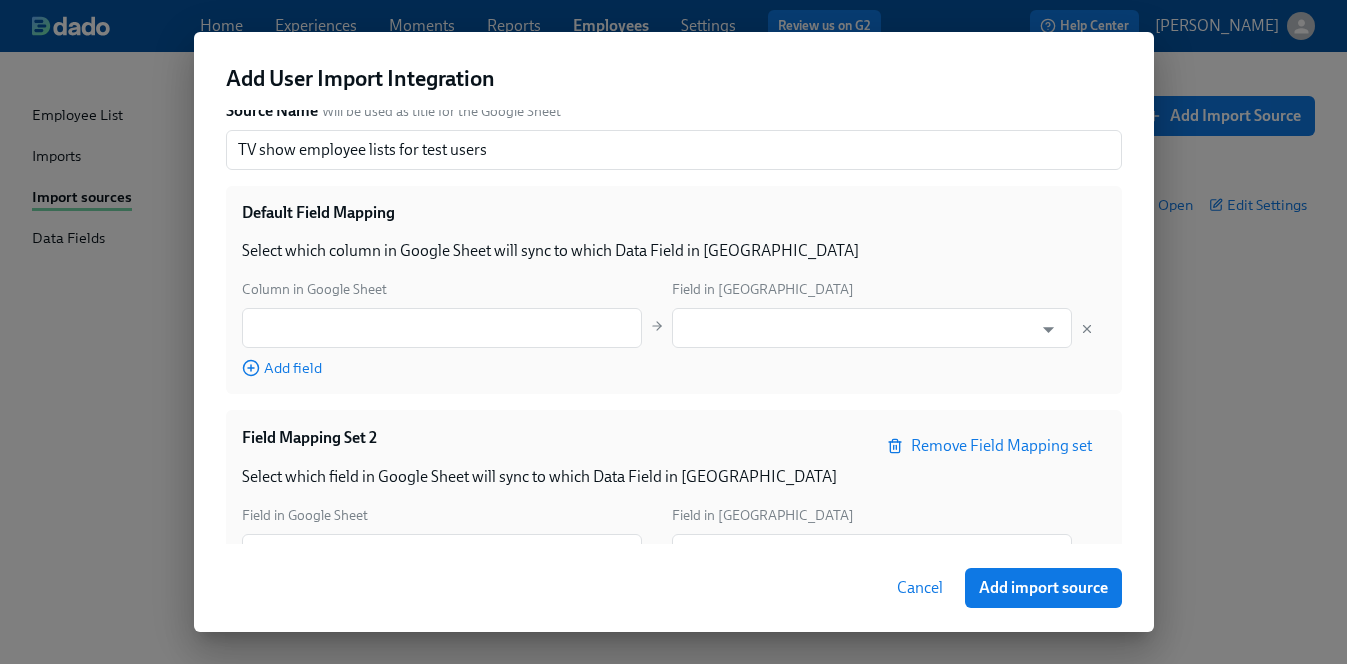 scroll, scrollTop: 182, scrollLeft: 0, axis: vertical 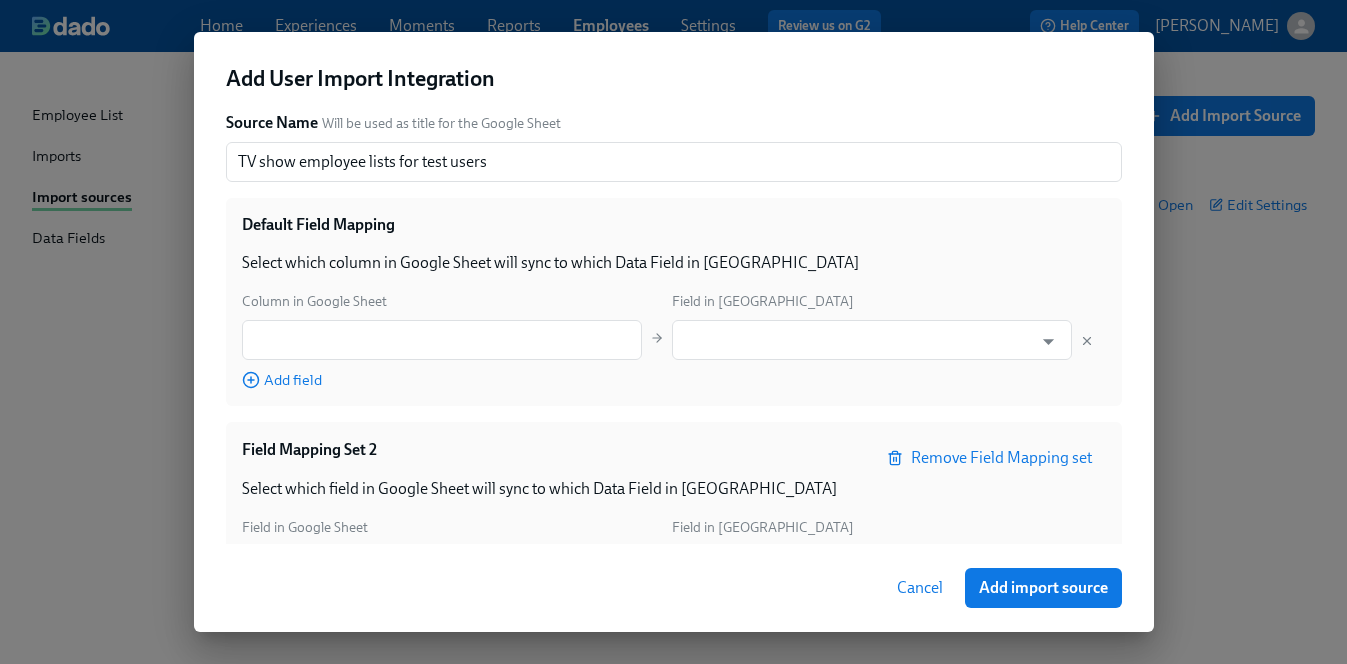 click on "Remove Field Mapping set" at bounding box center (991, 458) 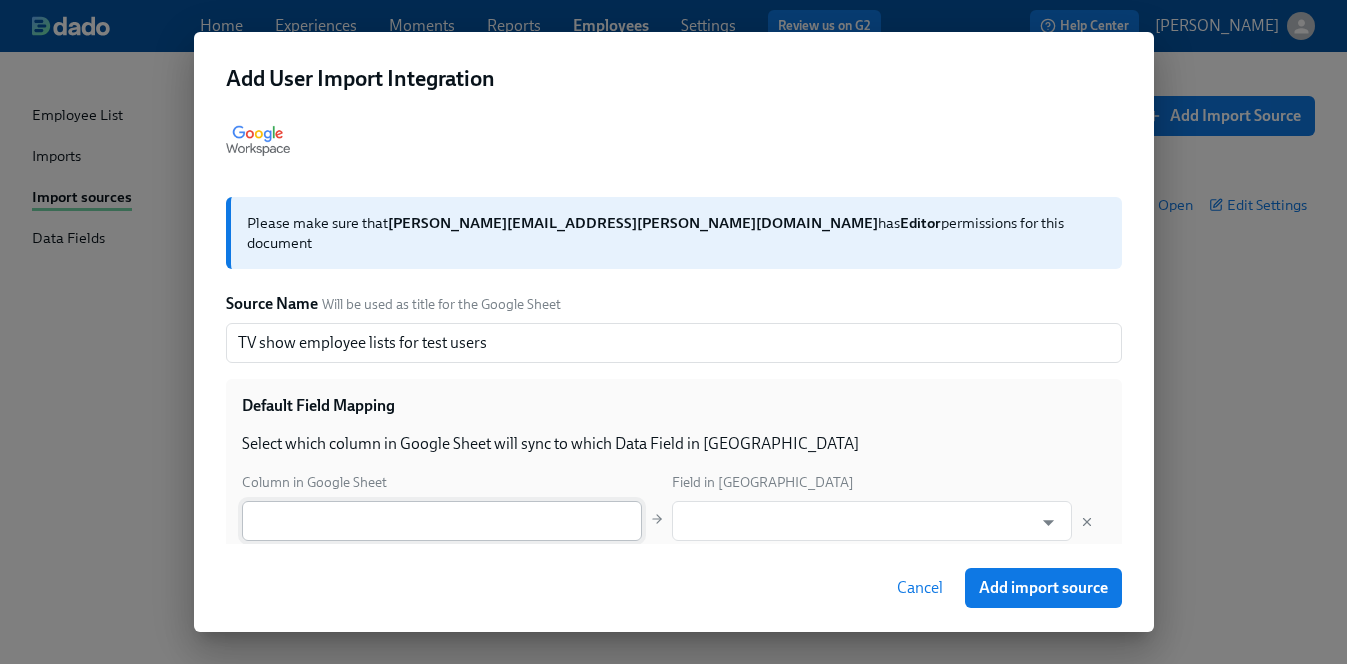 scroll, scrollTop: 84, scrollLeft: 0, axis: vertical 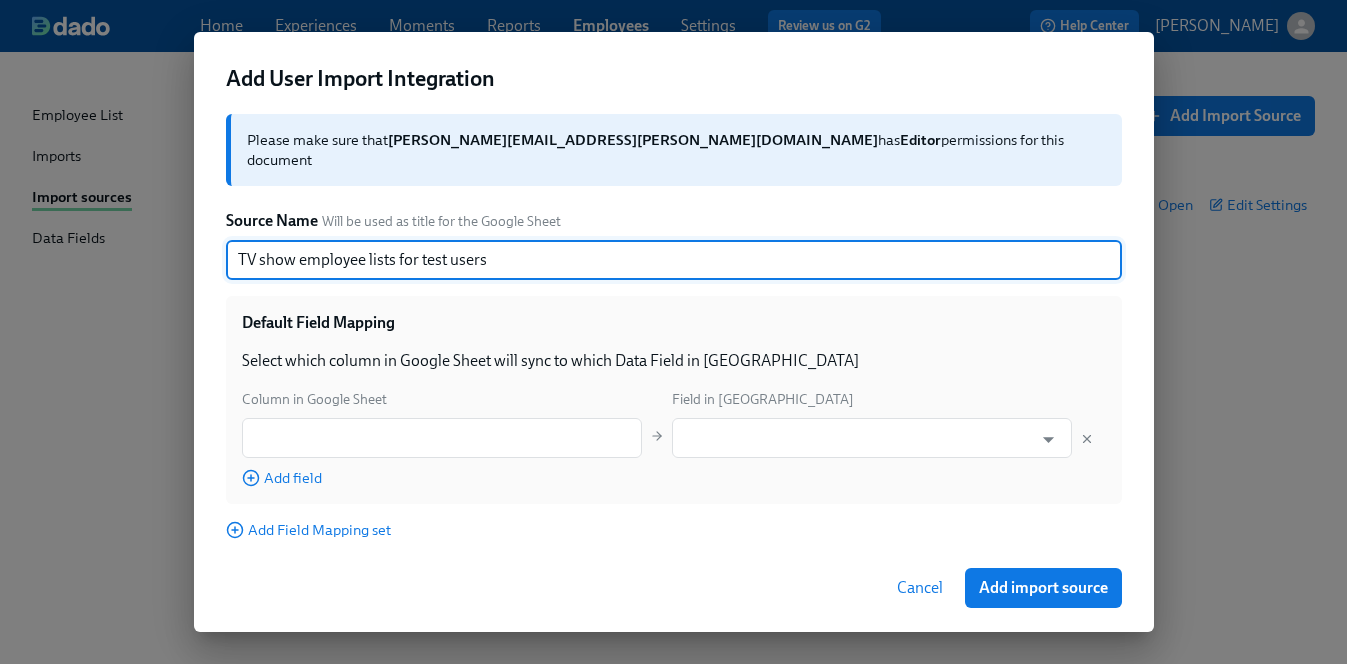 click on "TV show employee lists for test users" at bounding box center (674, 260) 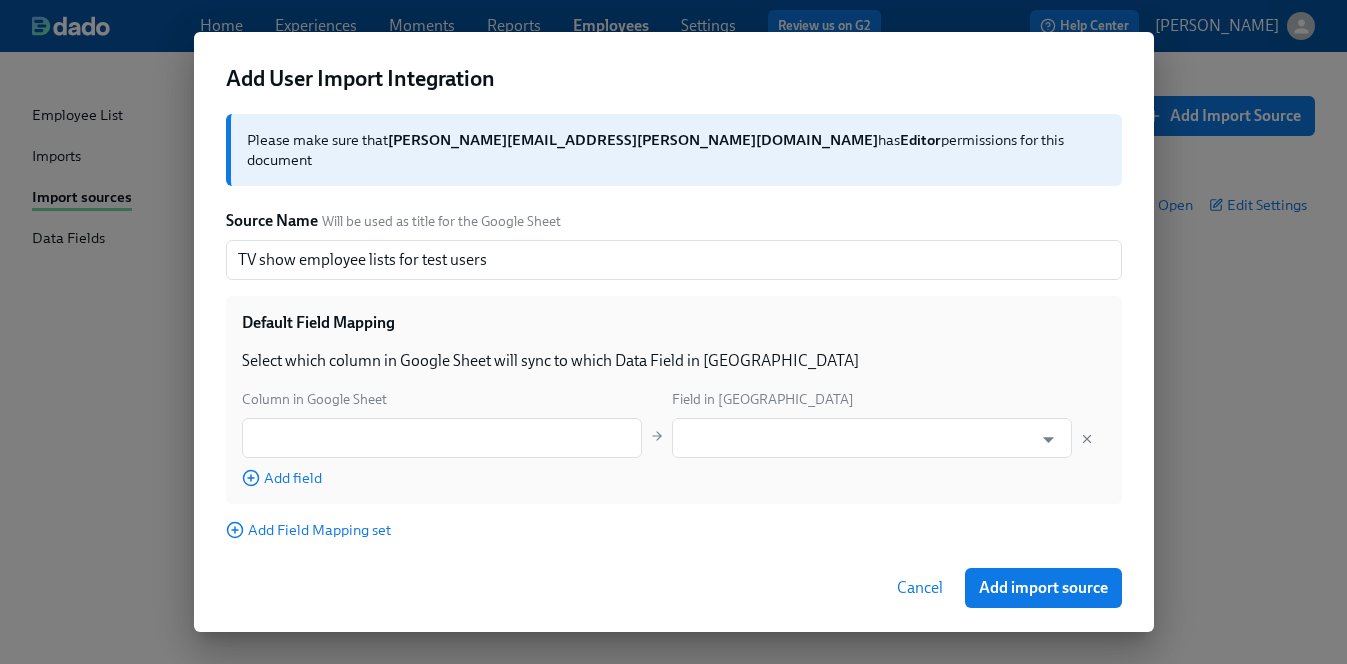 click on "Cancel" at bounding box center [920, 588] 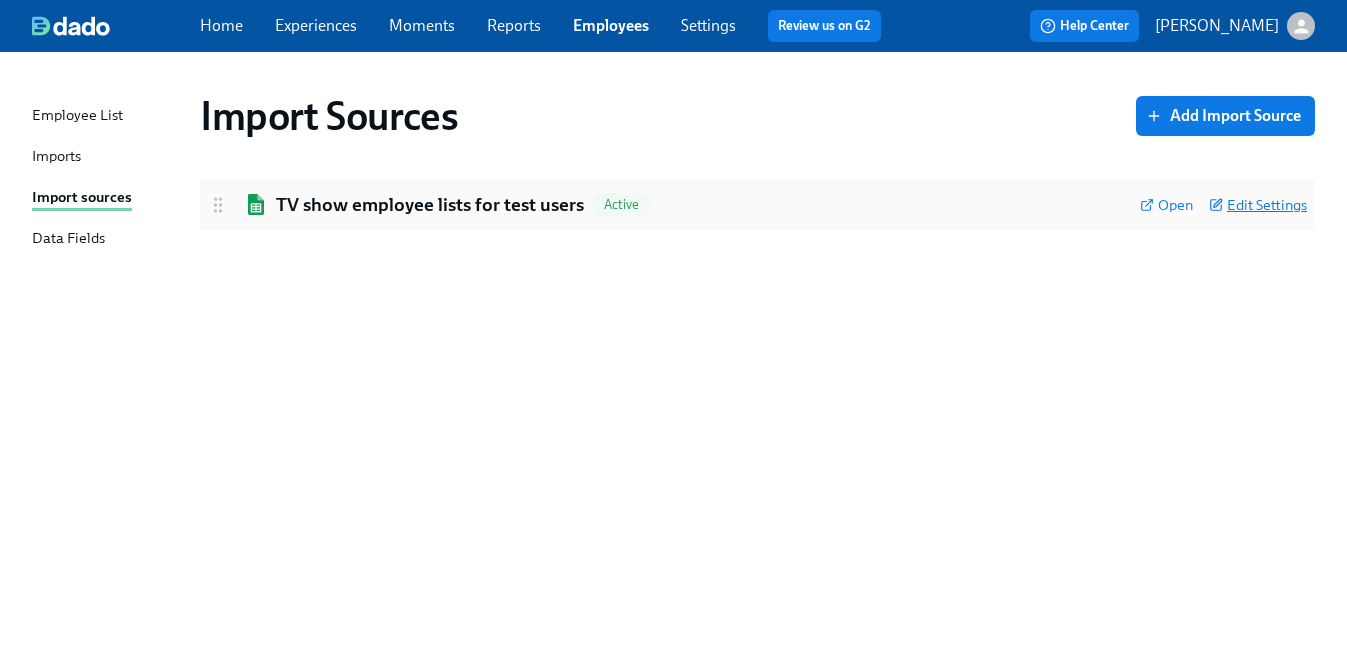 click on "Edit Settings" at bounding box center (1258, 205) 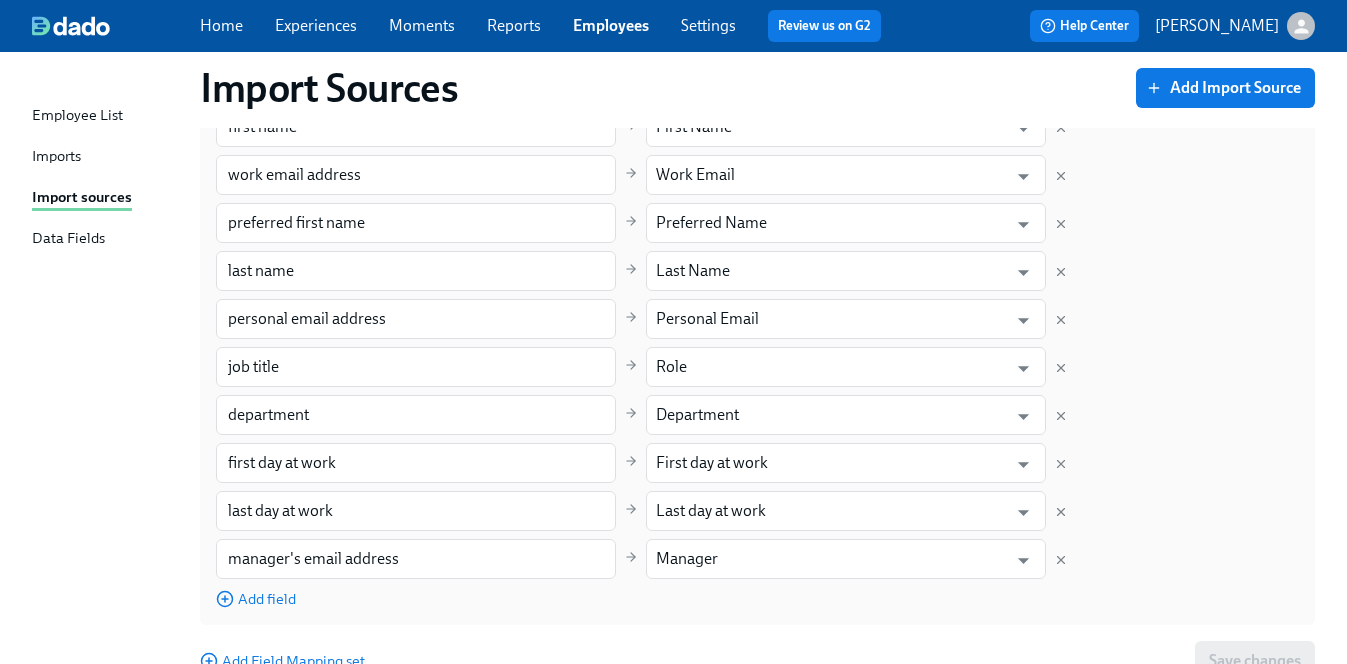 scroll, scrollTop: 370, scrollLeft: 0, axis: vertical 